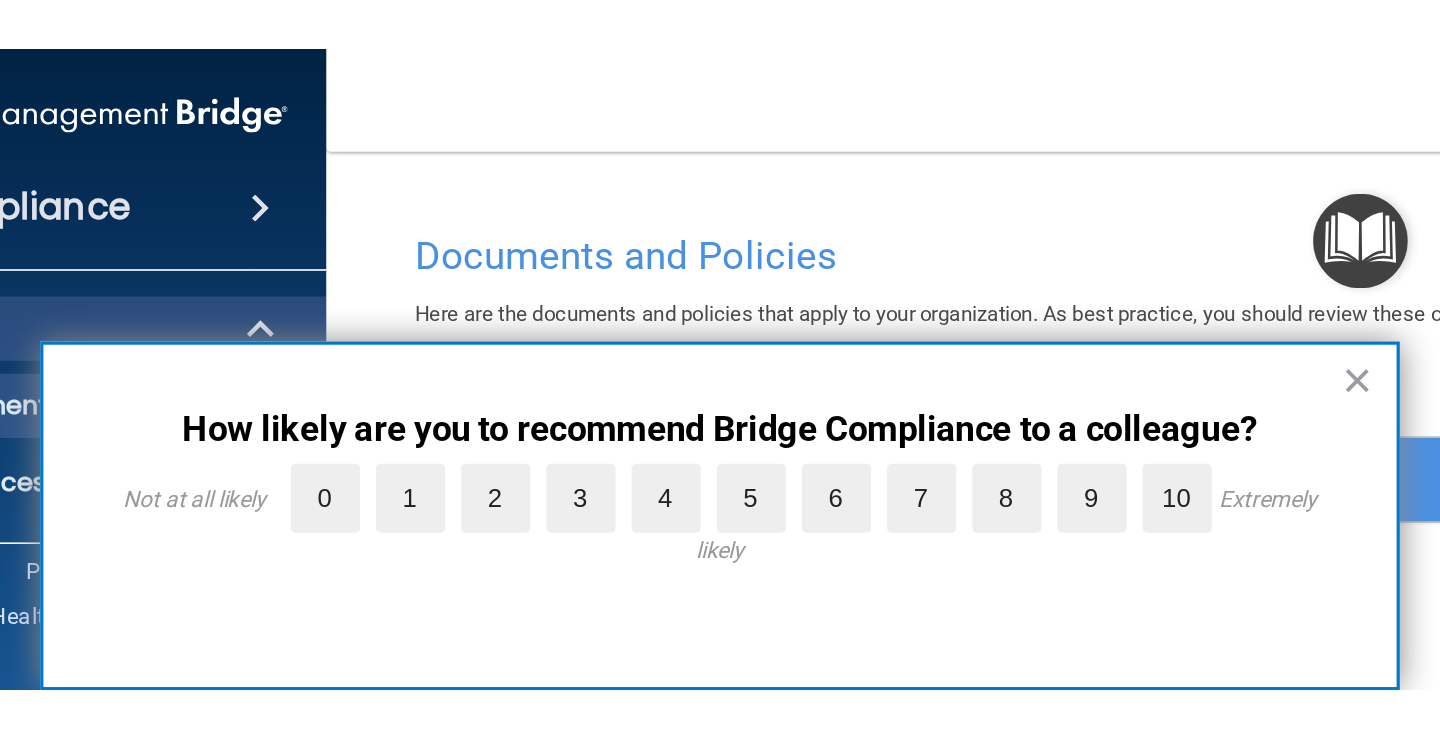 scroll, scrollTop: 0, scrollLeft: 0, axis: both 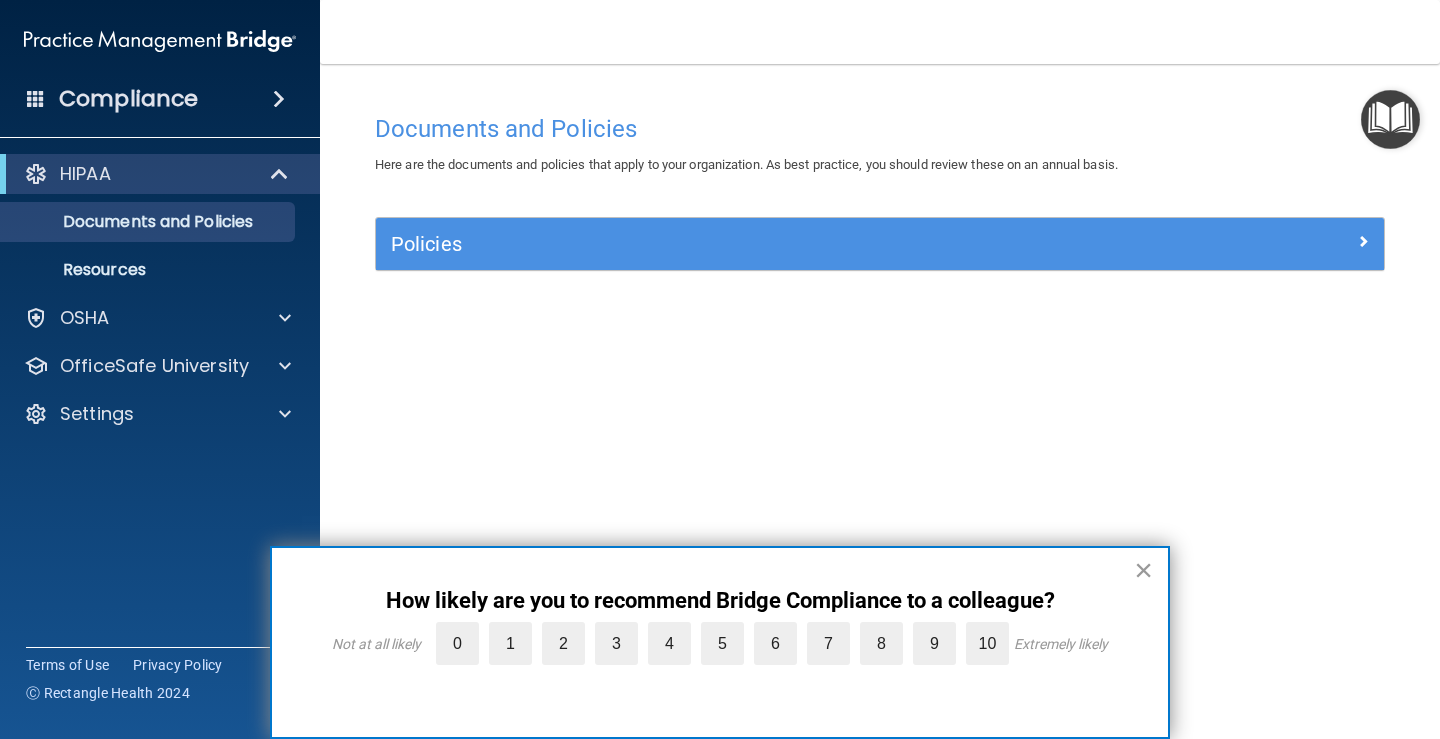 click on "×" at bounding box center (1143, 570) 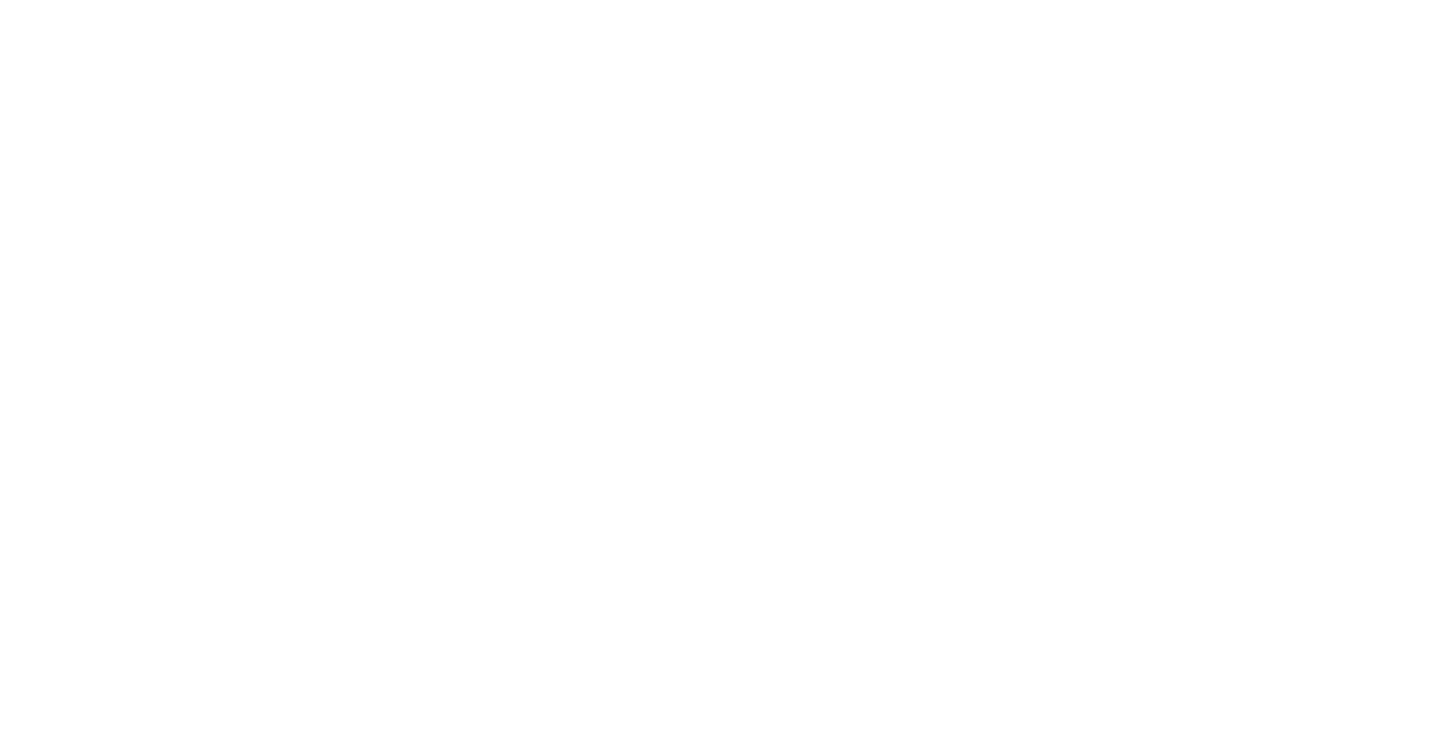 scroll, scrollTop: 0, scrollLeft: 0, axis: both 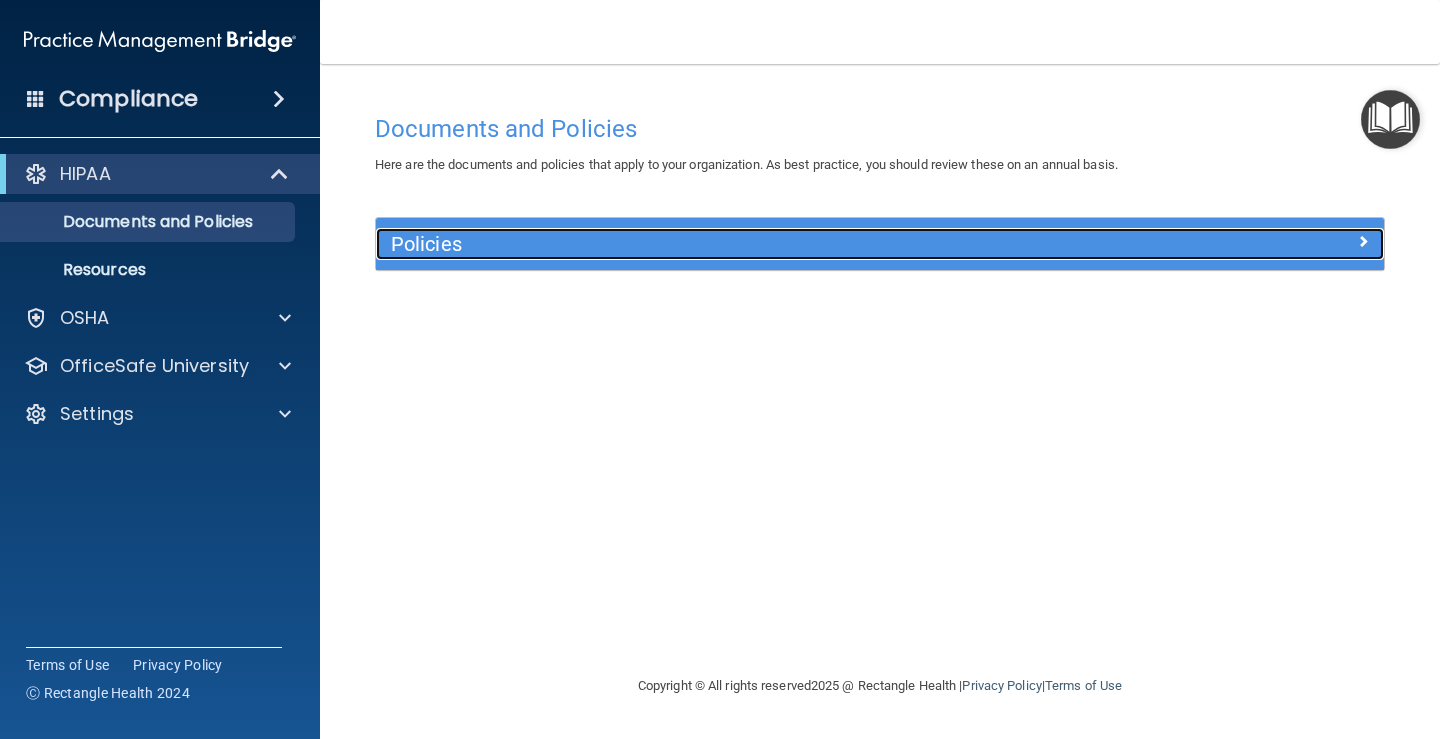 click at bounding box center [1258, 240] 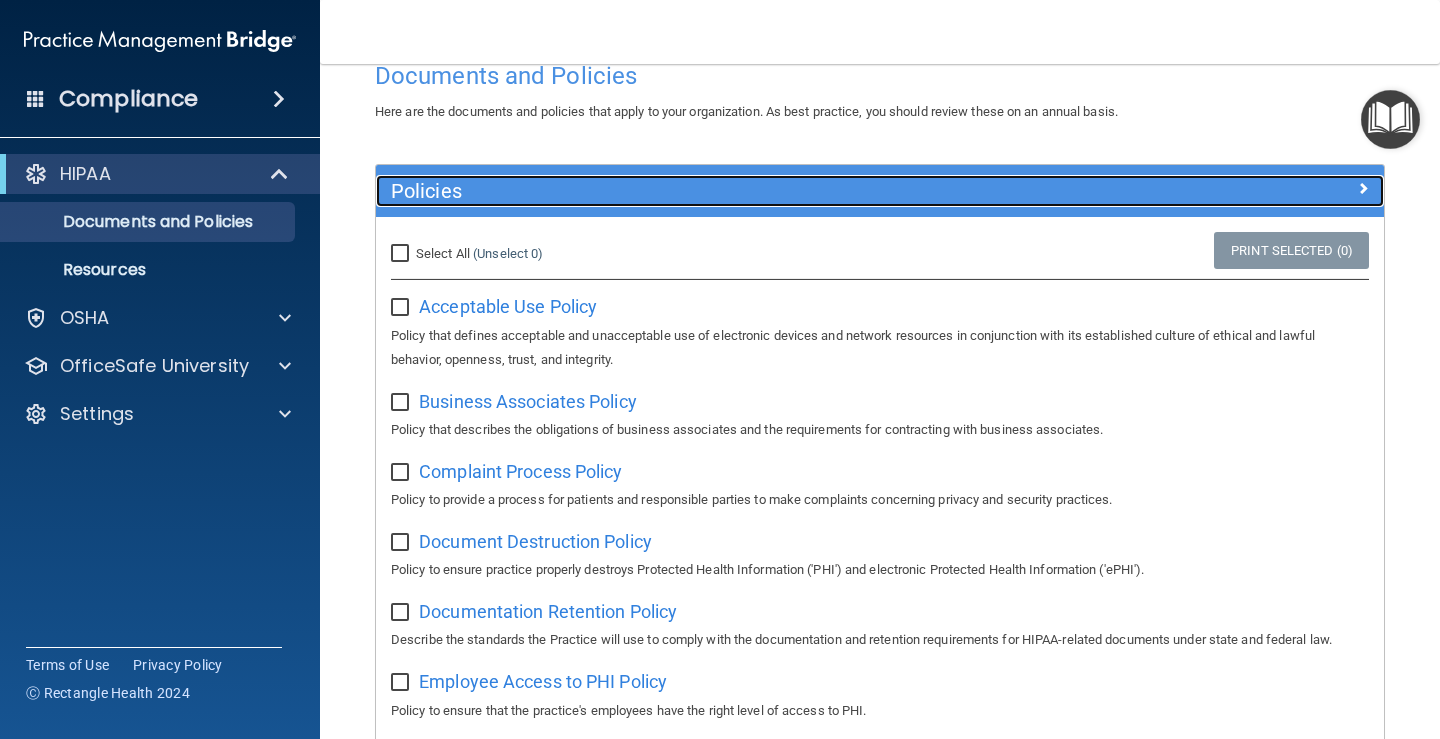 scroll, scrollTop: 0, scrollLeft: 0, axis: both 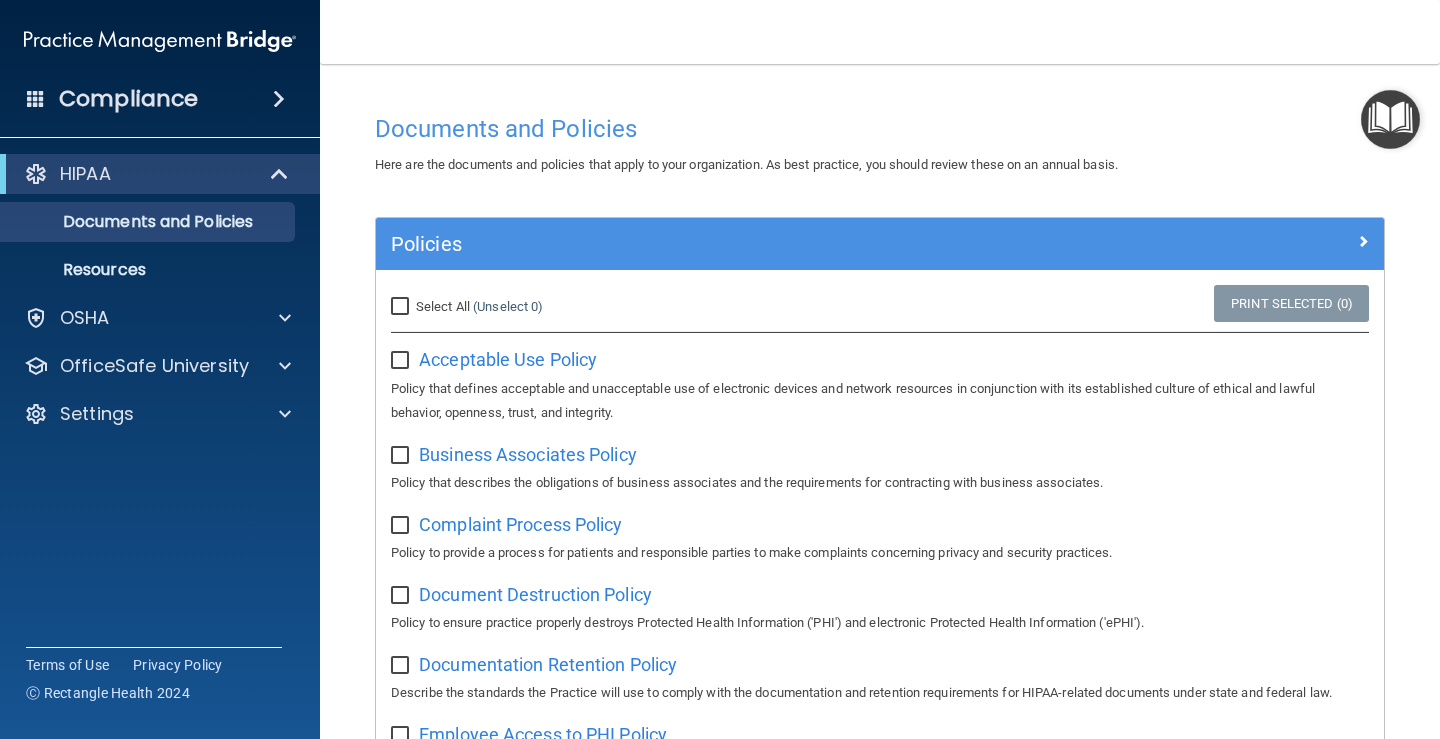 click on "Compliance" at bounding box center [128, 99] 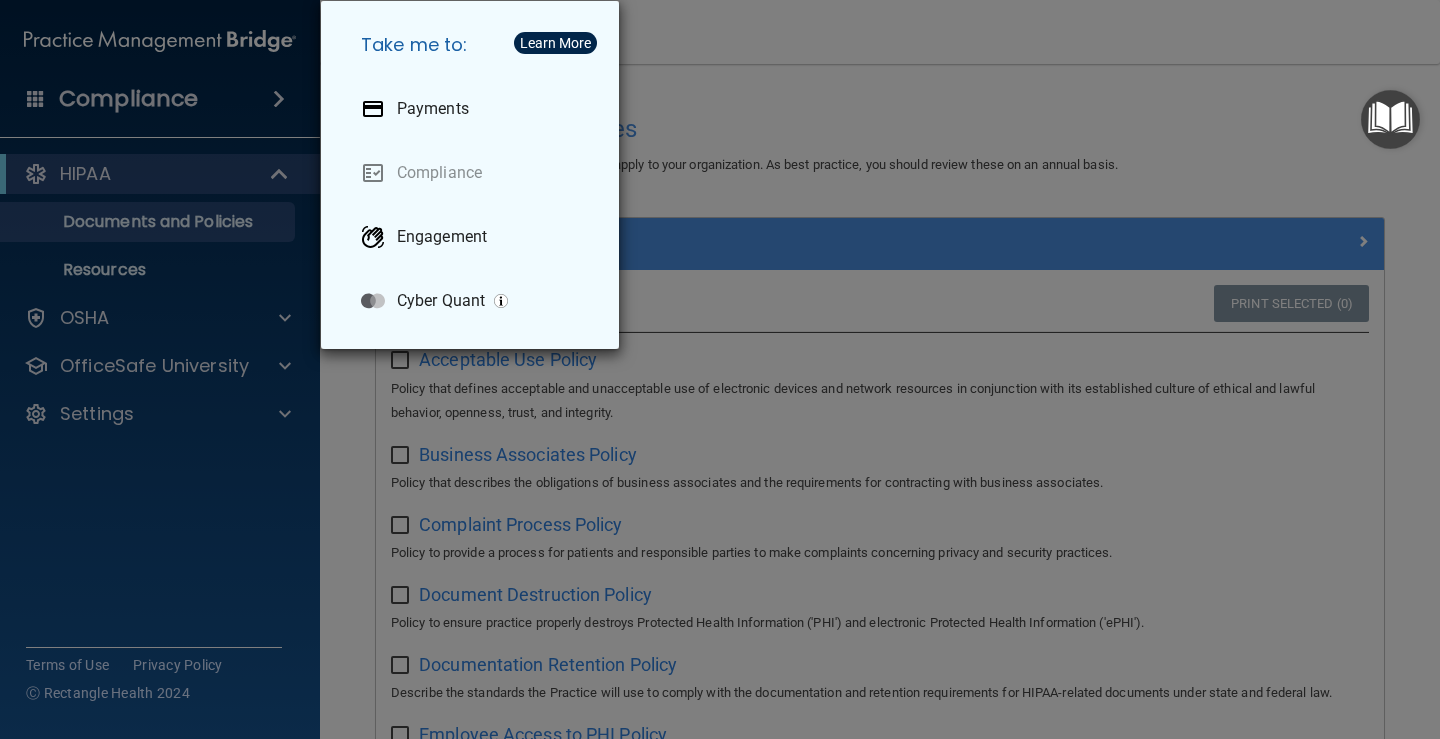 click on "Take me to:             Payments                   Compliance                     Engagement                     Cyber Quant" at bounding box center [720, 369] 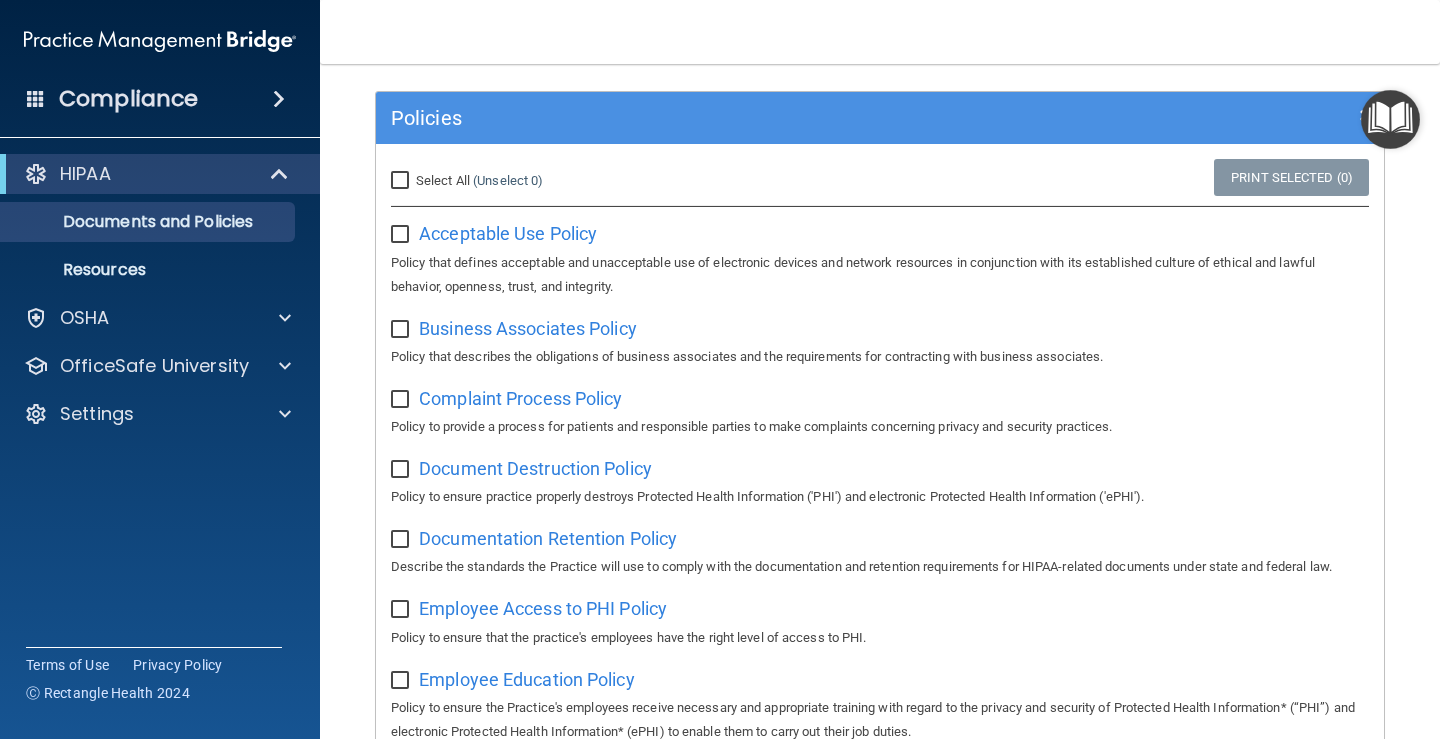 scroll, scrollTop: 141, scrollLeft: 0, axis: vertical 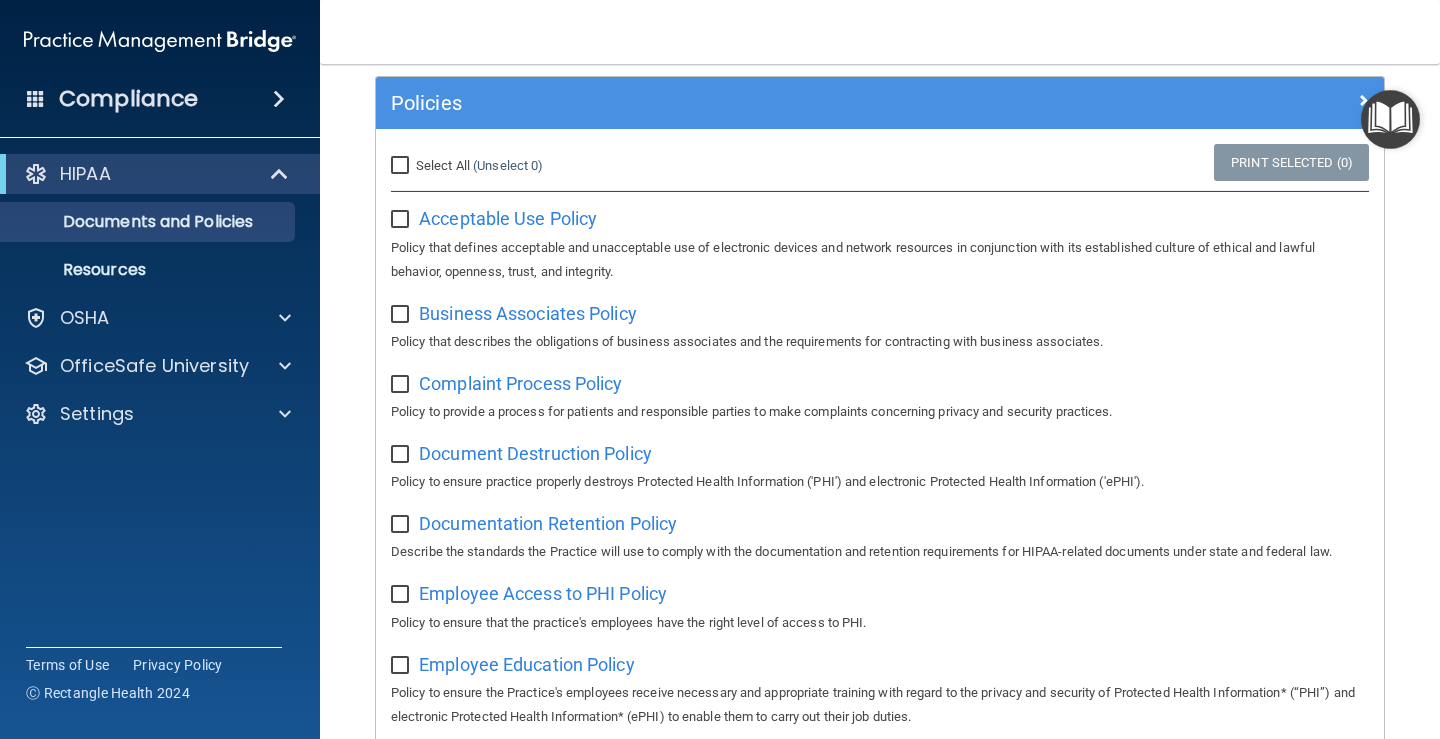 click at bounding box center (402, 220) 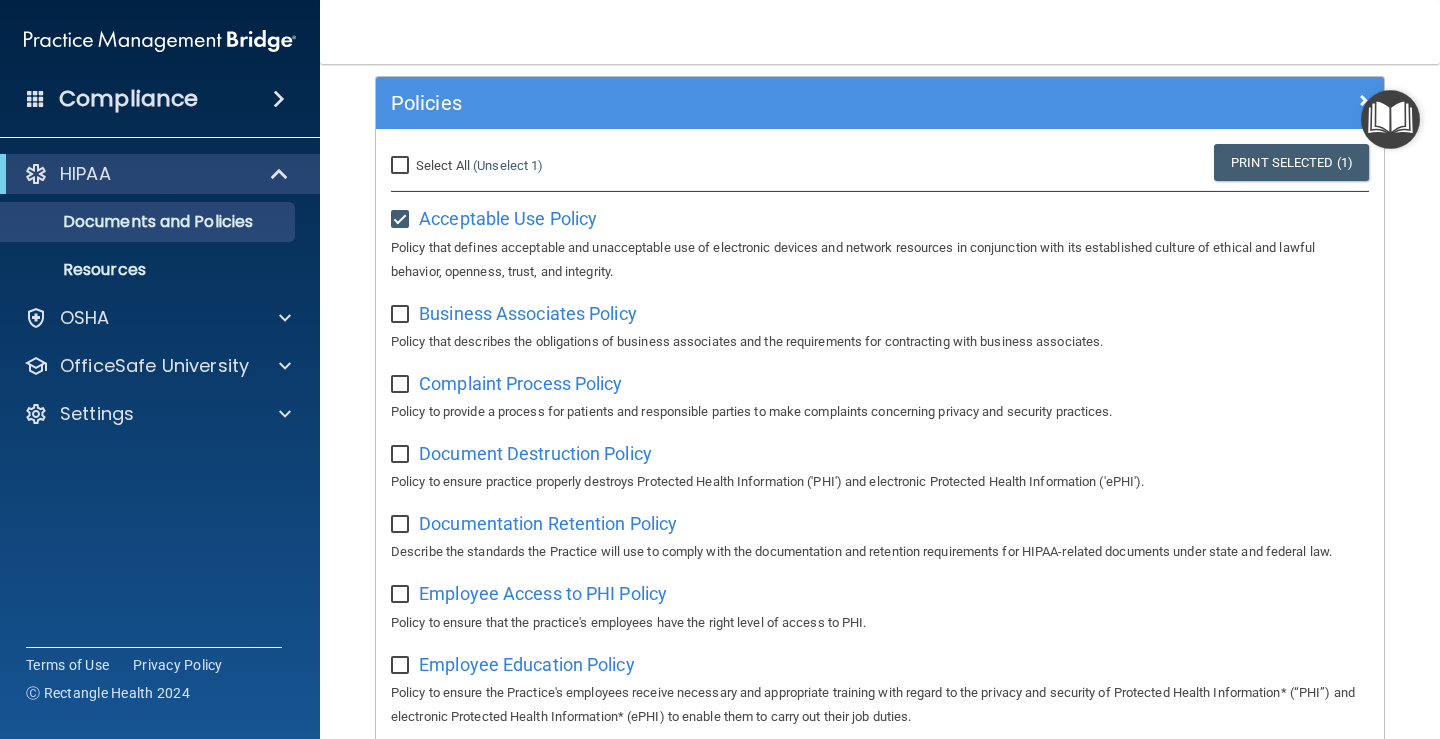 click at bounding box center [402, 220] 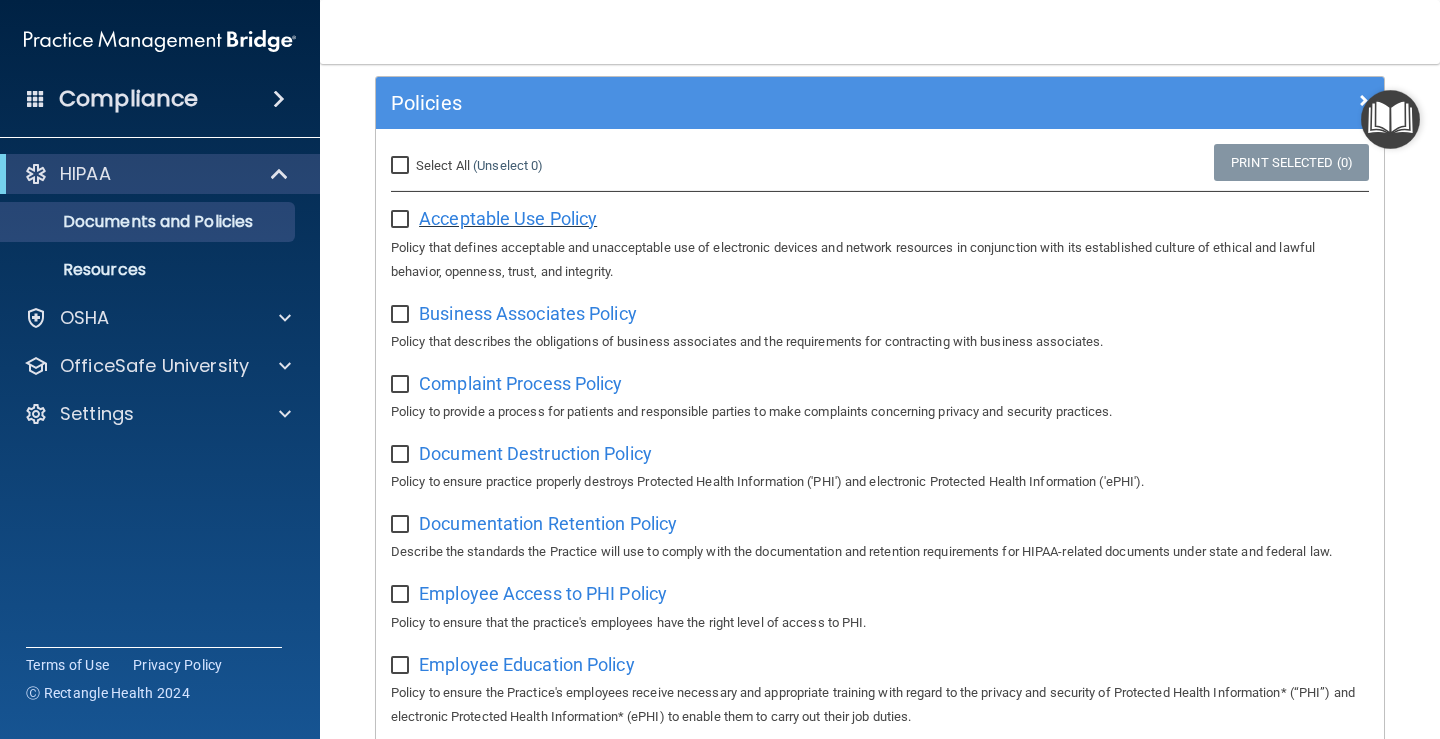 click on "Acceptable Use Policy" at bounding box center (508, 218) 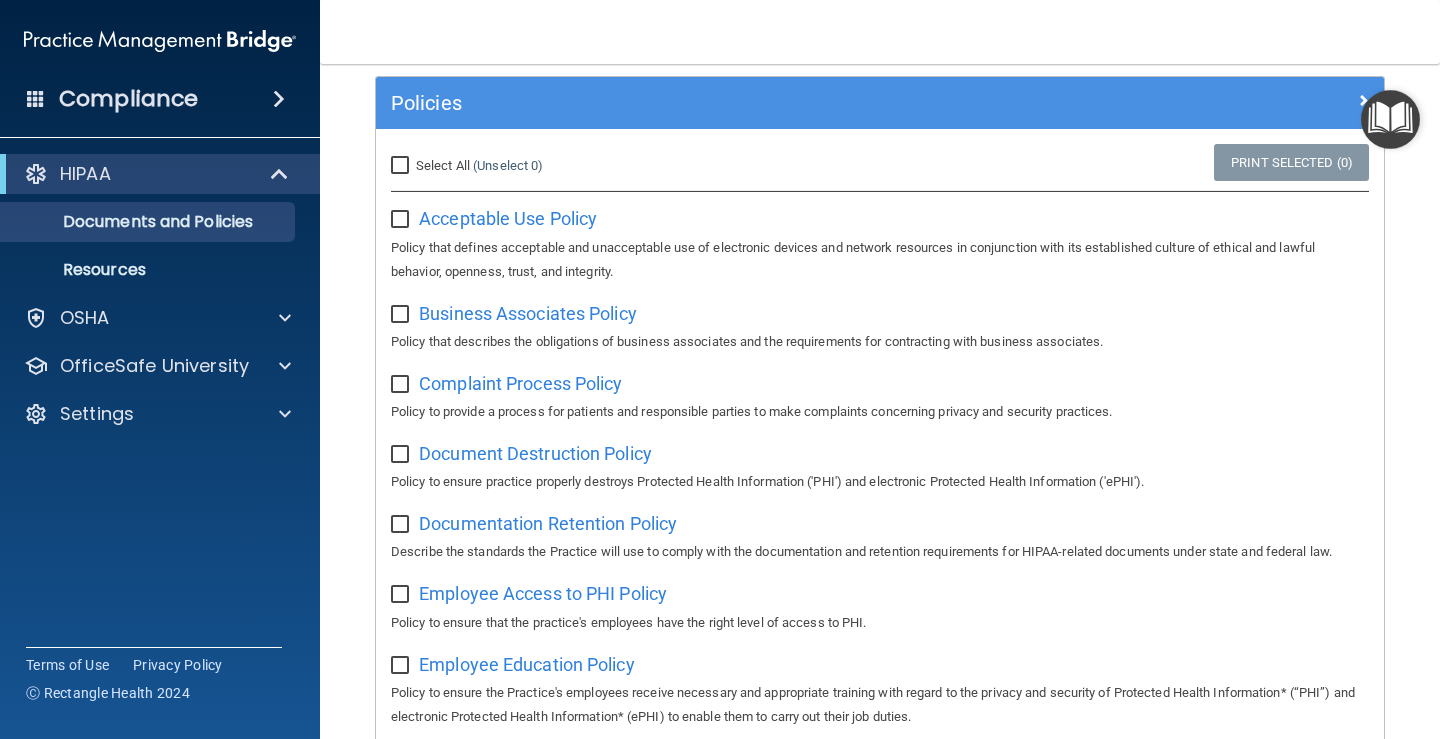 click on "Select All   (Unselect 0)    Unselect All" at bounding box center (402, 166) 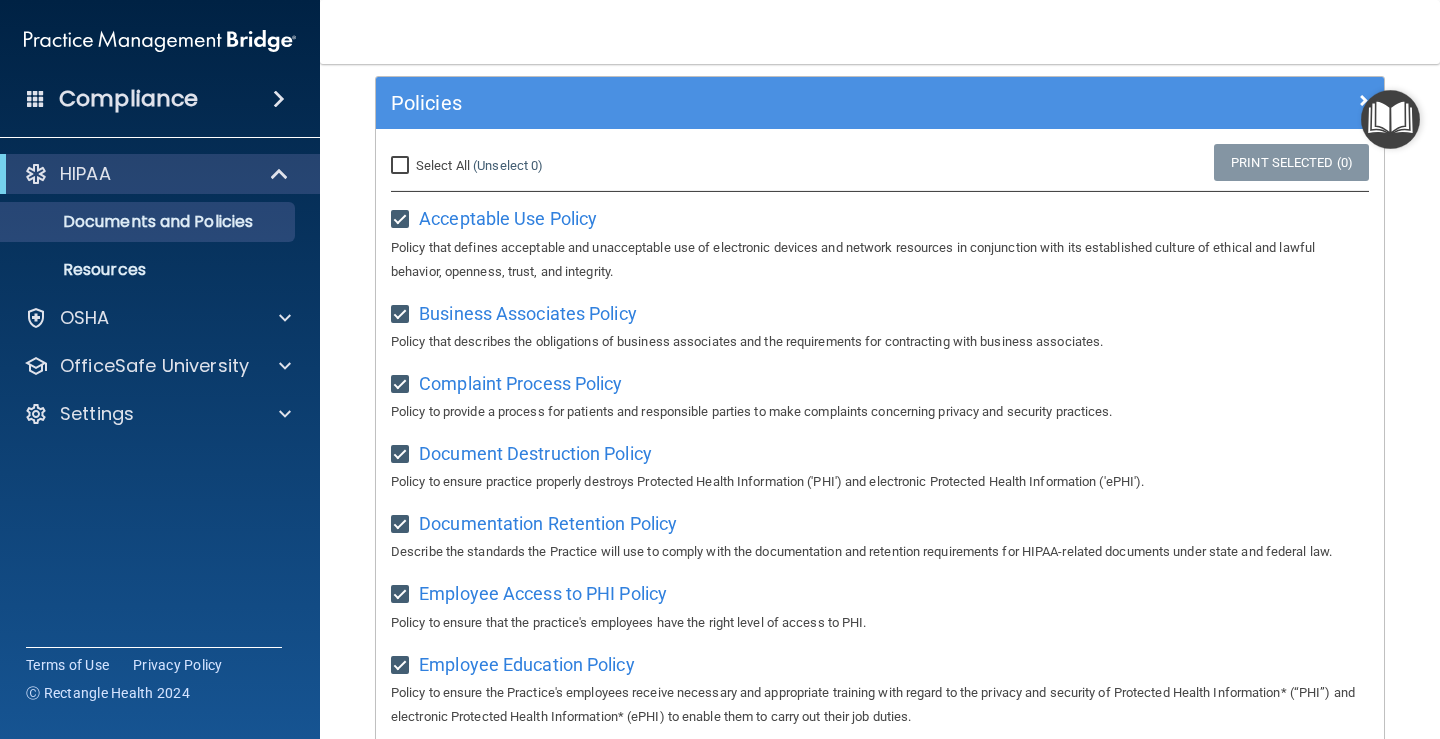 checkbox on "true" 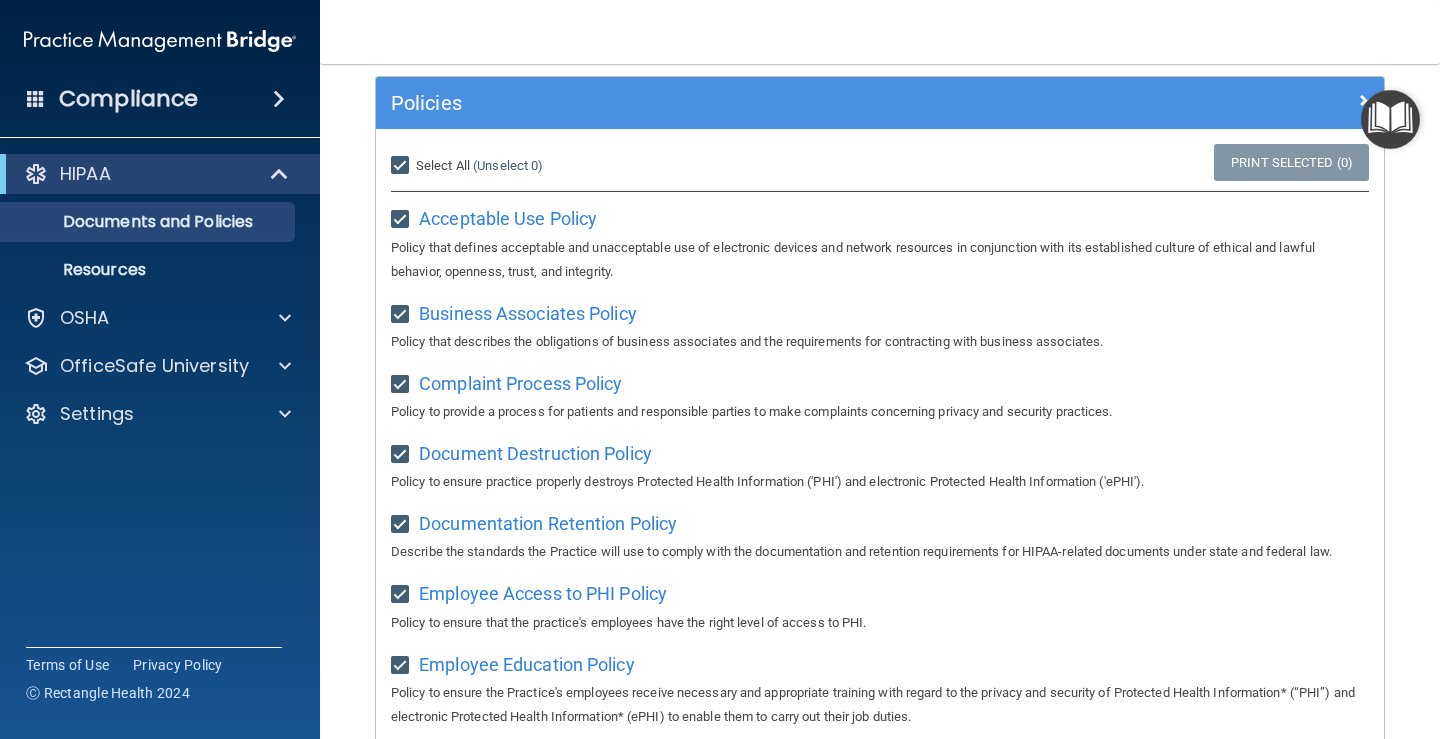 checkbox on "true" 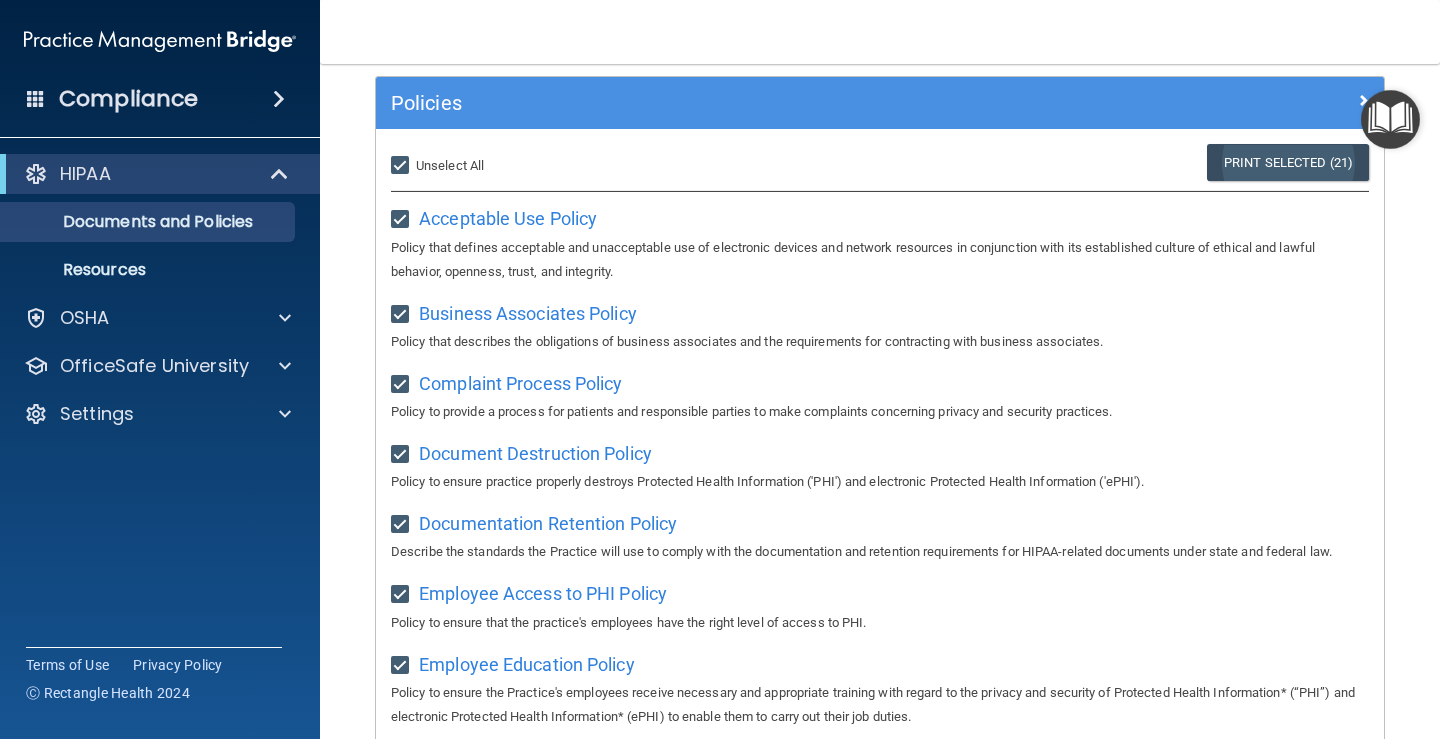 click on "Print Selected (21)" at bounding box center [1288, 162] 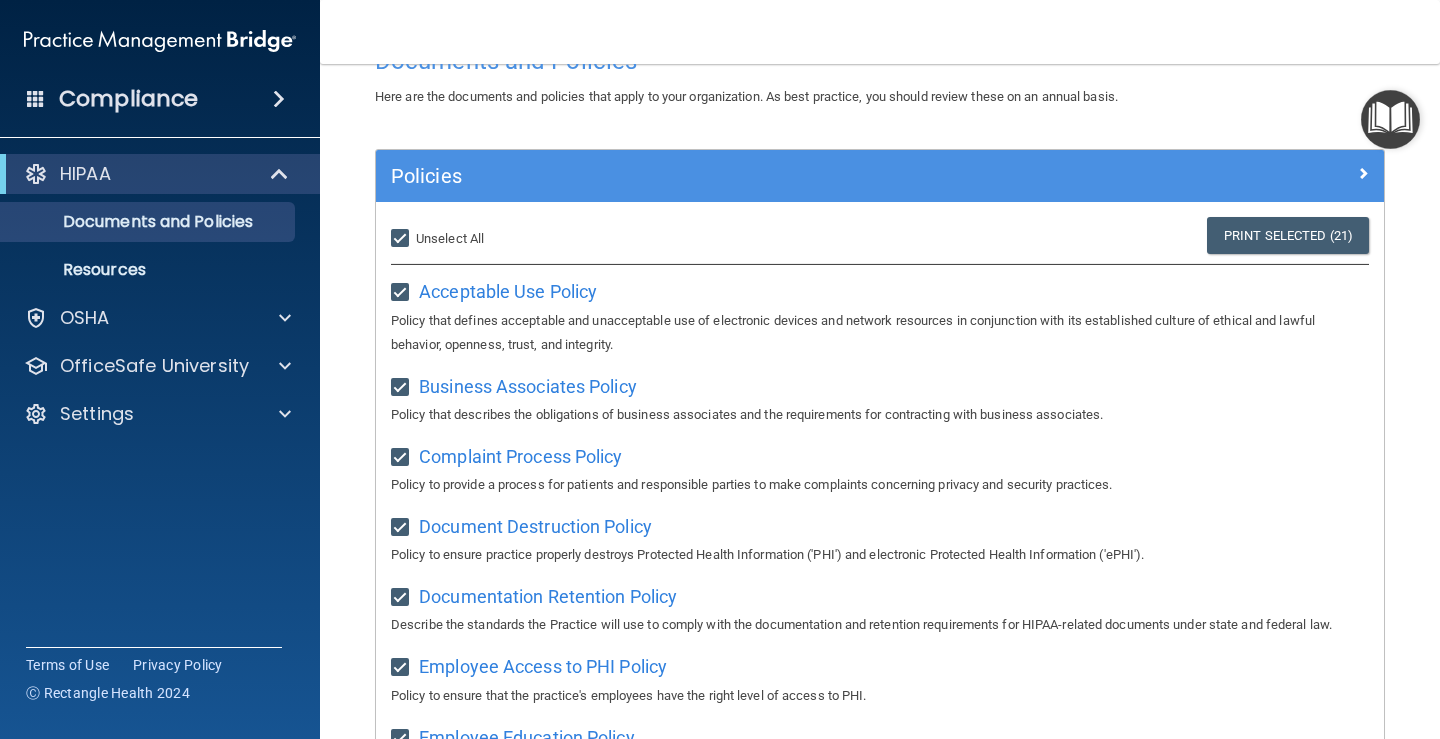 scroll, scrollTop: 0, scrollLeft: 0, axis: both 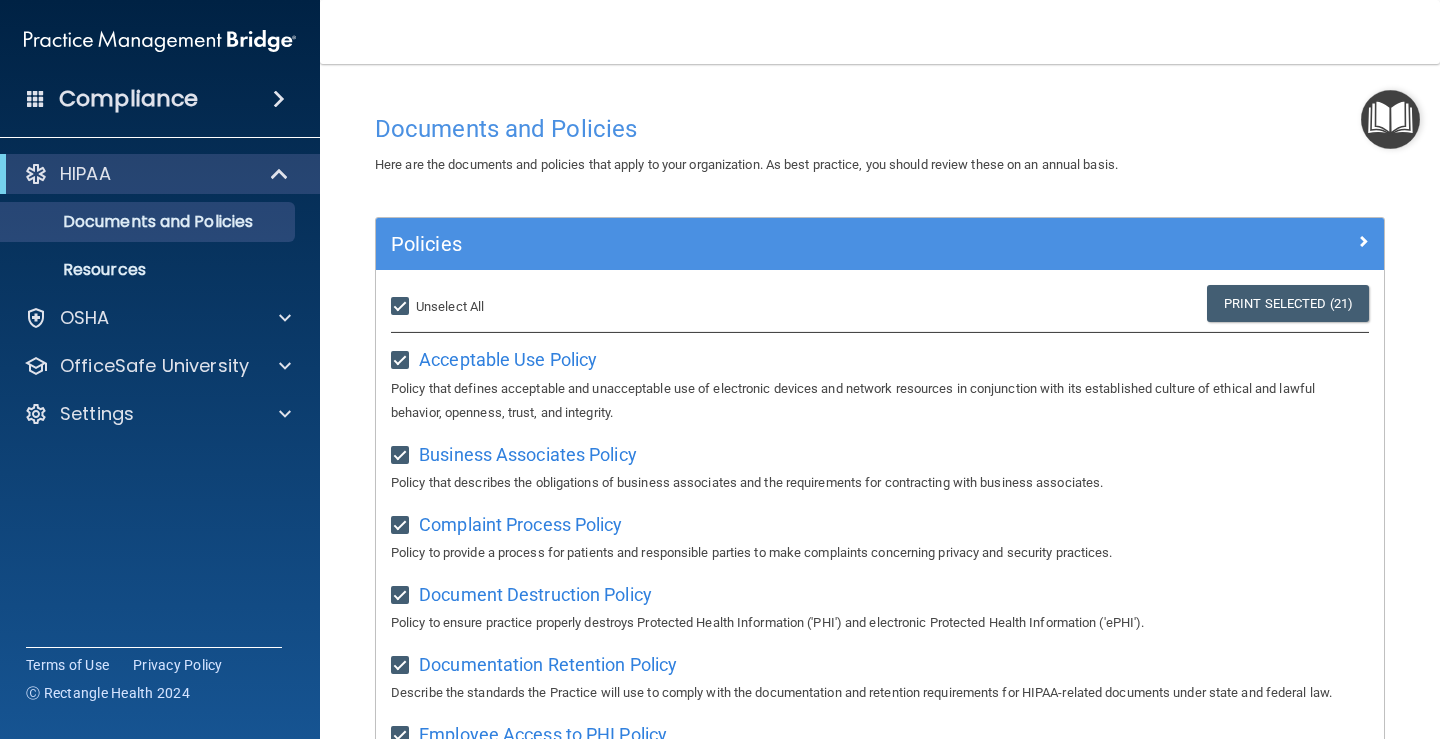 click at bounding box center (1390, 119) 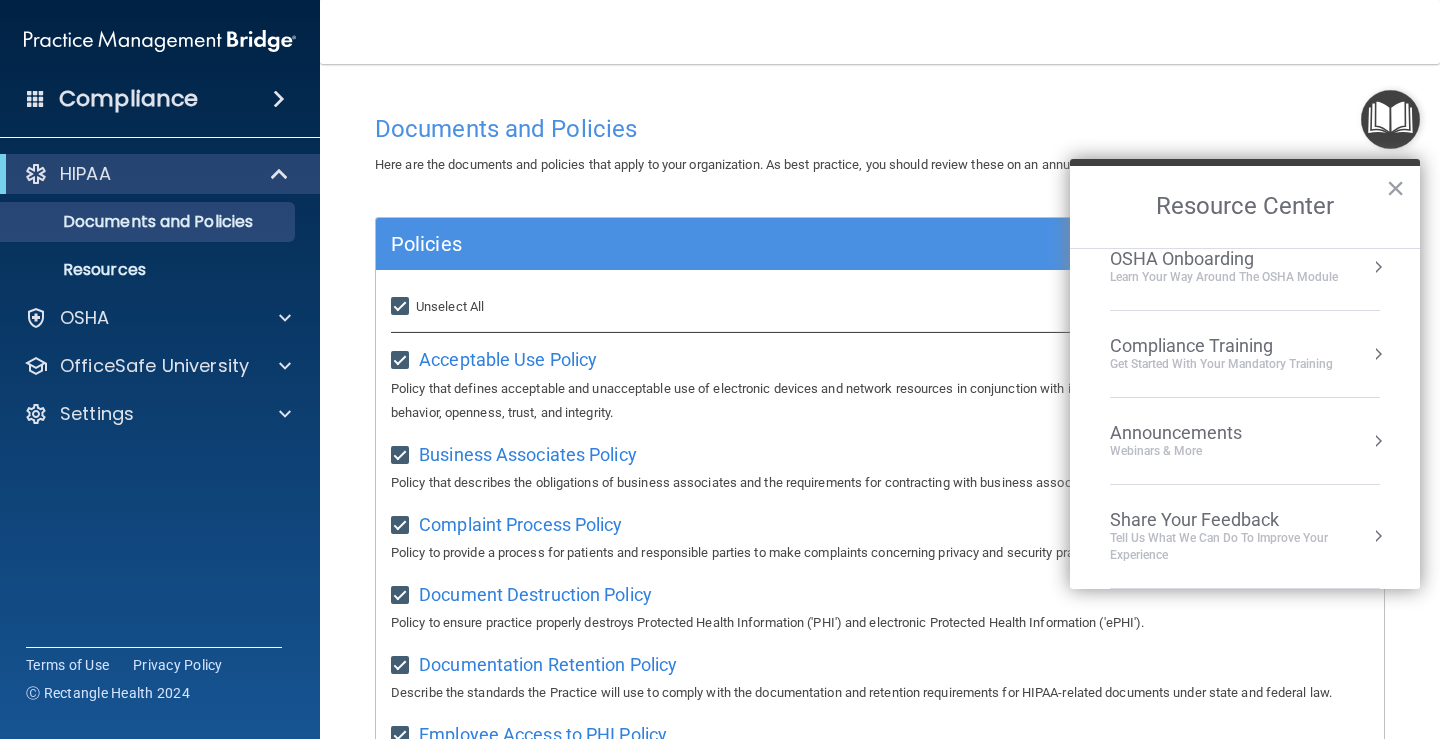 scroll, scrollTop: 0, scrollLeft: 0, axis: both 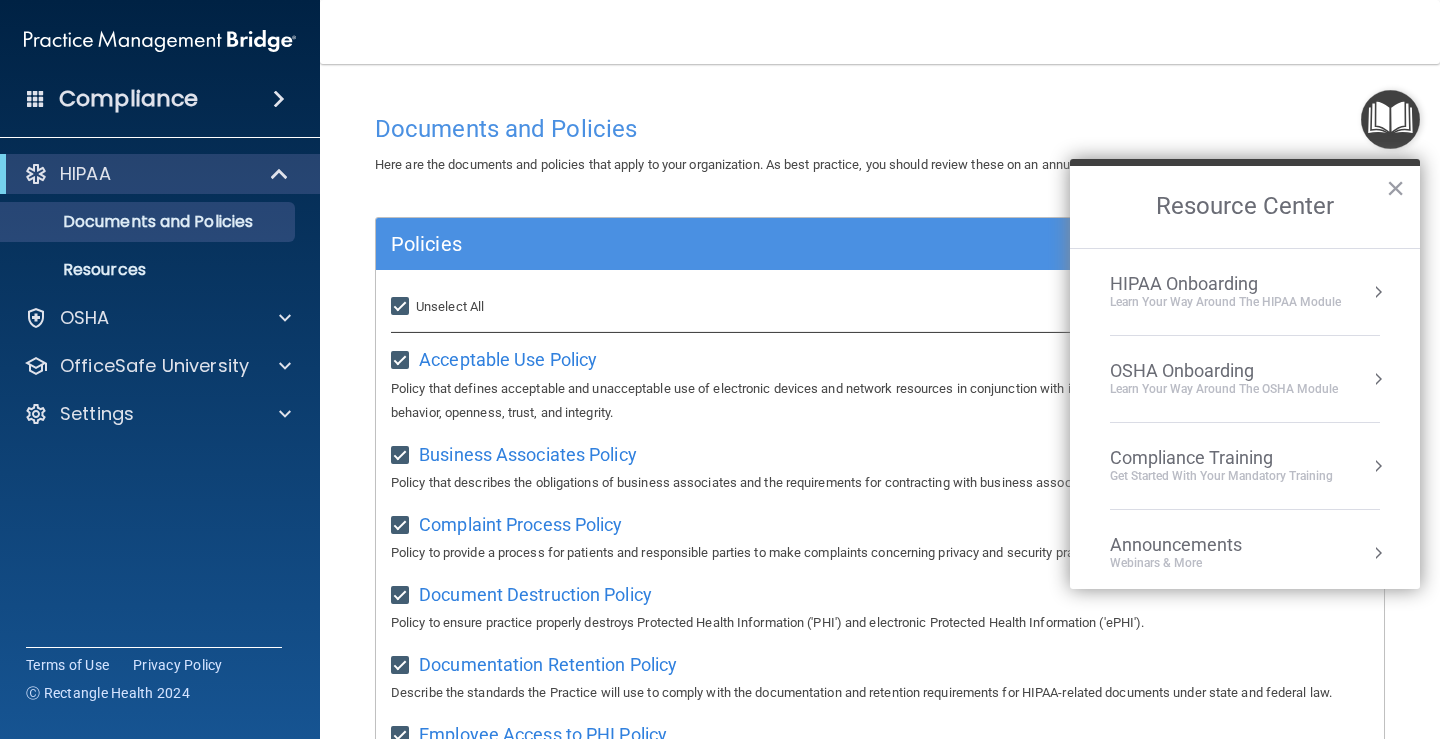 click on "HIPAA Onboarding" at bounding box center [1225, 284] 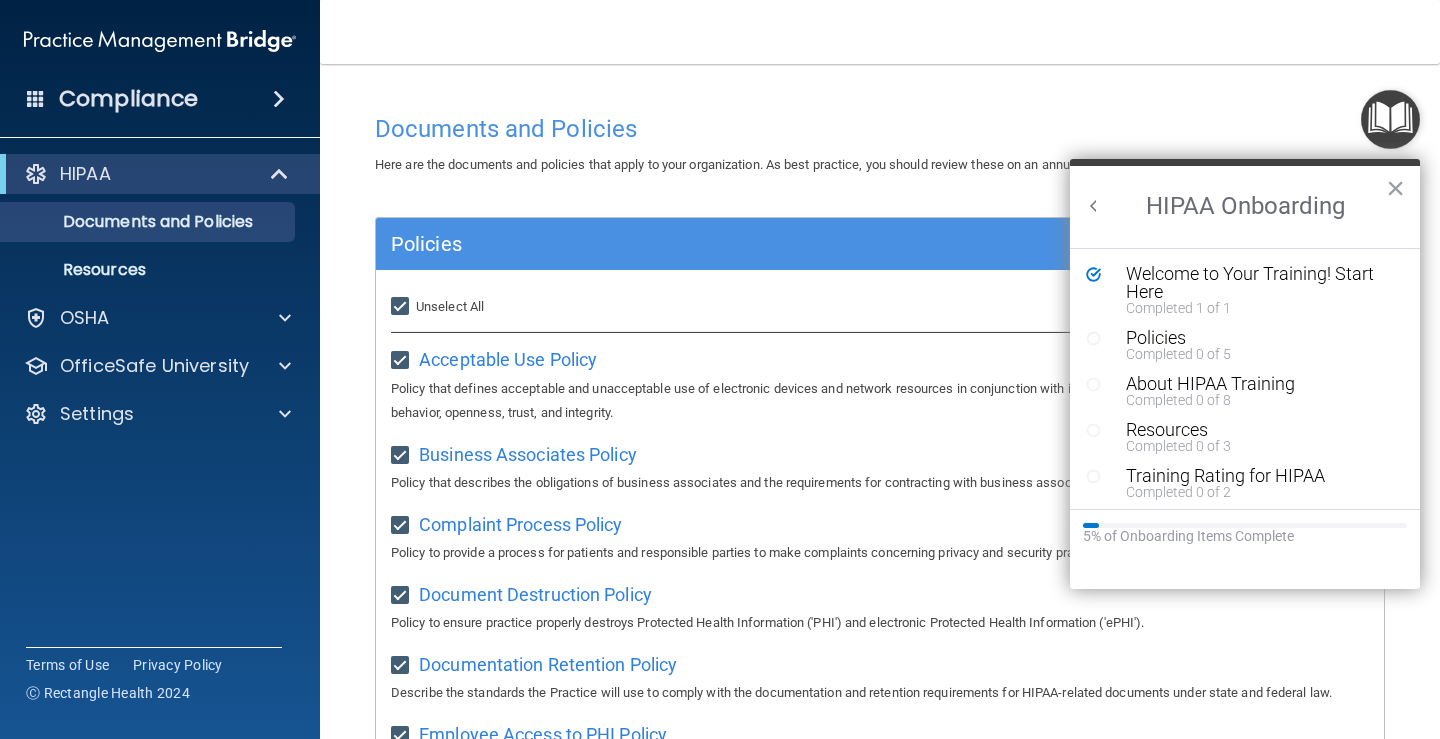 scroll, scrollTop: 0, scrollLeft: 0, axis: both 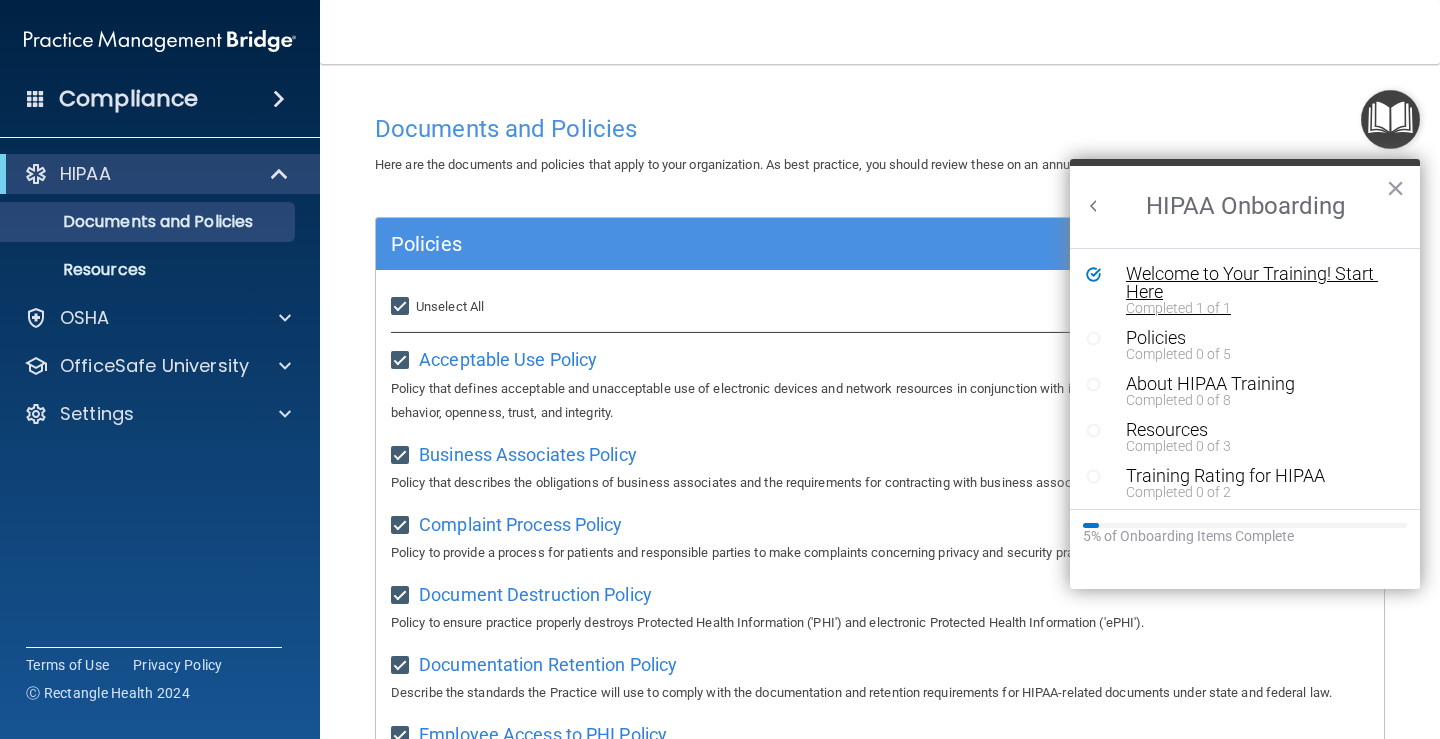 click on "Welcome to Your Training! Start Here" at bounding box center (1252, 283) 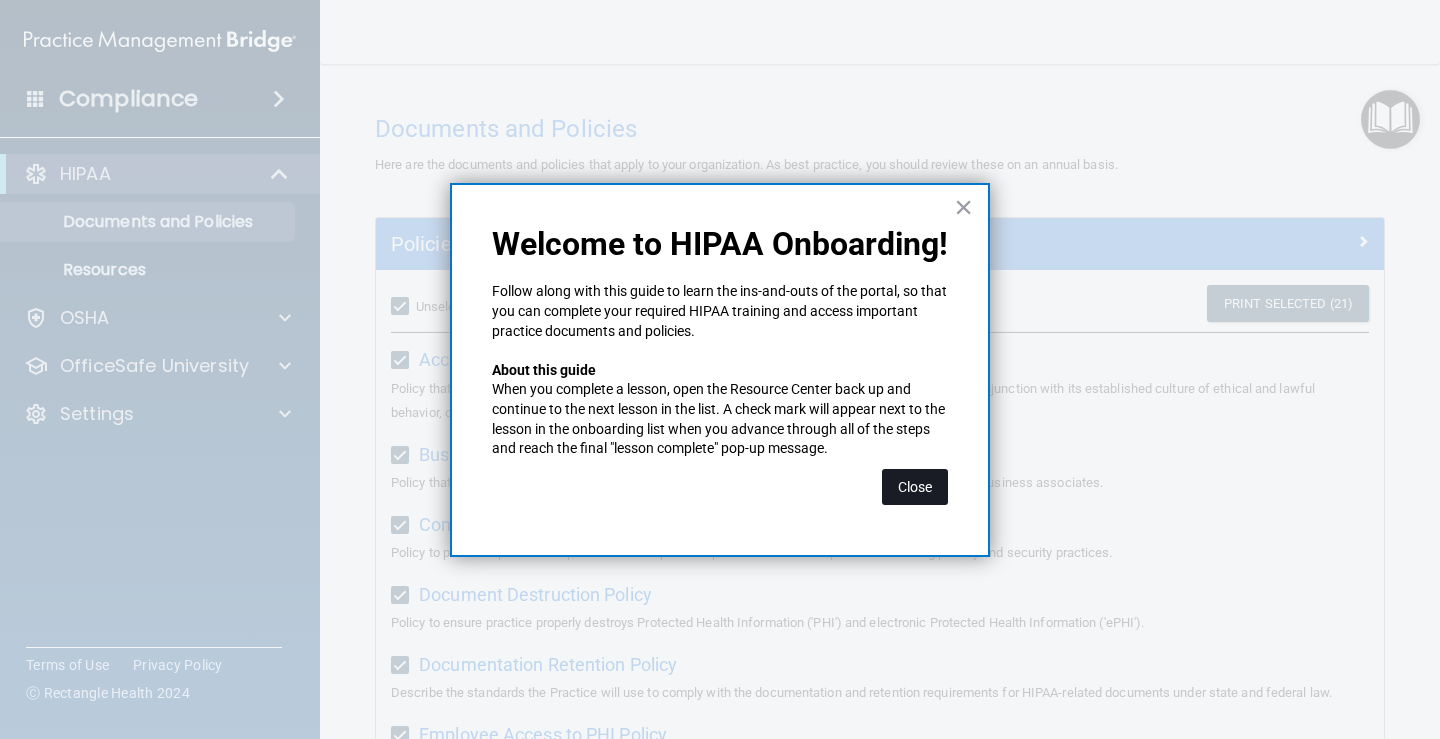 click on "Close" at bounding box center [915, 487] 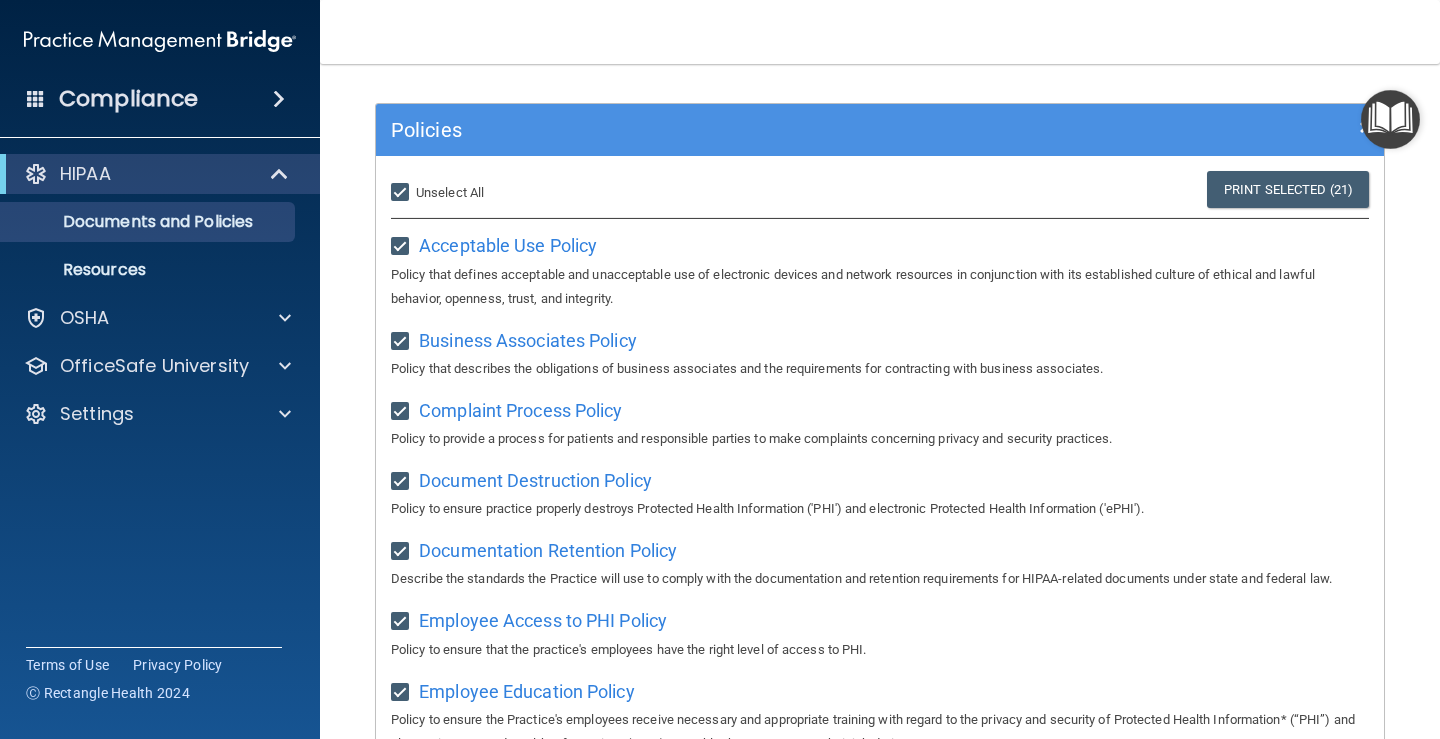 scroll, scrollTop: 0, scrollLeft: 0, axis: both 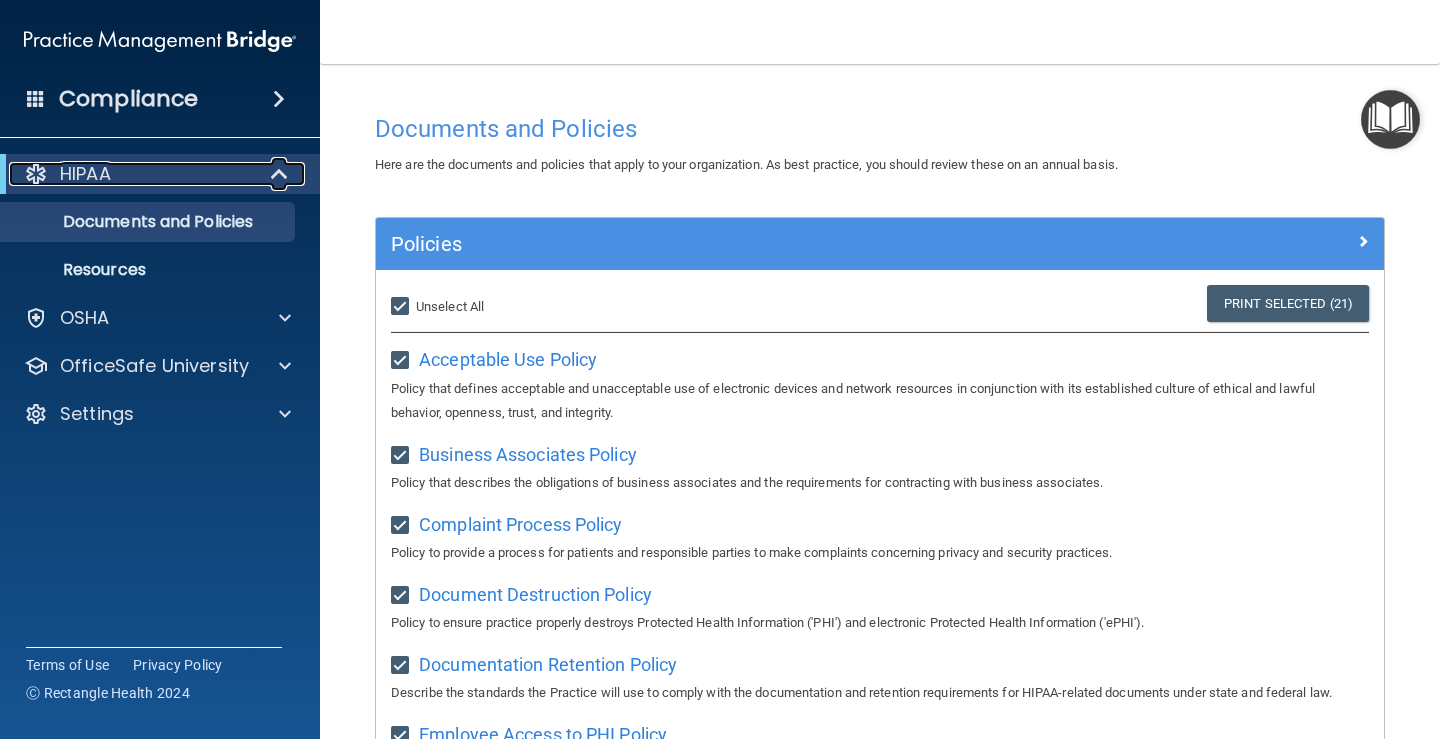 click at bounding box center [281, 174] 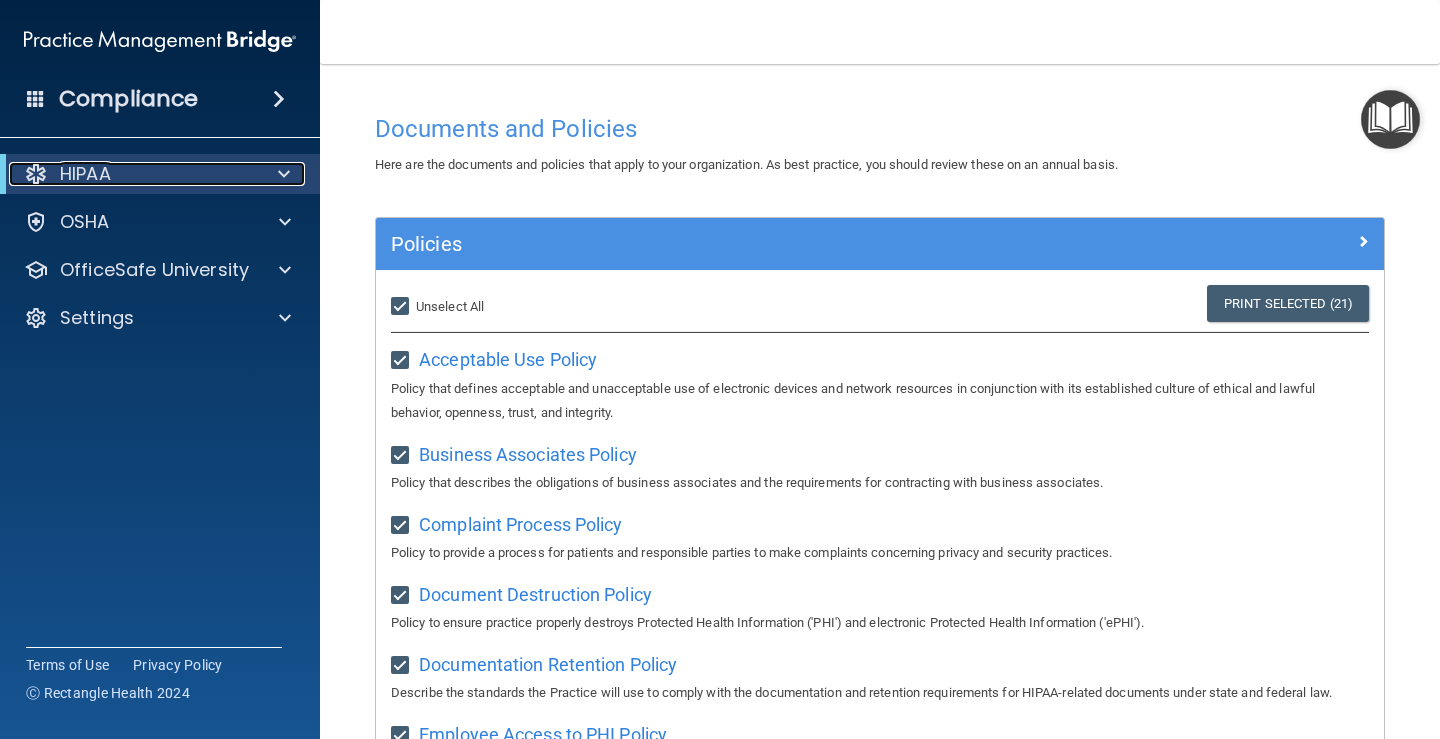click on "HIPAA" at bounding box center (85, 174) 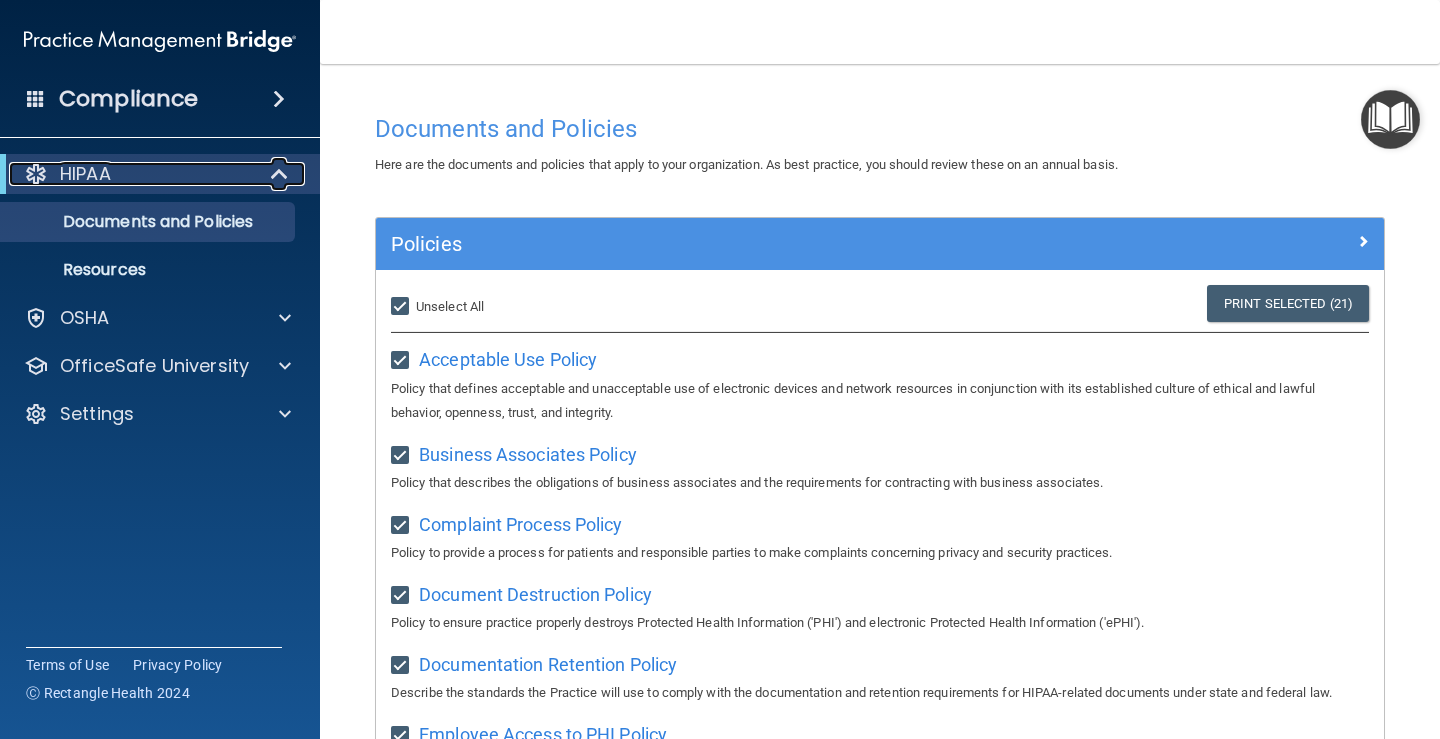 click on "HIPAA" at bounding box center [85, 174] 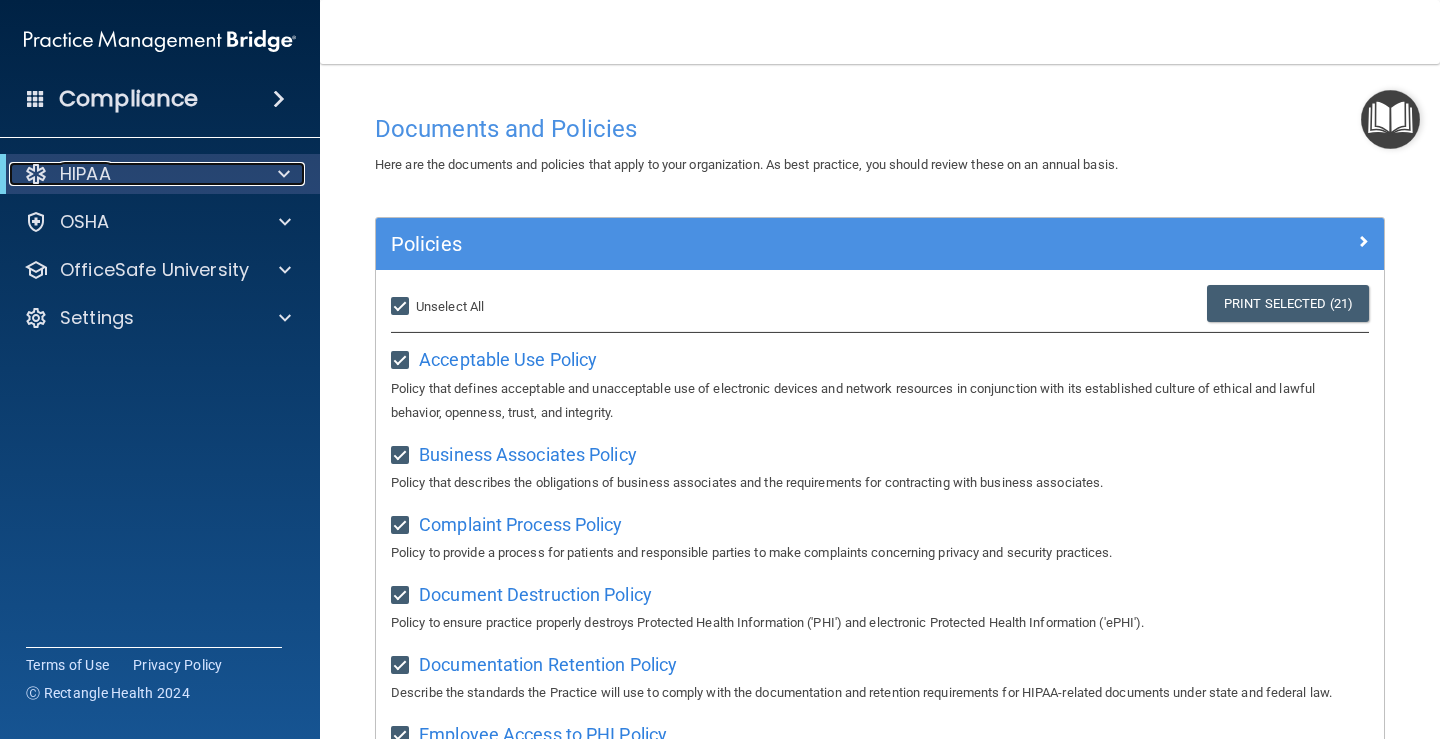 click on "HIPAA" at bounding box center [85, 174] 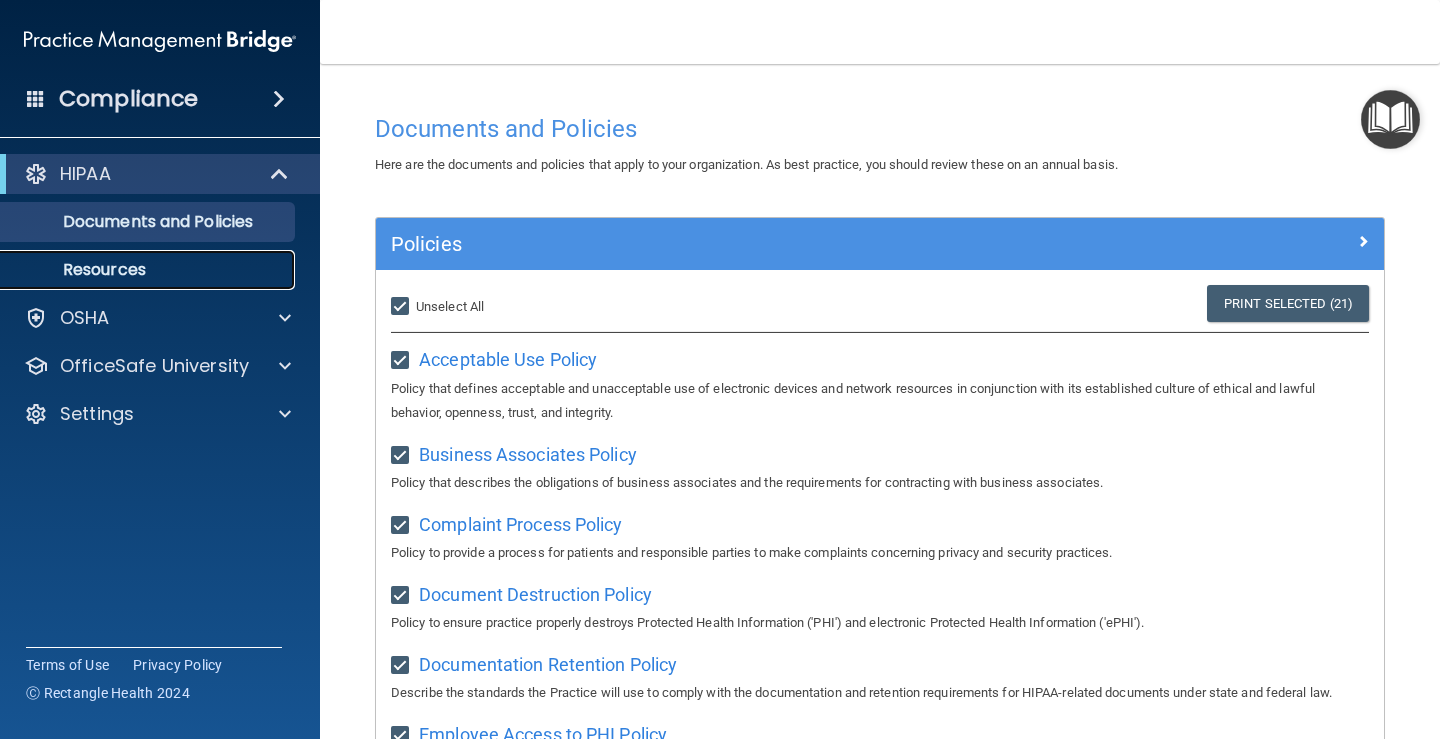 click on "Resources" at bounding box center [149, 270] 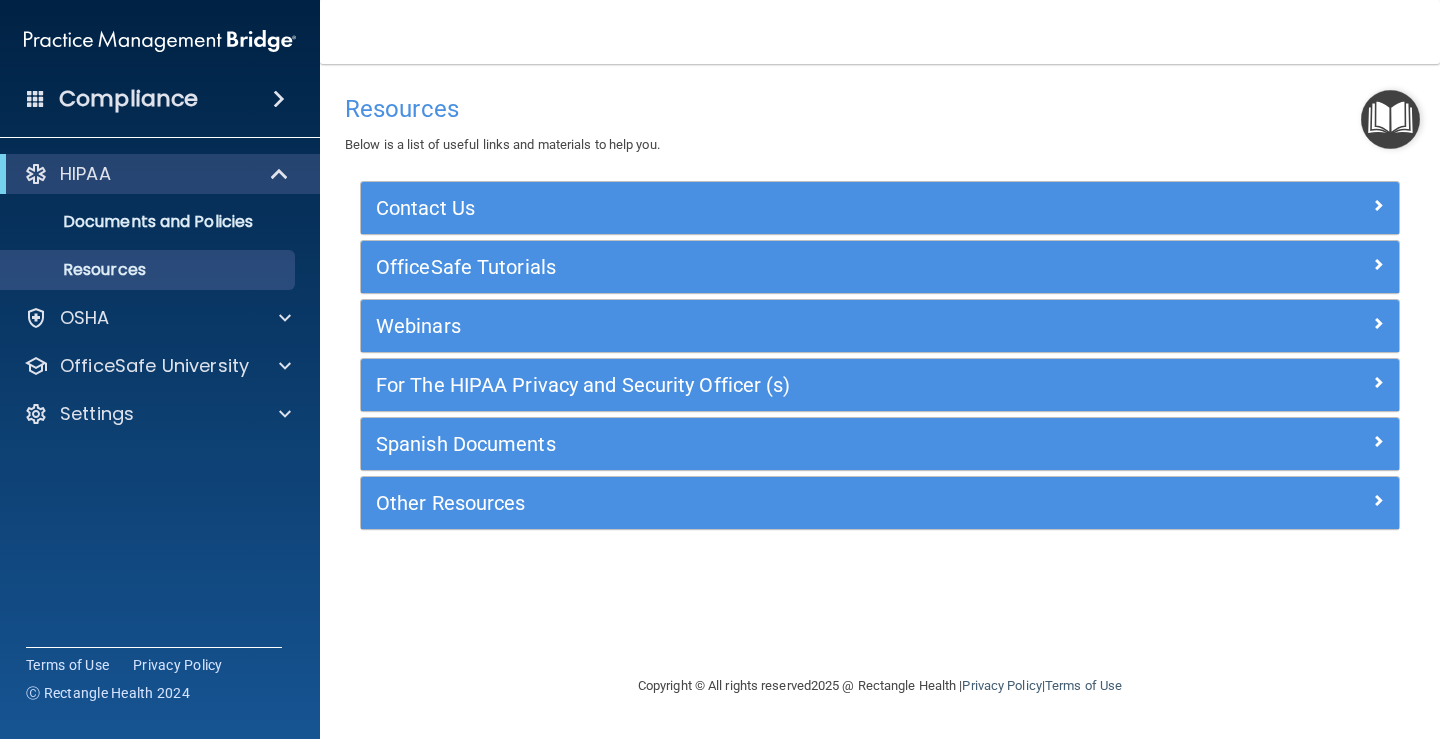 click on "Compliance" at bounding box center [128, 99] 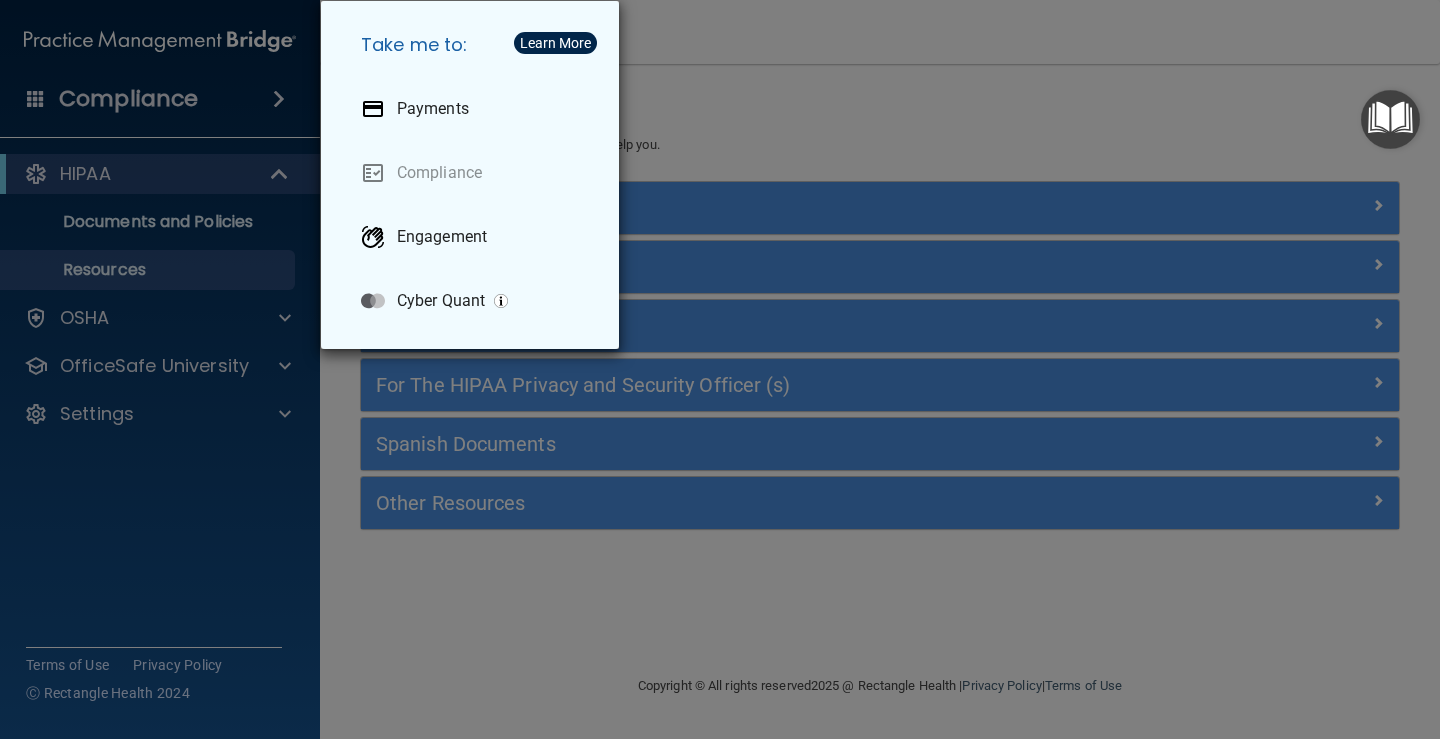 click on "Take me to:             Payments                   Compliance                     Engagement                     Cyber Quant" at bounding box center (720, 369) 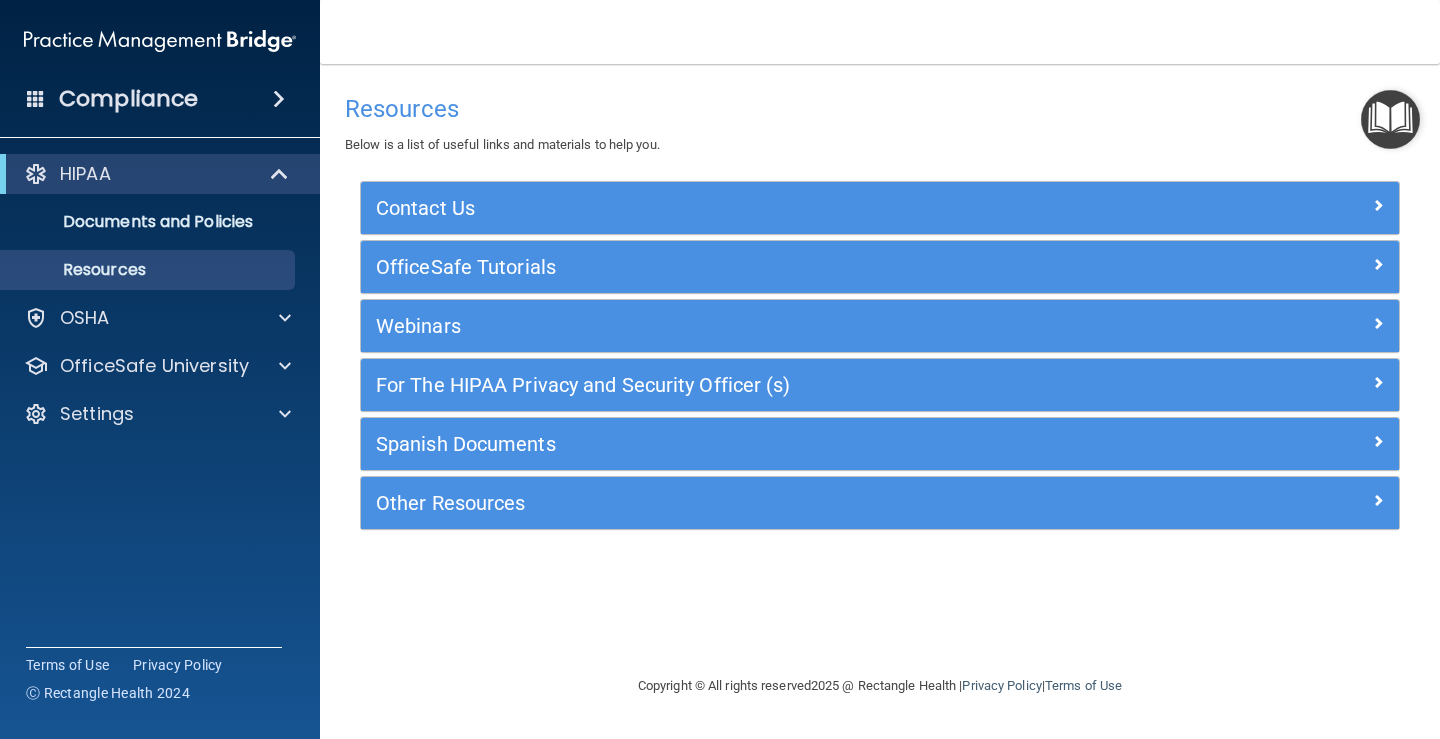 click at bounding box center [1390, 119] 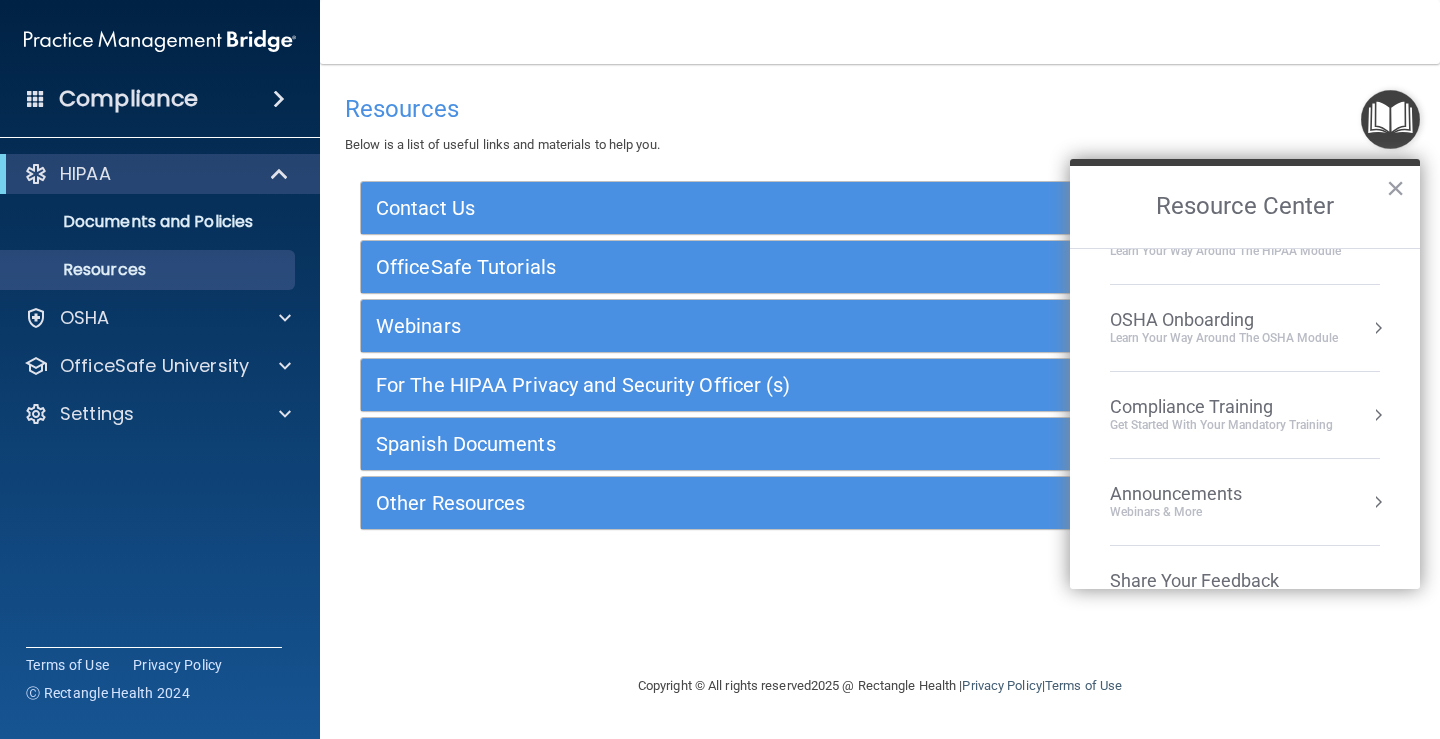 scroll, scrollTop: 0, scrollLeft: 0, axis: both 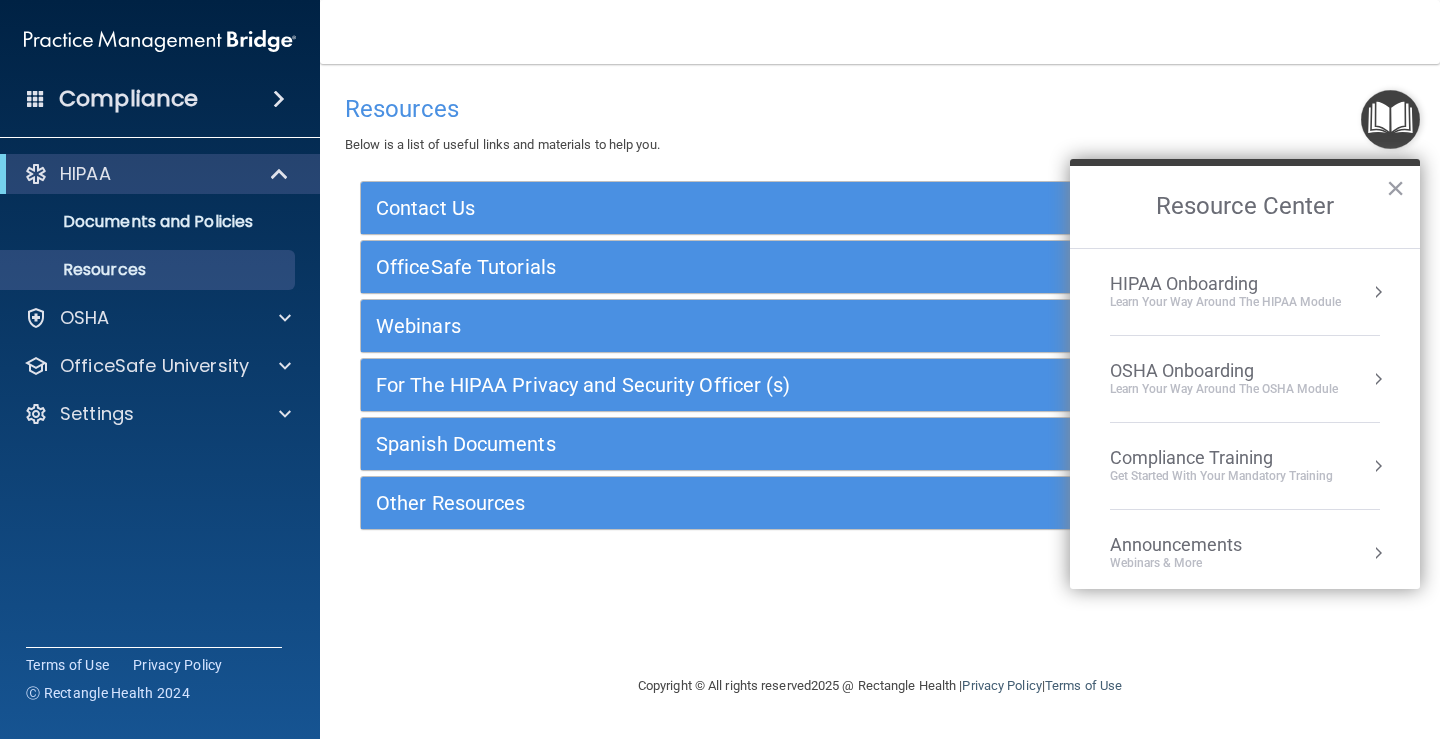 click on "OSHA Onboarding" at bounding box center [1224, 371] 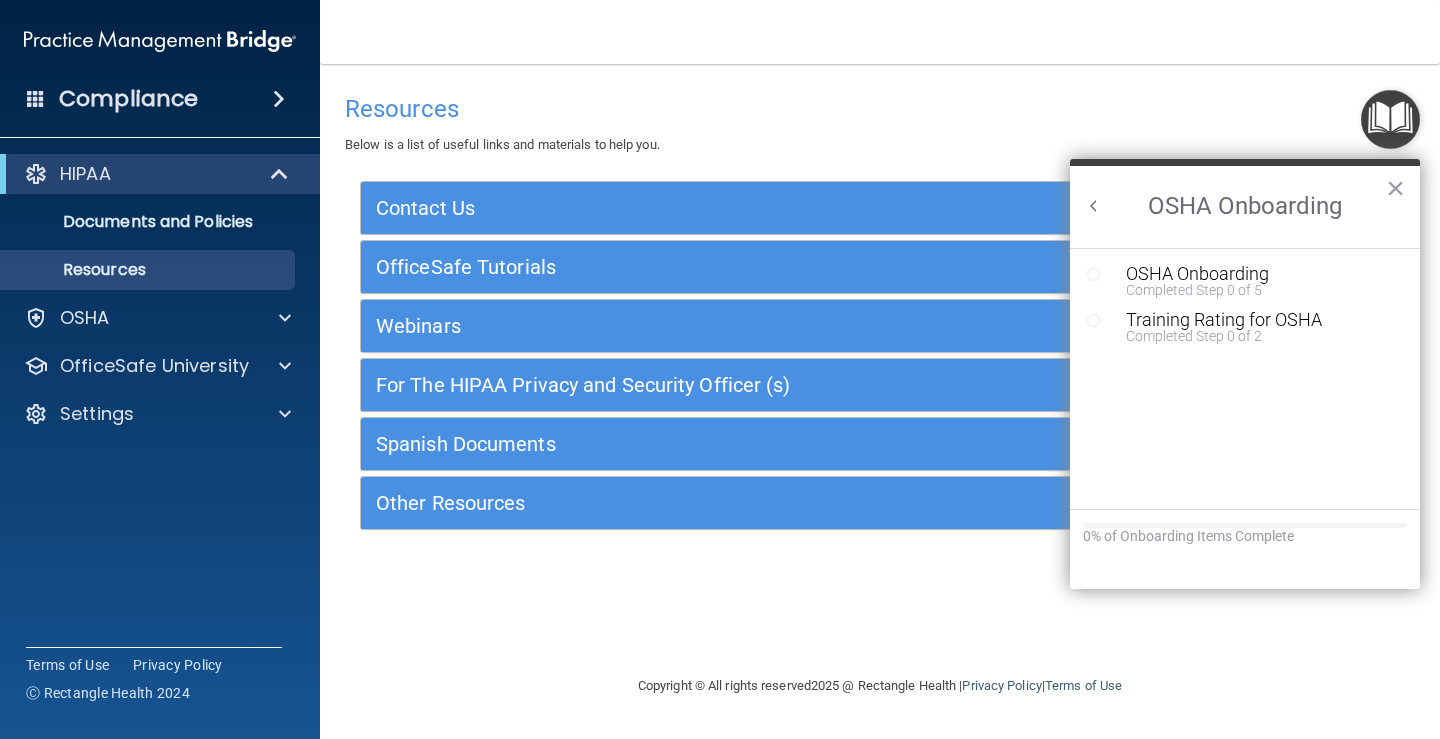 scroll, scrollTop: 0, scrollLeft: 0, axis: both 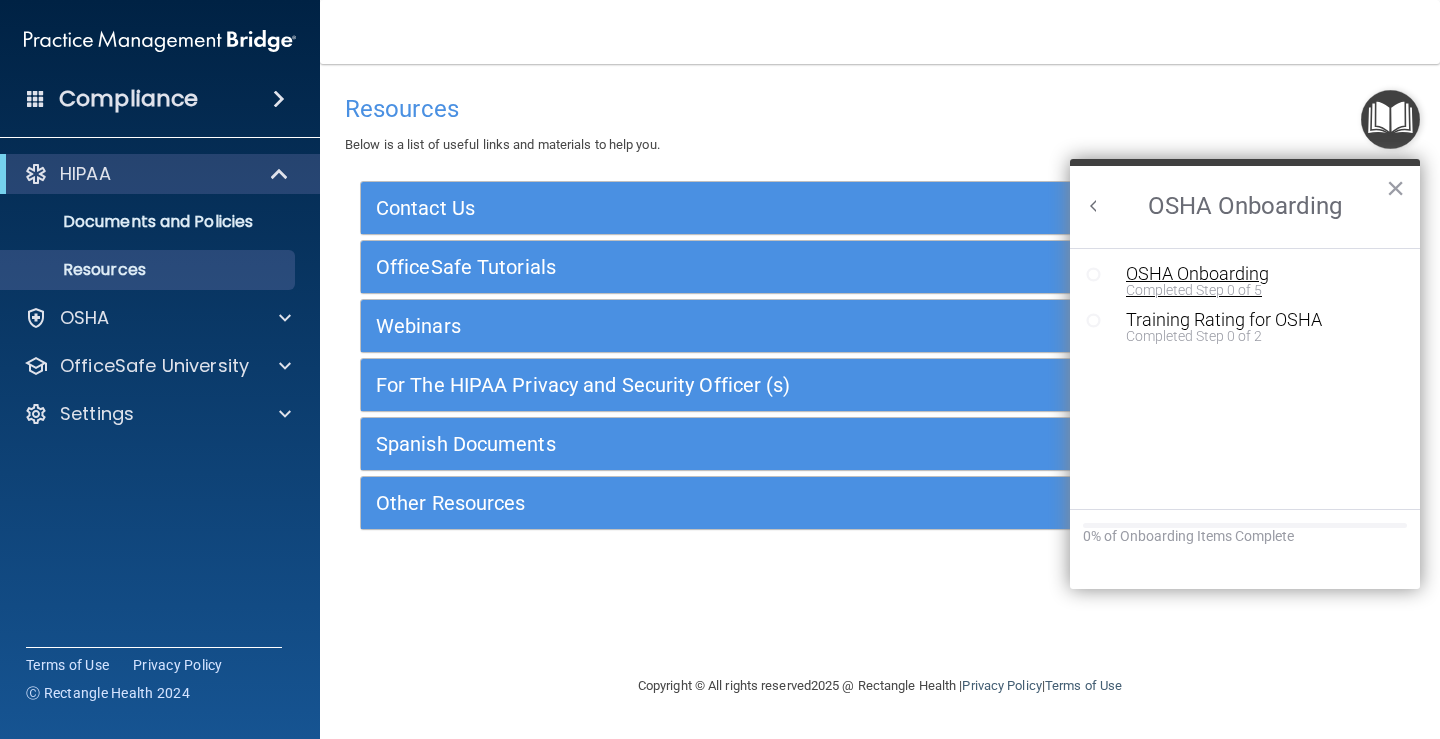 click on "OSHA Onboarding" at bounding box center [1260, 274] 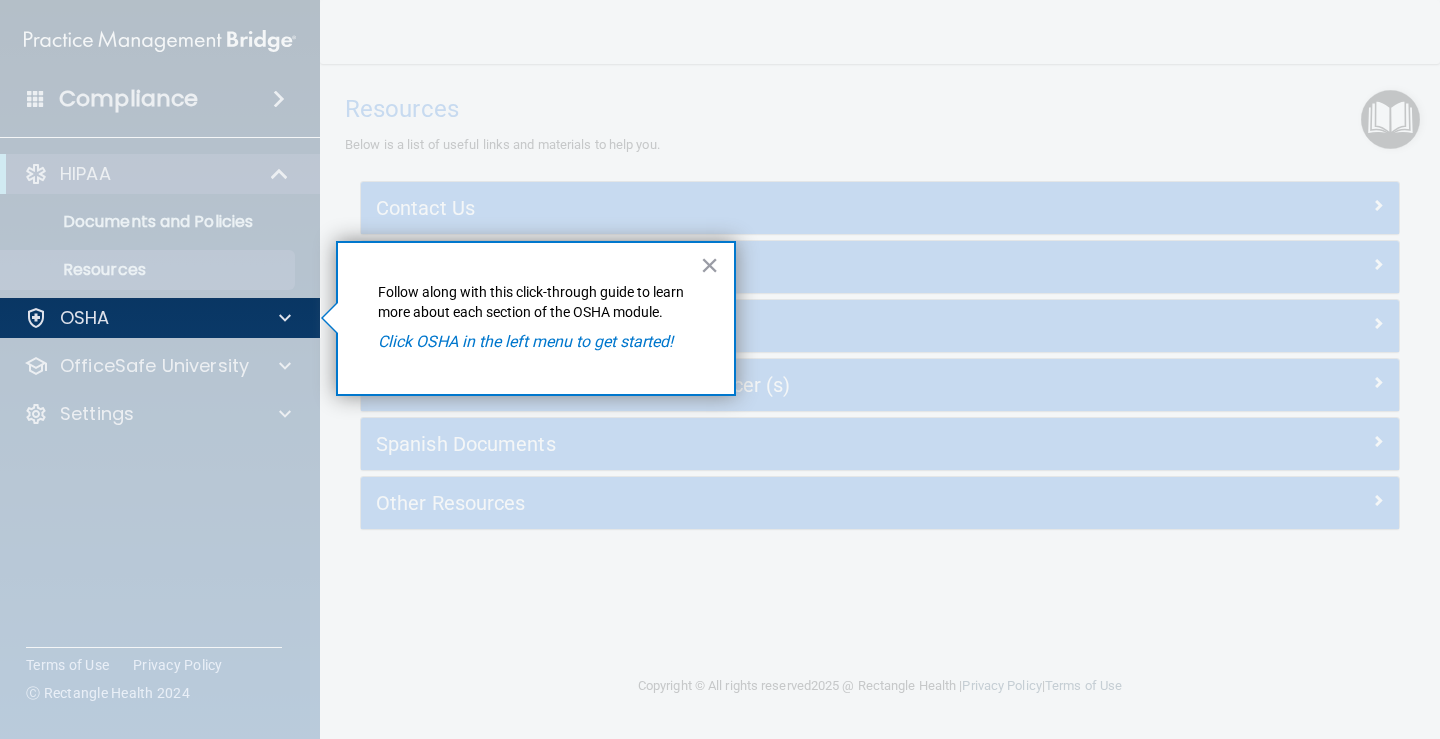 click on "× Follow along with this click-through guide to learn more about each section of the OSHA module. Click OSHA in the left menu to get started!" at bounding box center [536, 318] 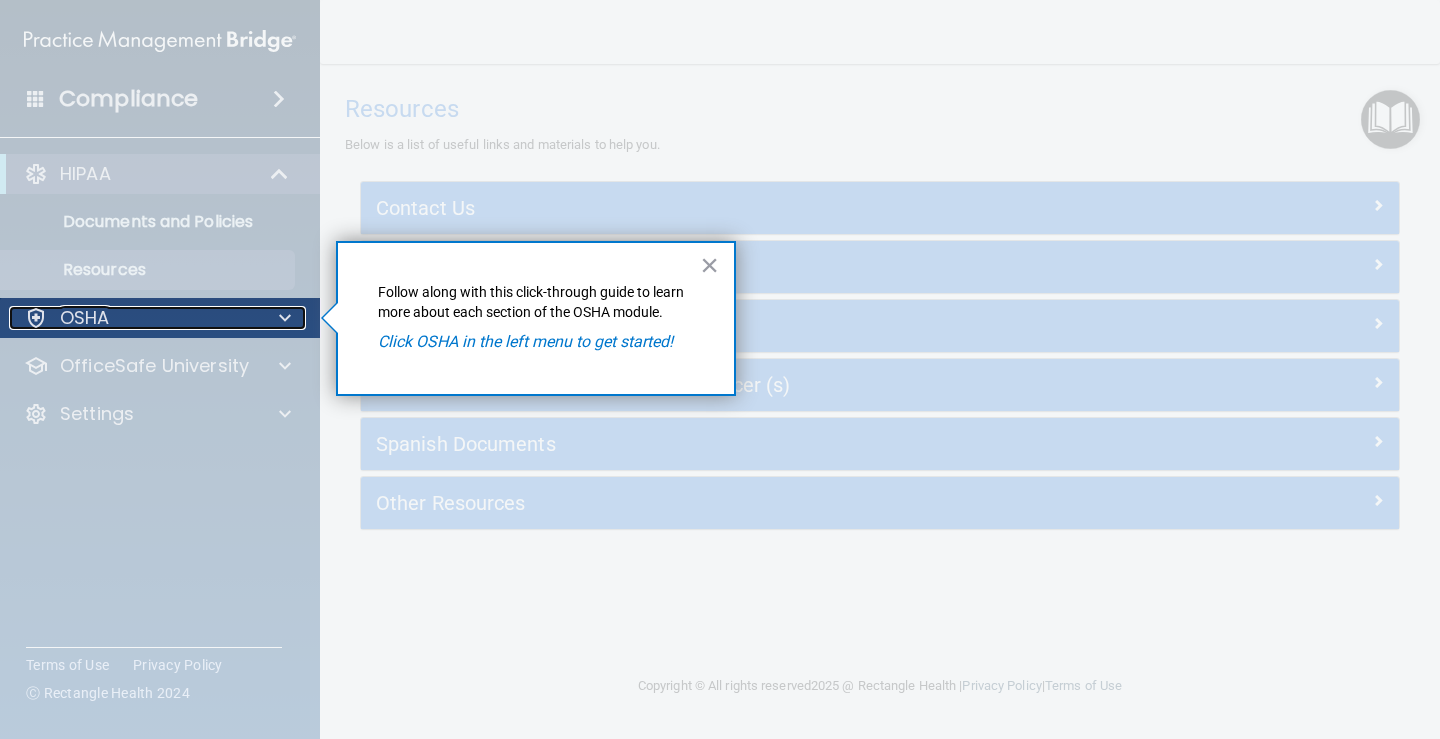 click on "OSHA" at bounding box center [133, 318] 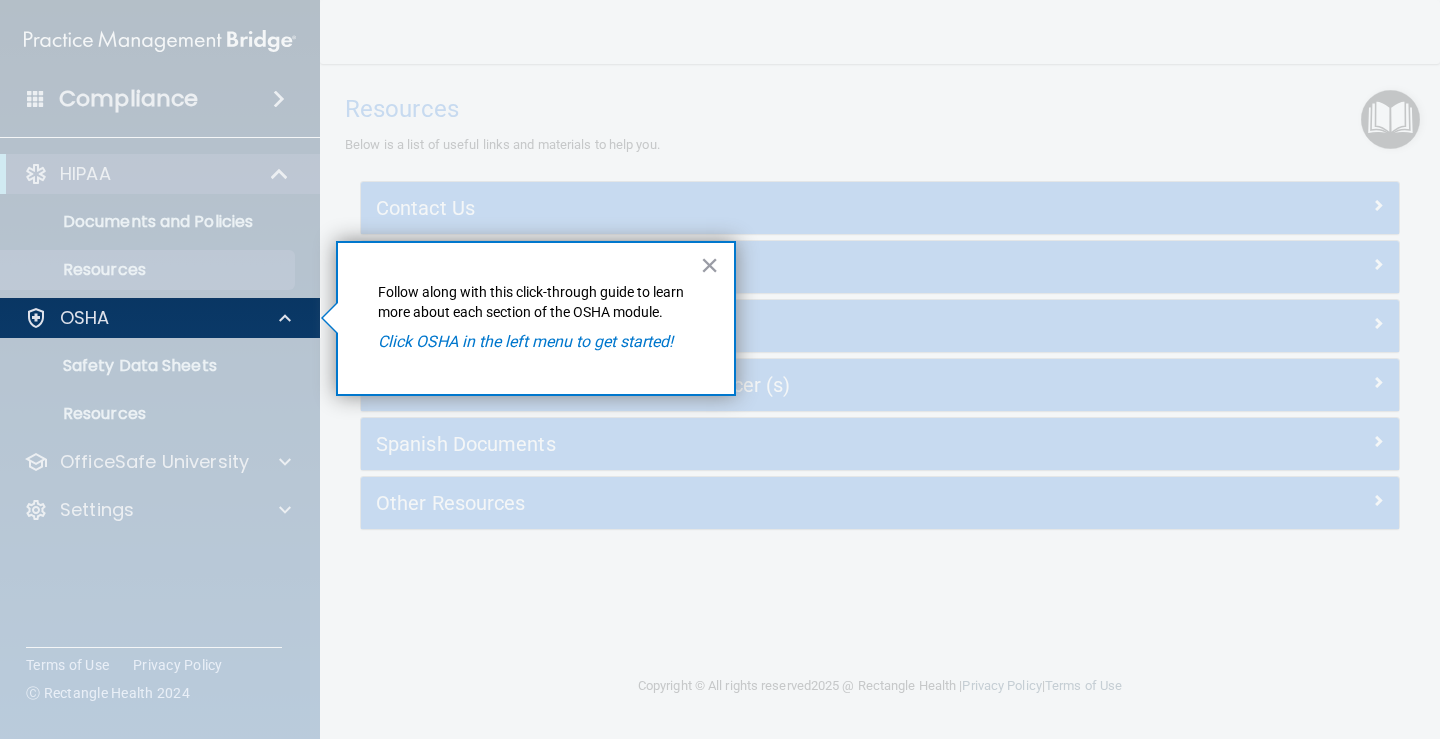 click at bounding box center [160, 538] 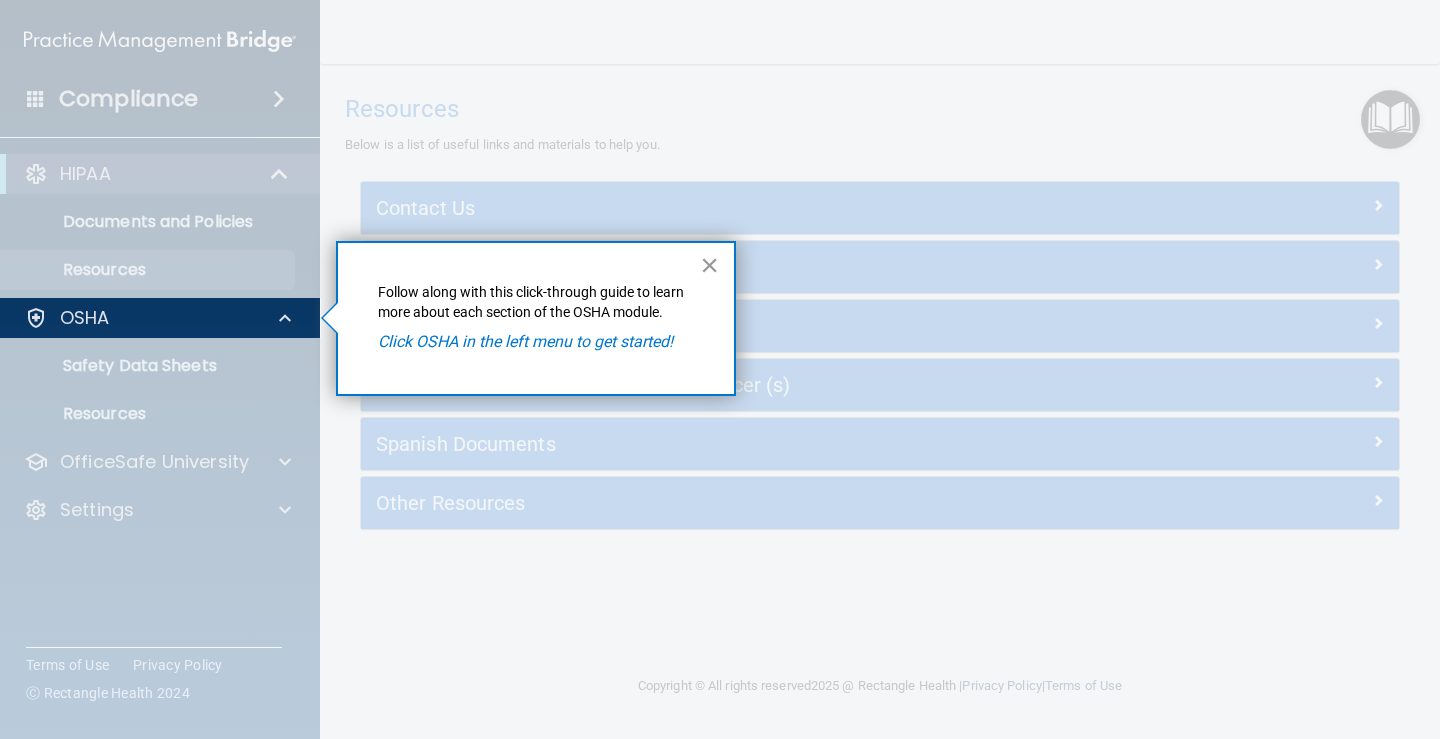 click on "×" at bounding box center (709, 265) 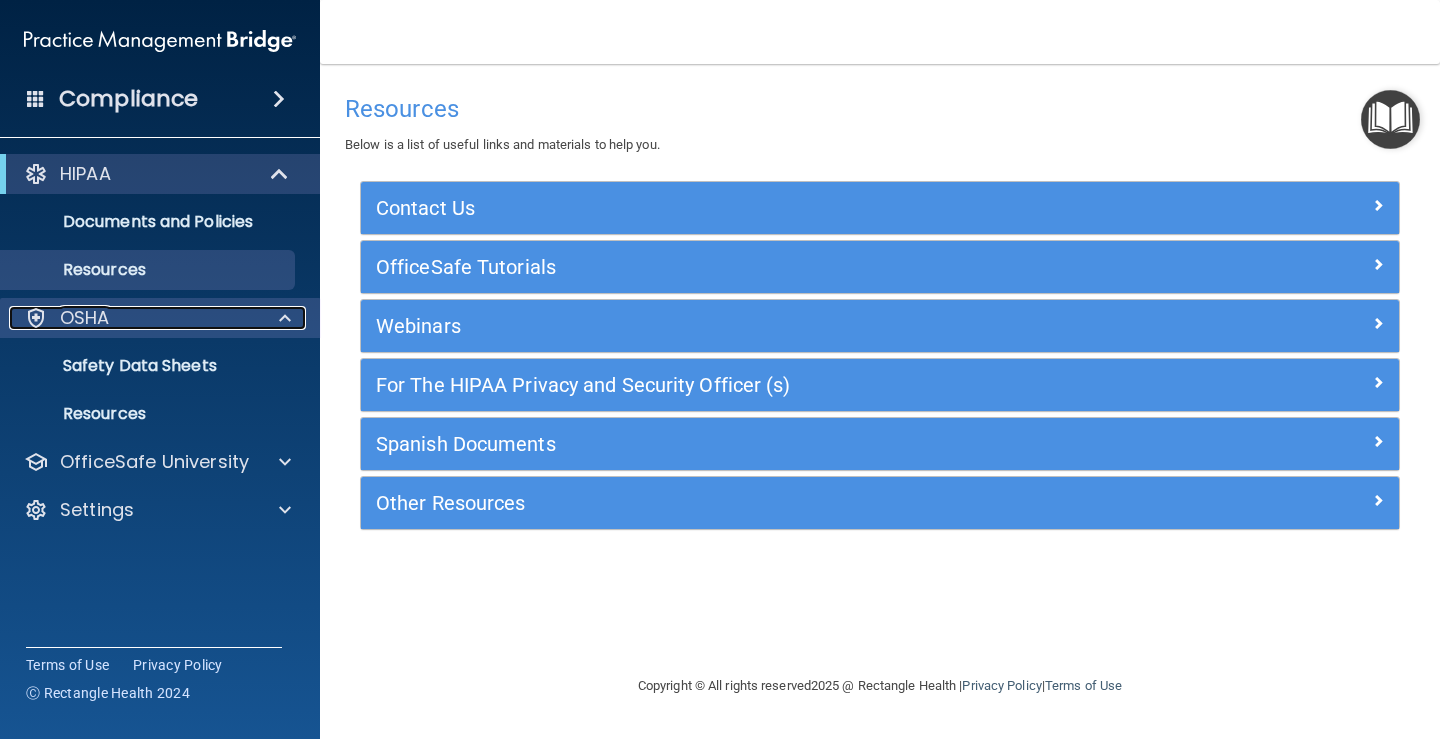 click on "OSHA" at bounding box center (85, 318) 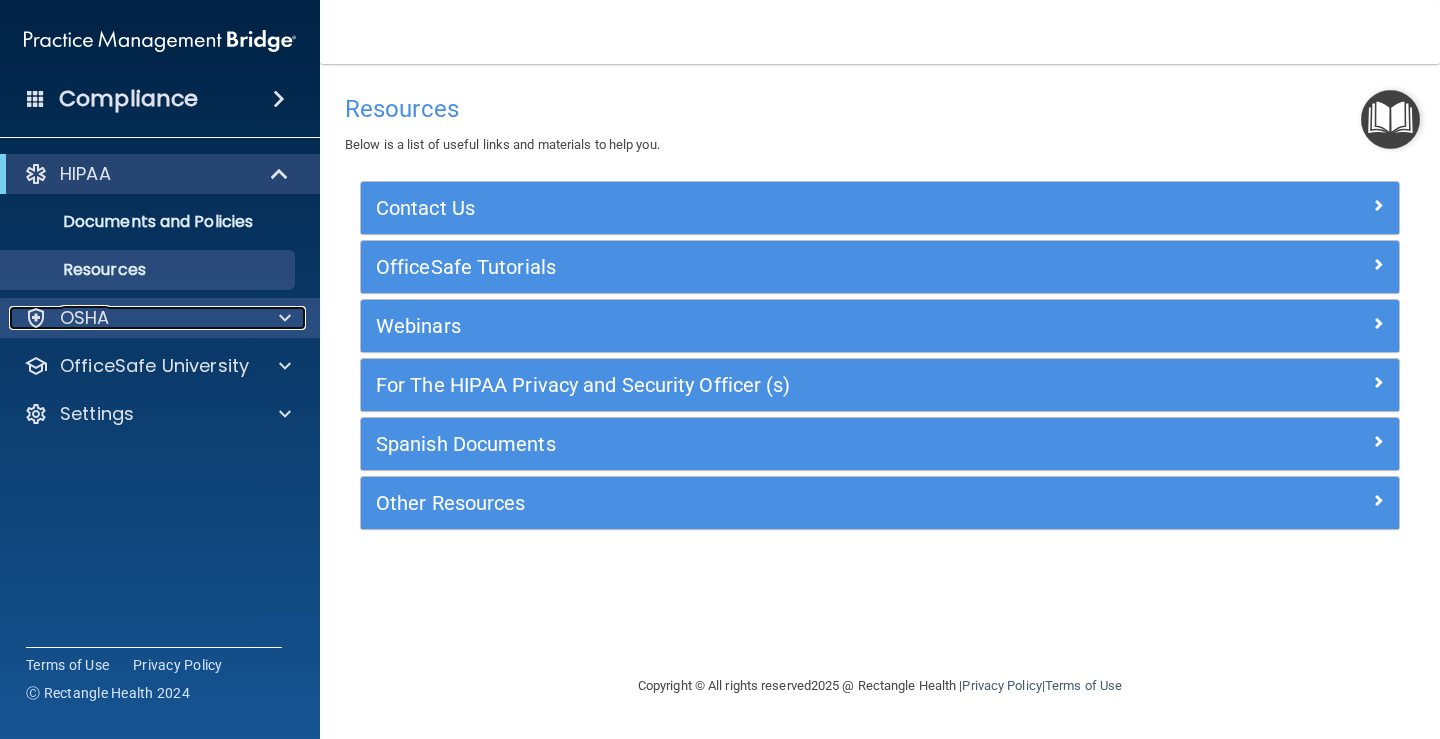 click on "OSHA" at bounding box center (85, 318) 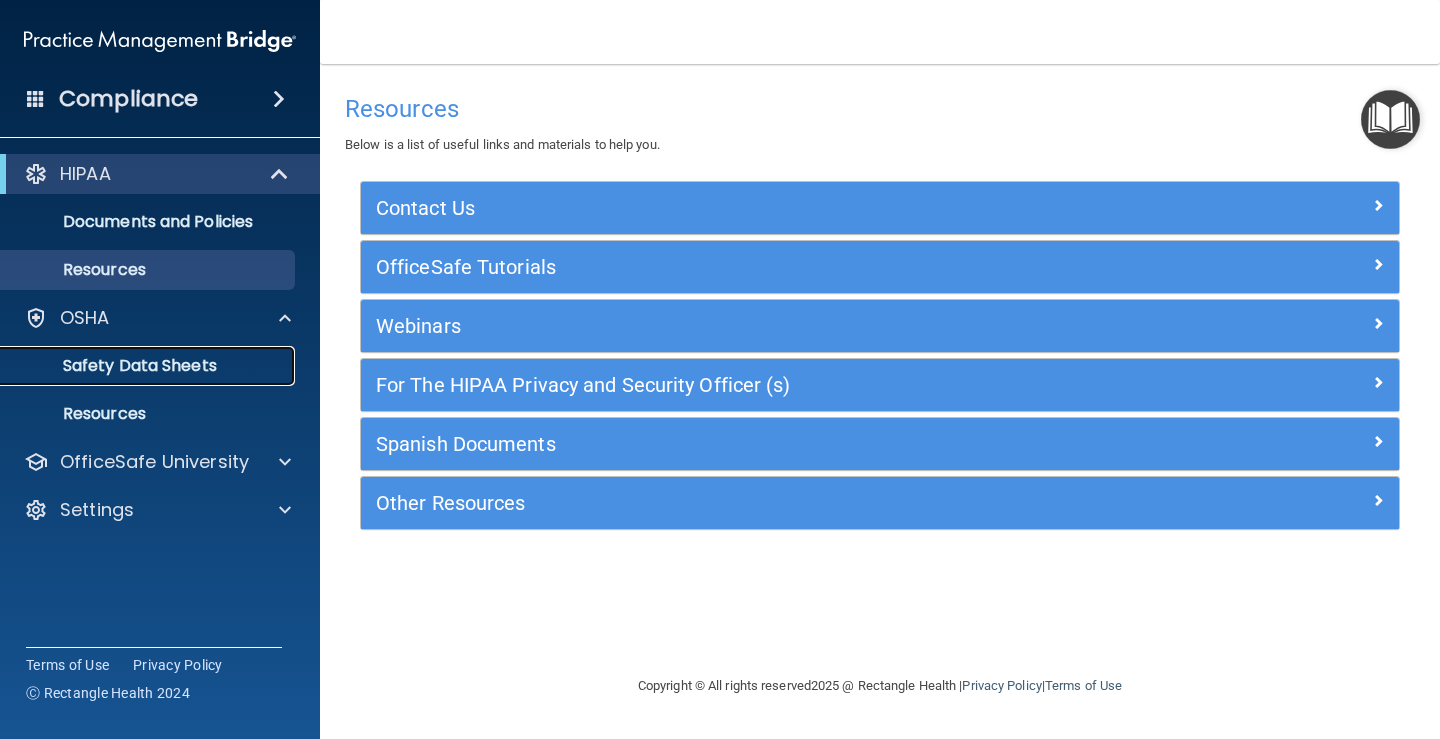 click on "Safety Data Sheets" at bounding box center (149, 366) 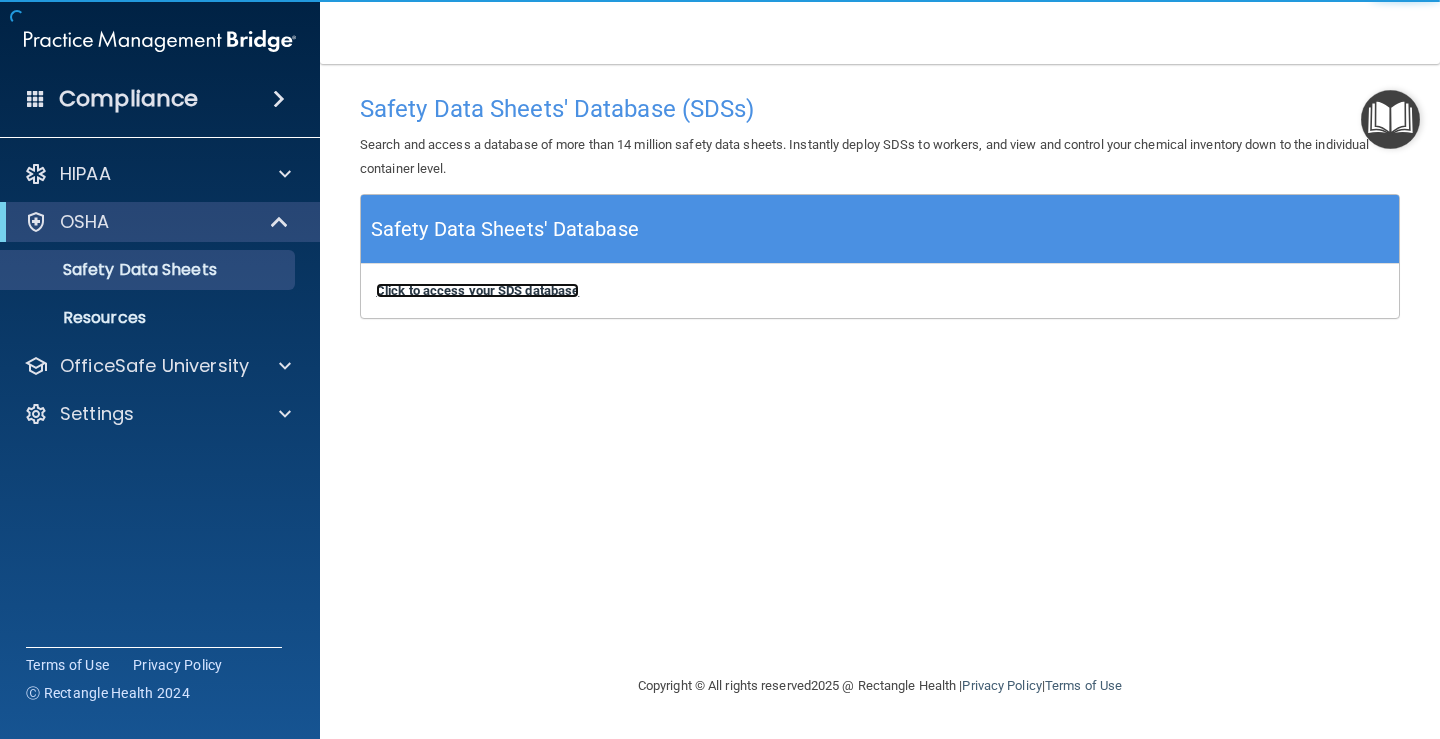click on "Click to access your SDS database" at bounding box center (477, 290) 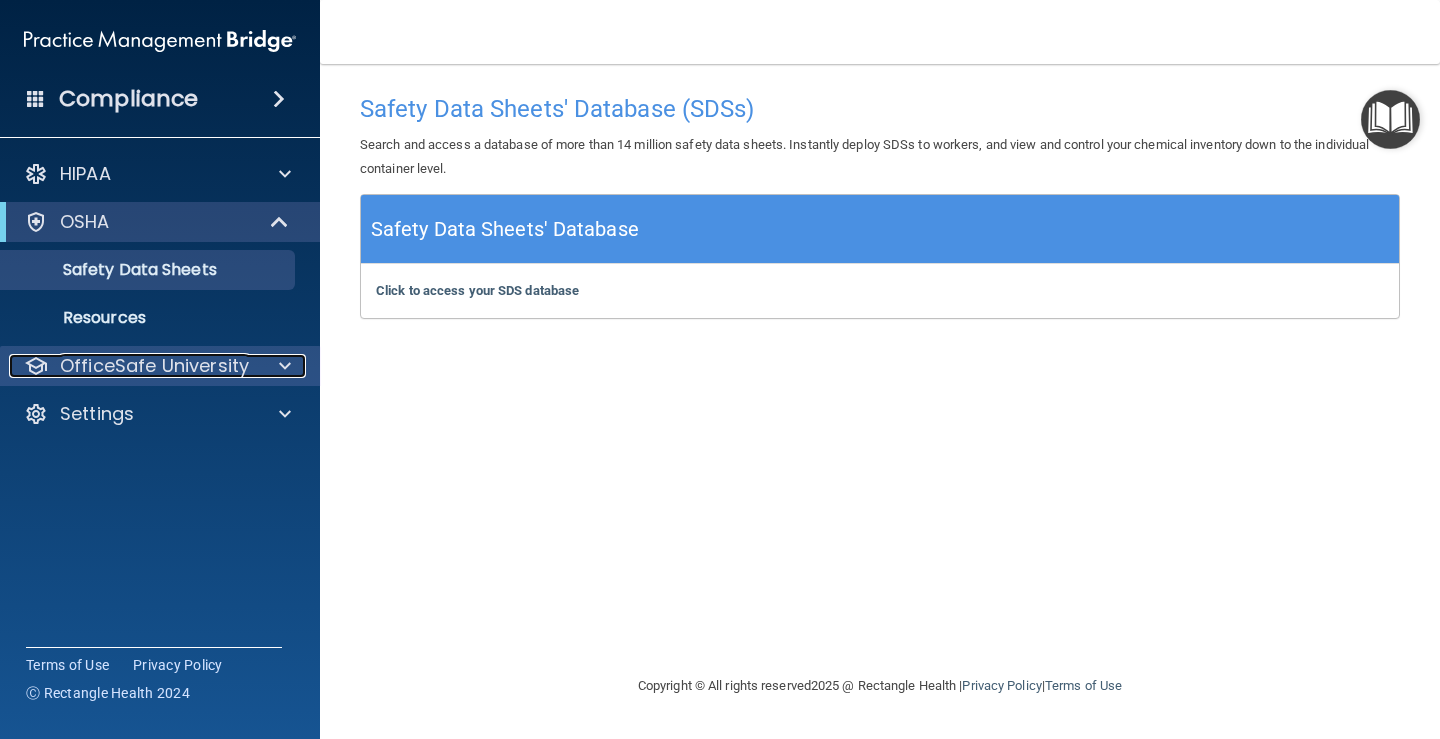 click on "OfficeSafe University" at bounding box center [154, 366] 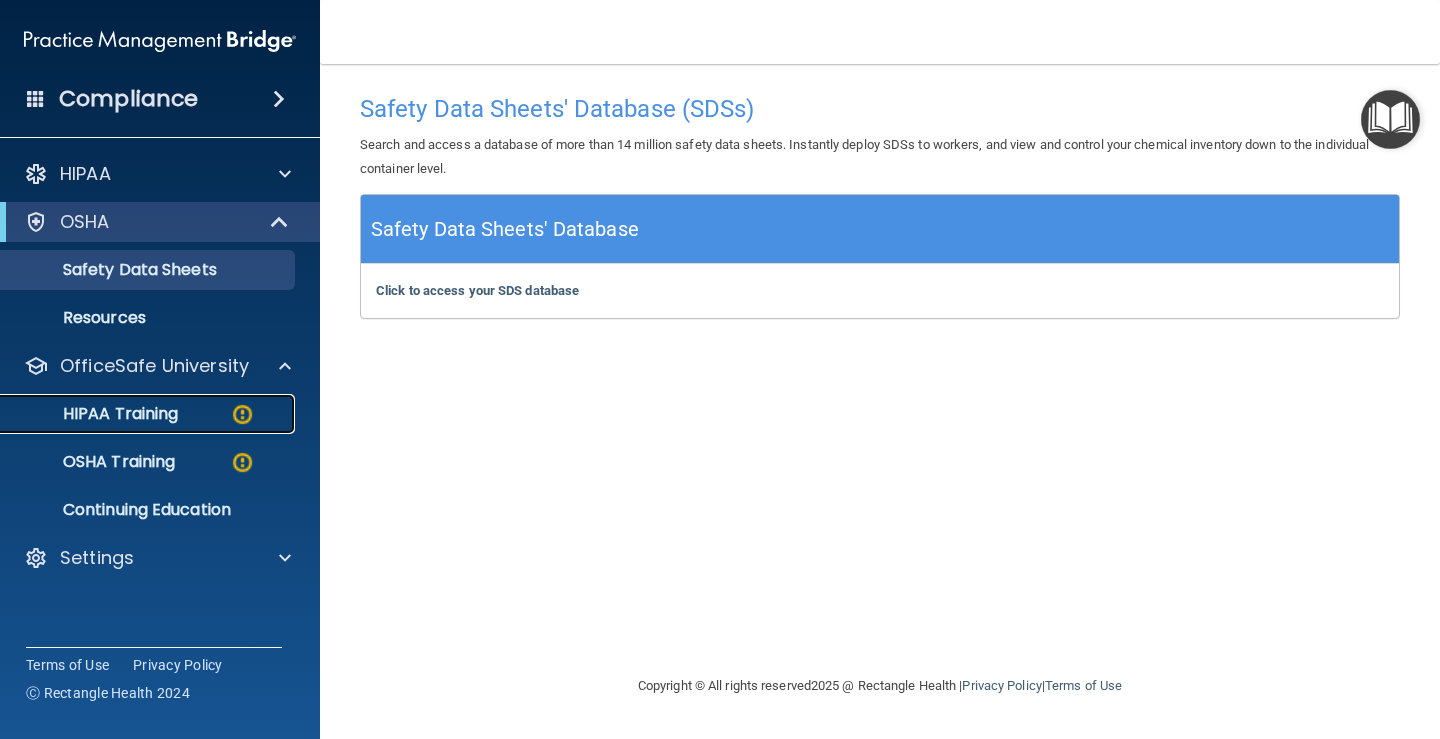 click on "HIPAA Training" at bounding box center [137, 414] 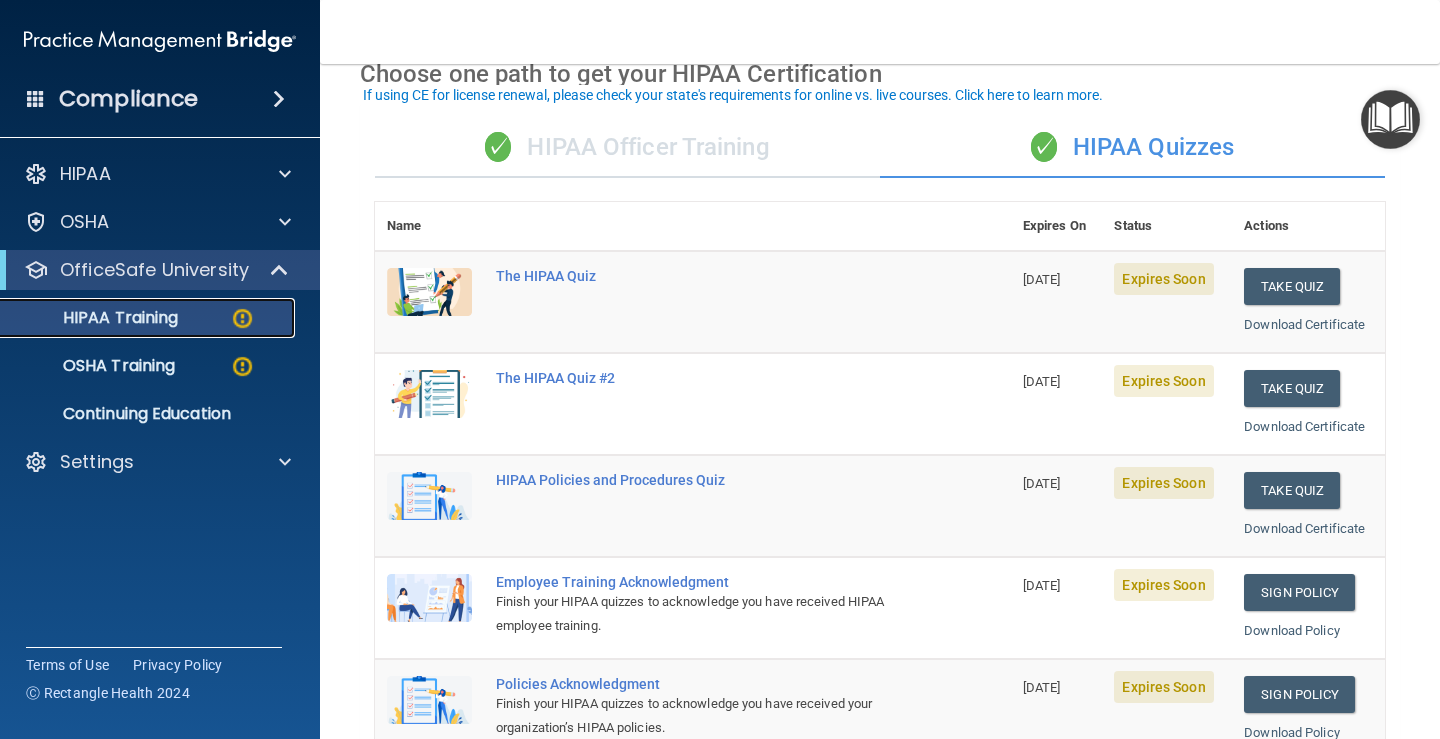 scroll, scrollTop: 109, scrollLeft: 0, axis: vertical 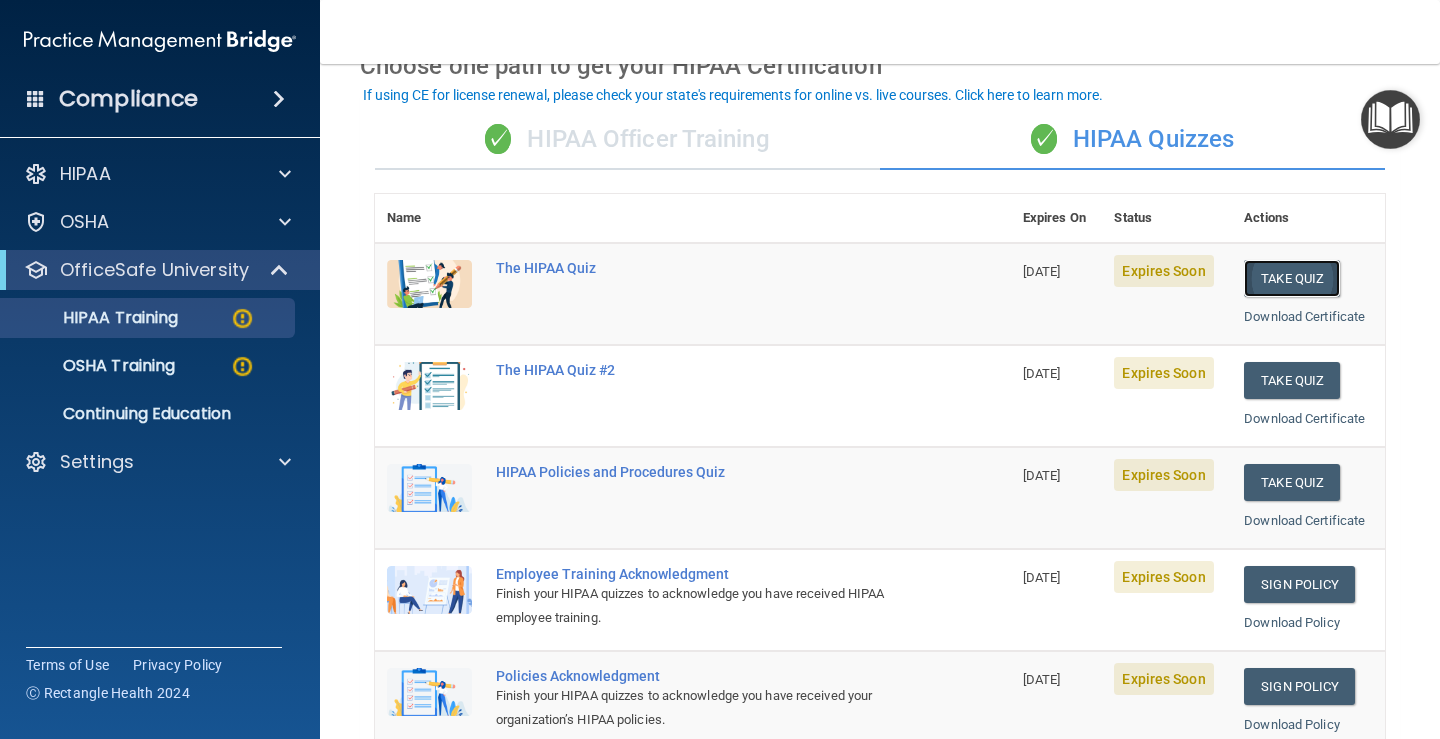 click on "Take Quiz" at bounding box center [1292, 278] 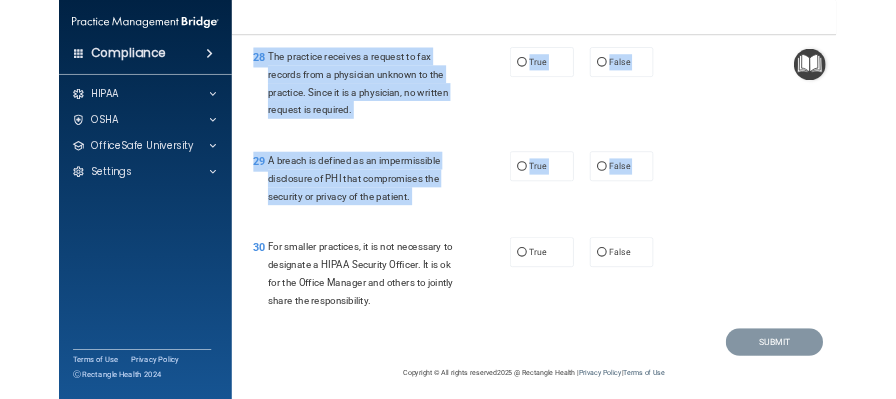 scroll, scrollTop: 5112, scrollLeft: 0, axis: vertical 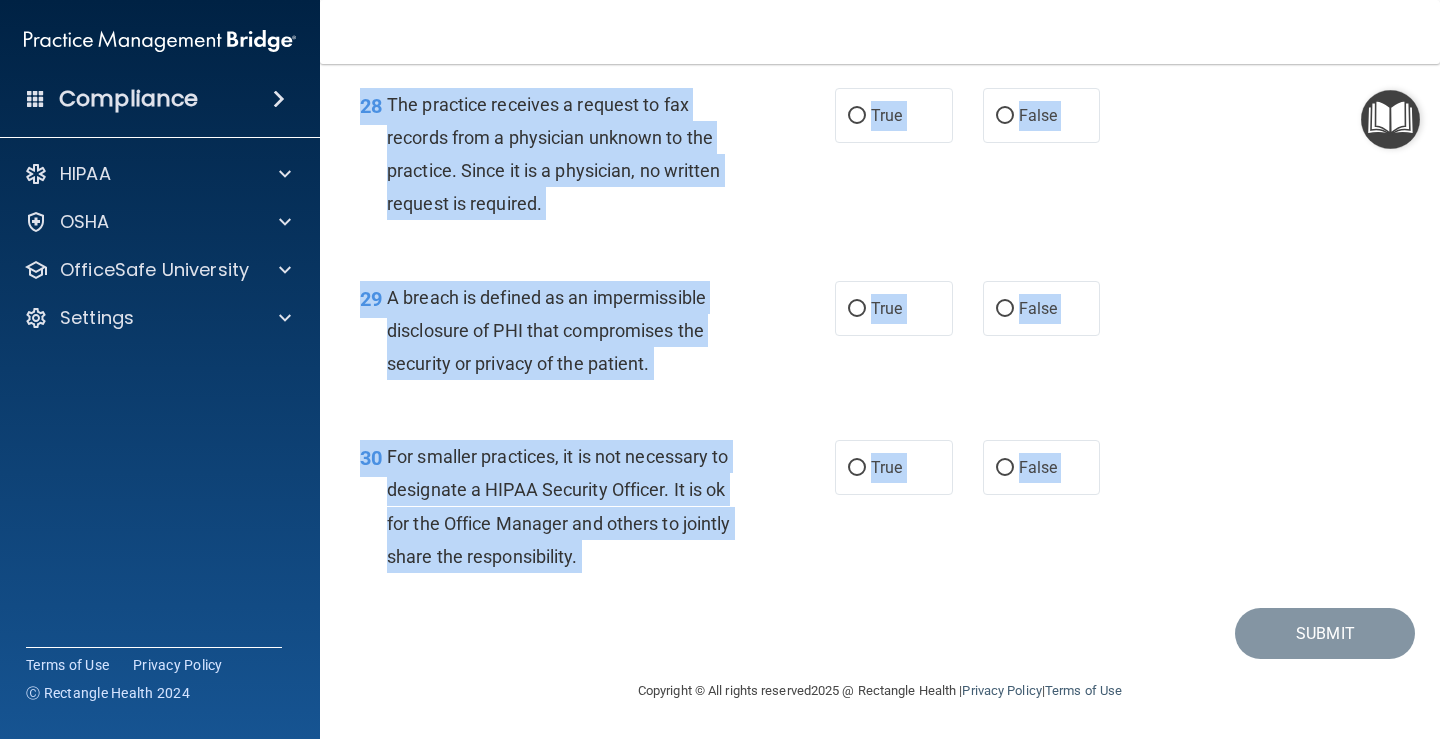 drag, startPoint x: 383, startPoint y: 167, endPoint x: 826, endPoint y: 611, distance: 627.2041 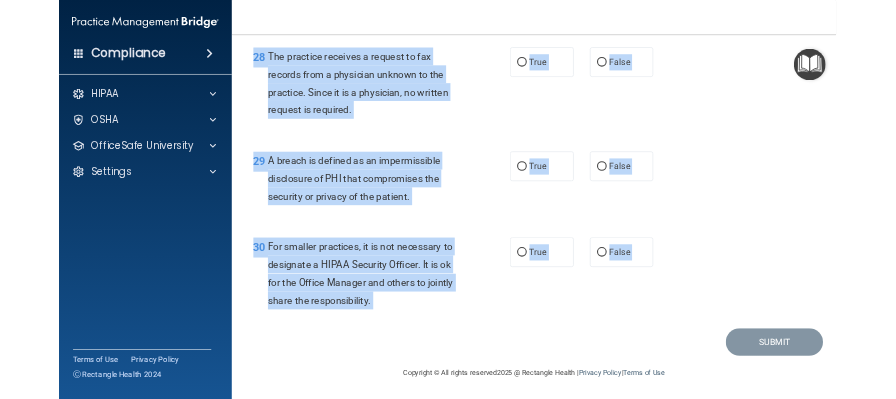 scroll, scrollTop: 6474, scrollLeft: 0, axis: vertical 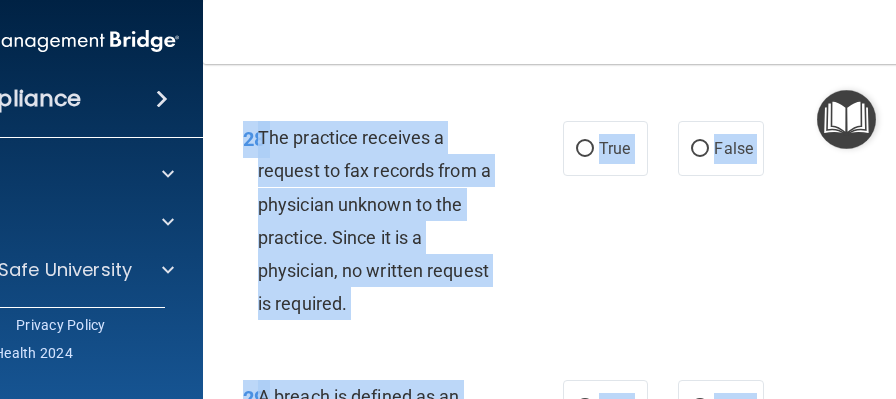 click on "28       The practice receives a request to fax records from a physician unknown to the practice.  Since it is a physician, no written request is required." at bounding box center (403, 225) 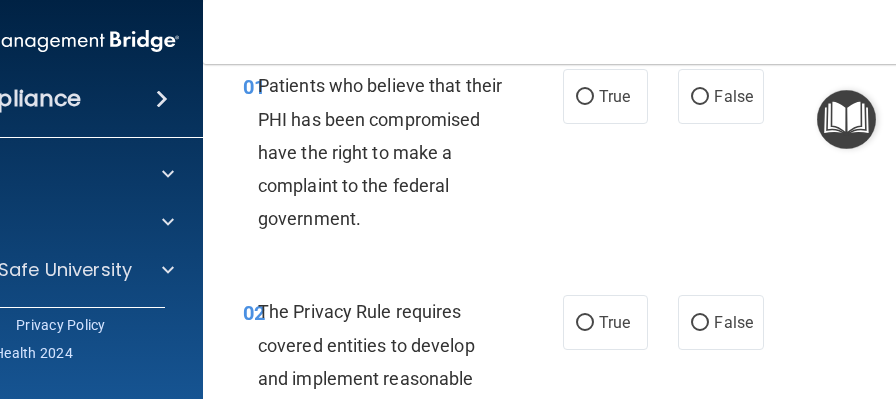 scroll, scrollTop: 0, scrollLeft: 0, axis: both 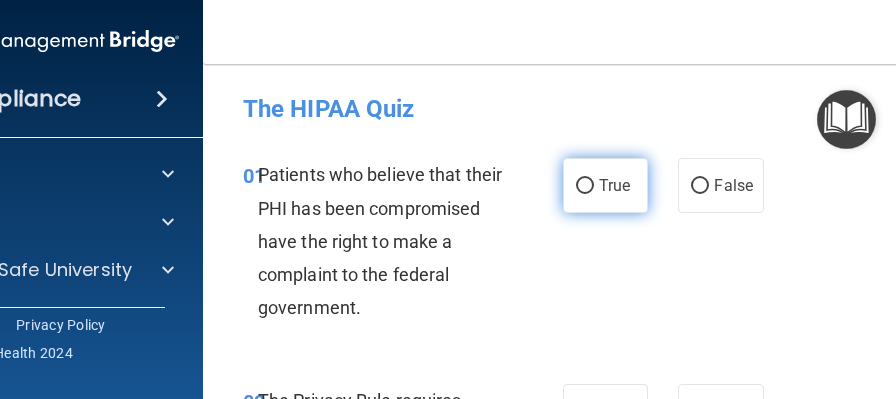 click on "True" at bounding box center (605, 185) 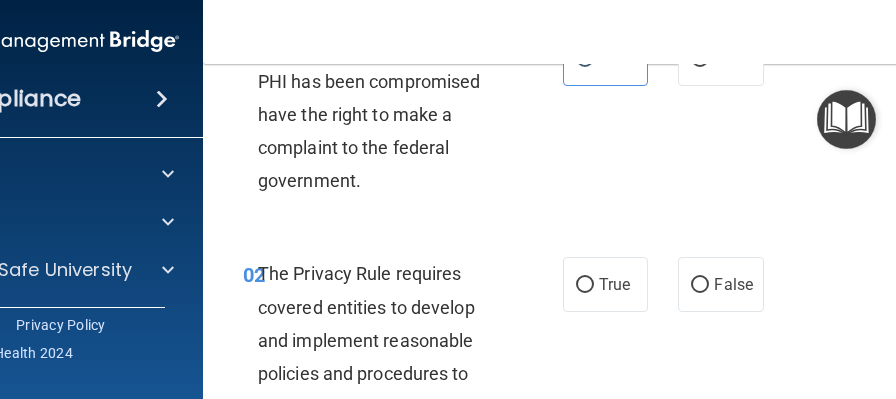 scroll, scrollTop: 161, scrollLeft: 0, axis: vertical 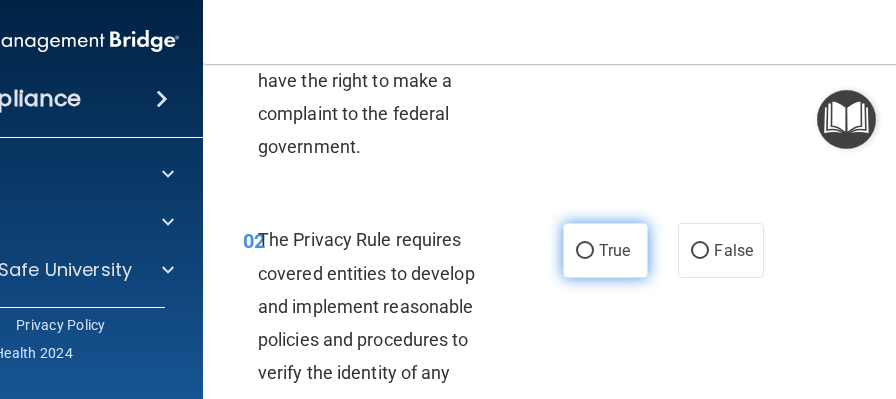 click on "True" at bounding box center [605, 250] 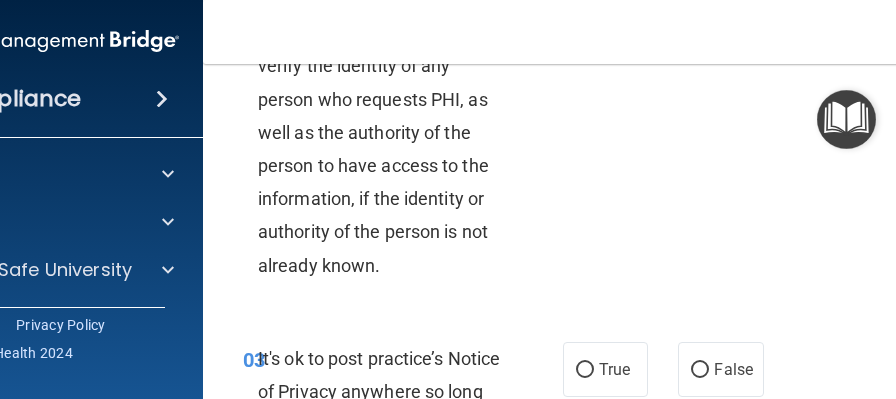scroll, scrollTop: 490, scrollLeft: 0, axis: vertical 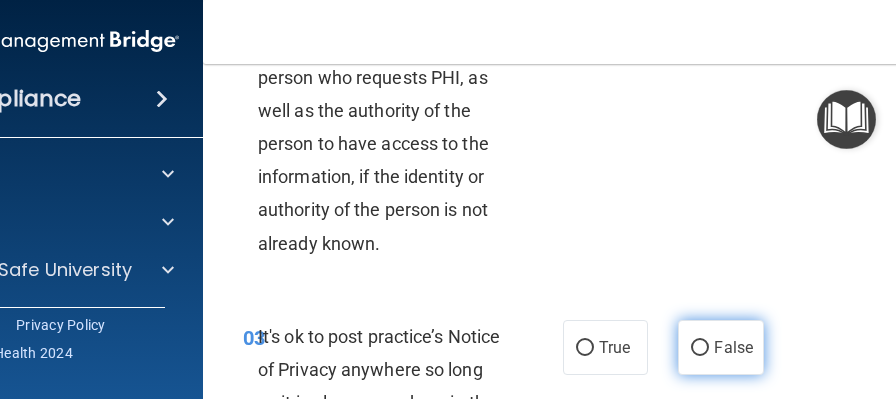 click on "False" at bounding box center [733, 347] 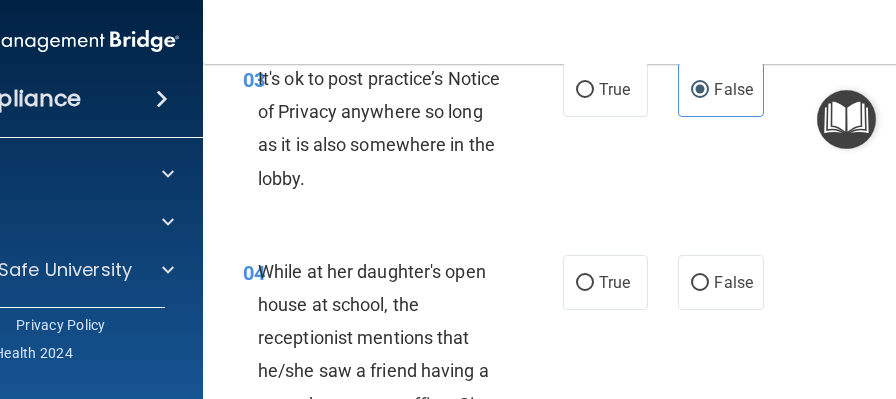 scroll, scrollTop: 749, scrollLeft: 0, axis: vertical 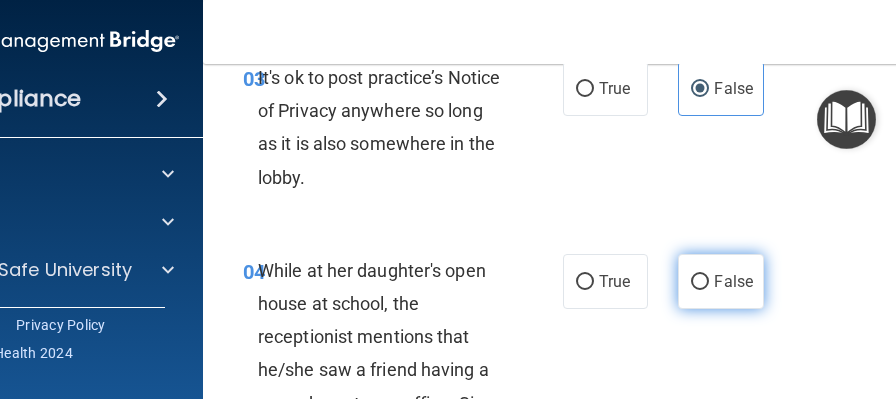 click on "False" at bounding box center [700, 282] 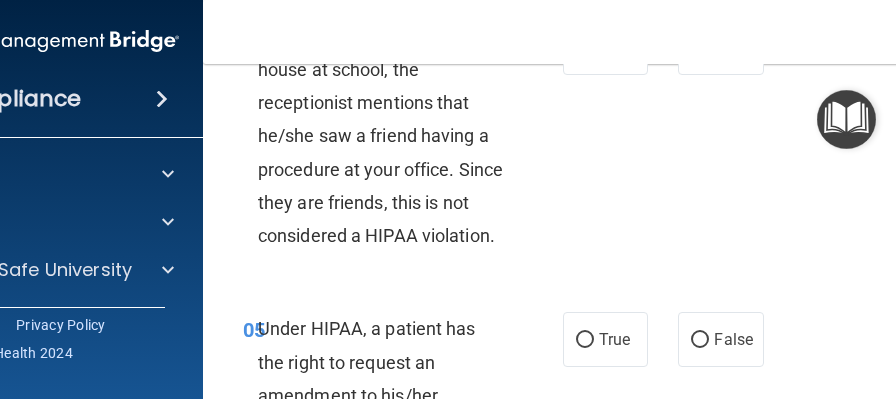 scroll, scrollTop: 988, scrollLeft: 0, axis: vertical 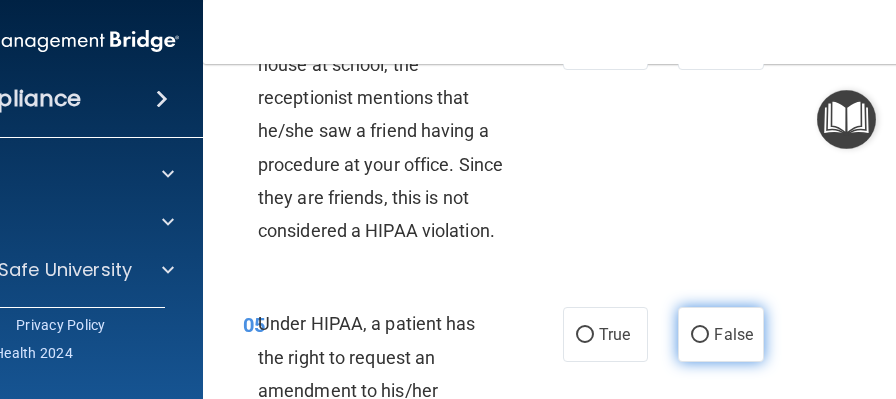 click on "False" at bounding box center (700, 335) 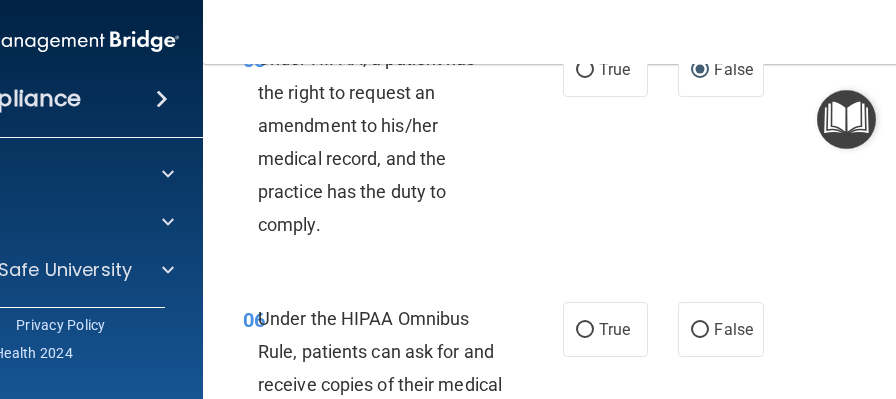 scroll, scrollTop: 1268, scrollLeft: 0, axis: vertical 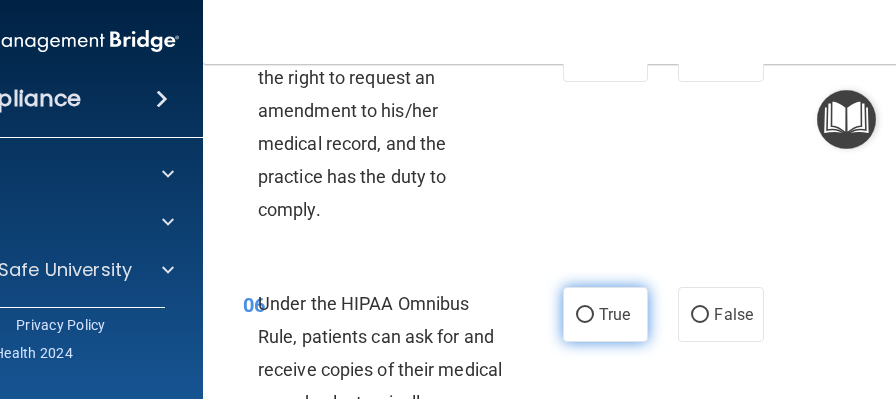 click on "True" at bounding box center [605, 314] 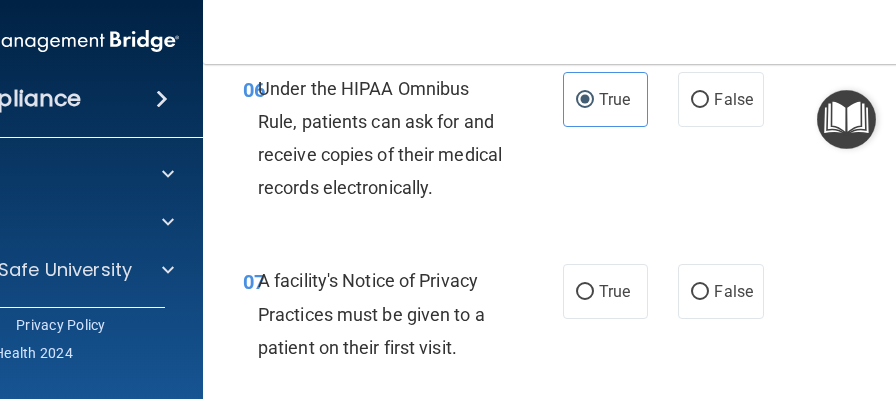 scroll, scrollTop: 1484, scrollLeft: 0, axis: vertical 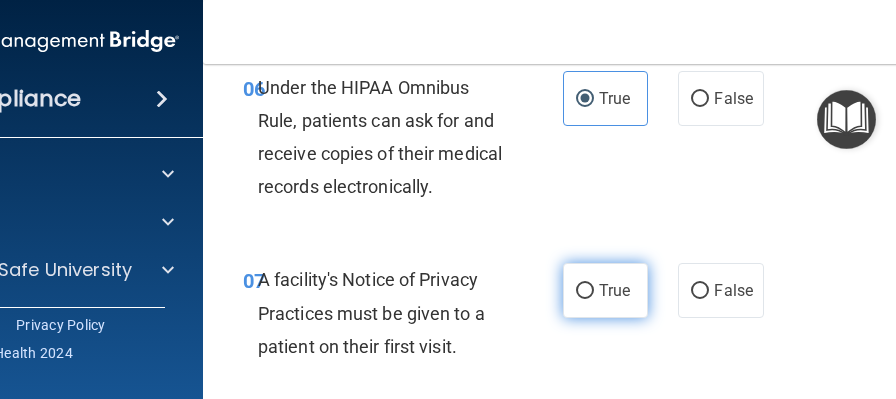 click on "True" at bounding box center [614, 290] 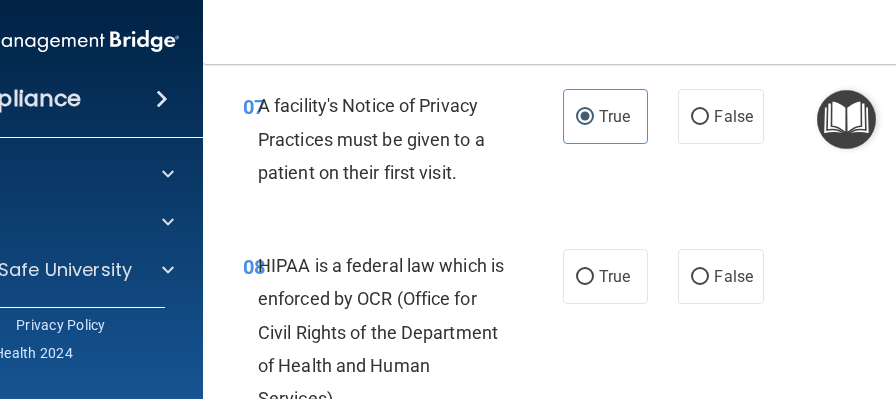 scroll, scrollTop: 1670, scrollLeft: 0, axis: vertical 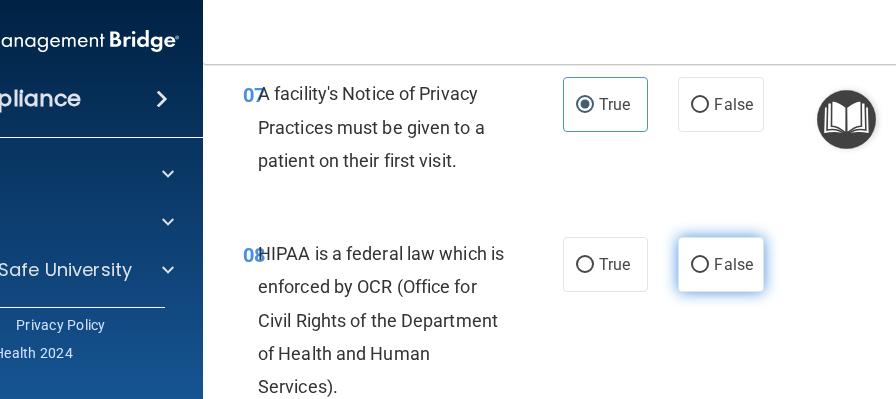 click on "False" at bounding box center [700, 265] 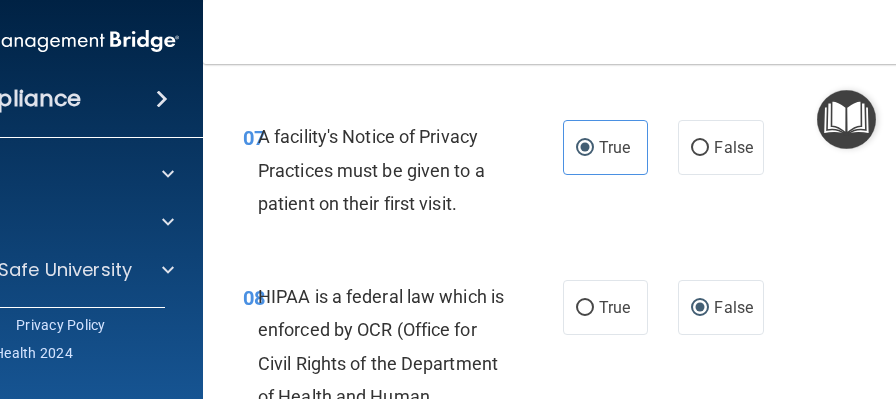 scroll, scrollTop: 1630, scrollLeft: 0, axis: vertical 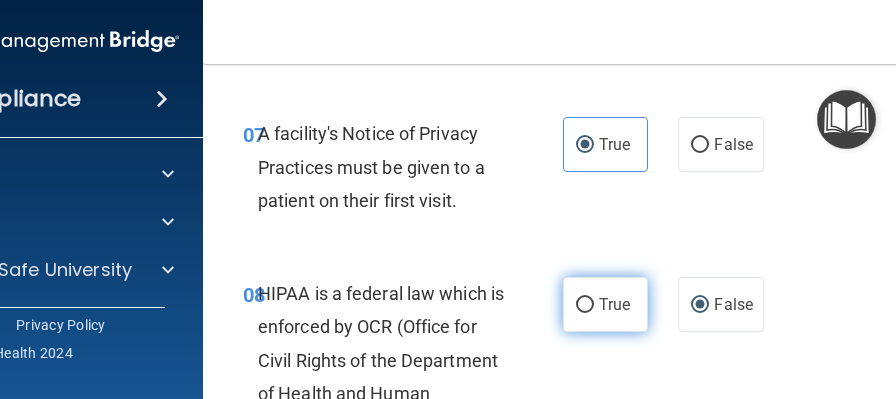 click on "True" at bounding box center (585, 305) 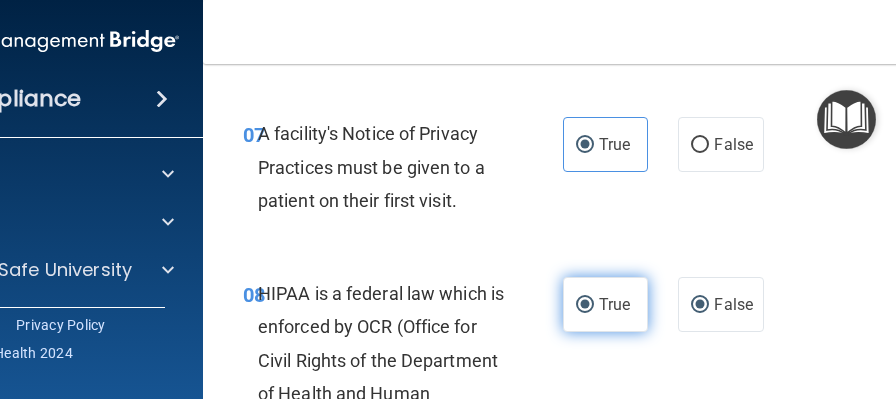radio on "false" 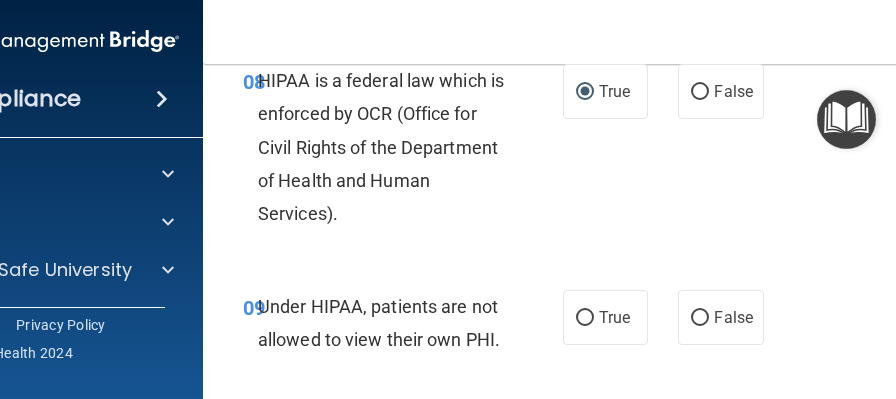 scroll, scrollTop: 1853, scrollLeft: 0, axis: vertical 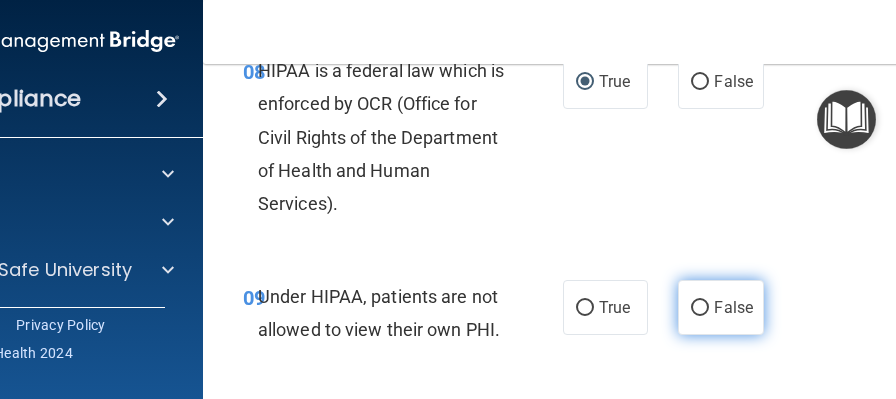 click on "False" at bounding box center [720, 307] 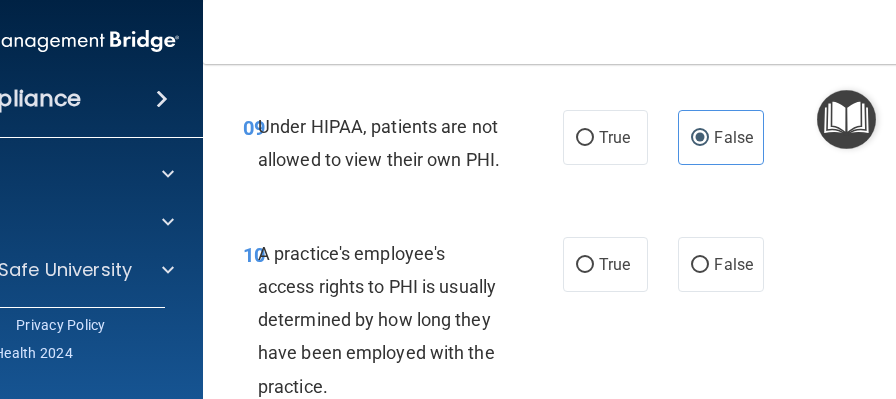 scroll, scrollTop: 2025, scrollLeft: 0, axis: vertical 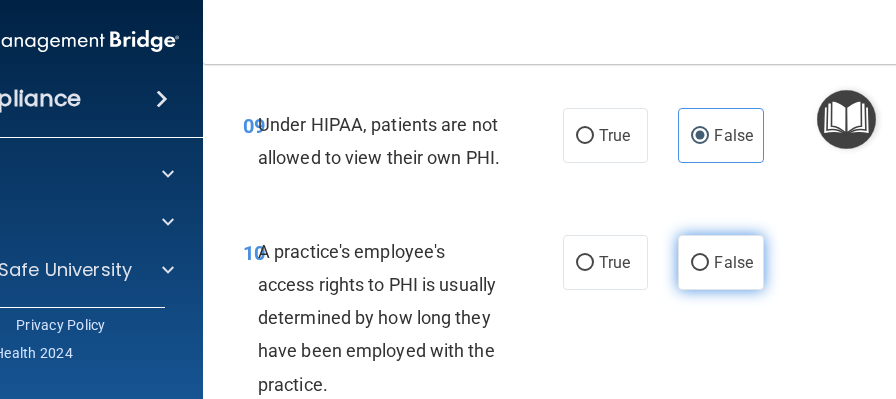 click on "False" at bounding box center (720, 262) 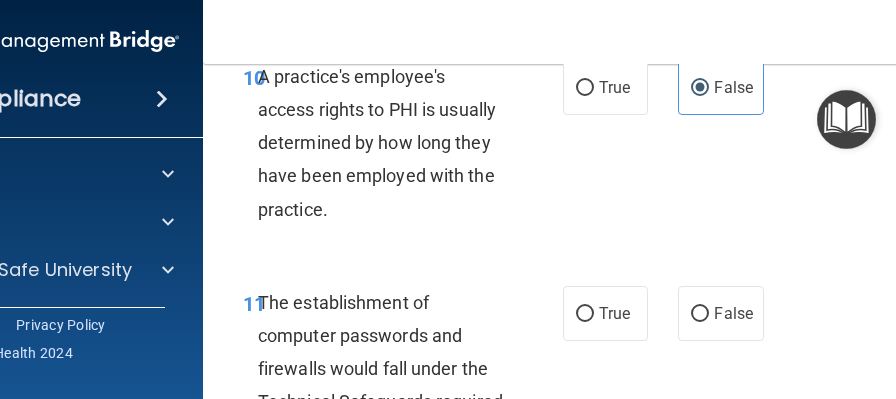 scroll, scrollTop: 2233, scrollLeft: 0, axis: vertical 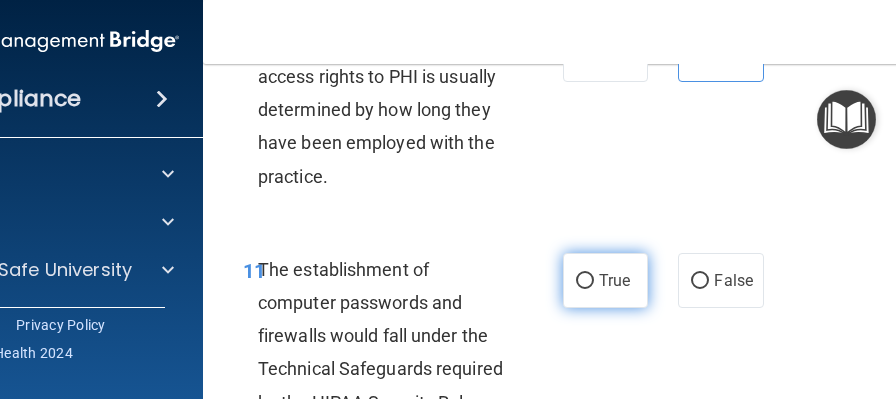 click on "True" at bounding box center [605, 280] 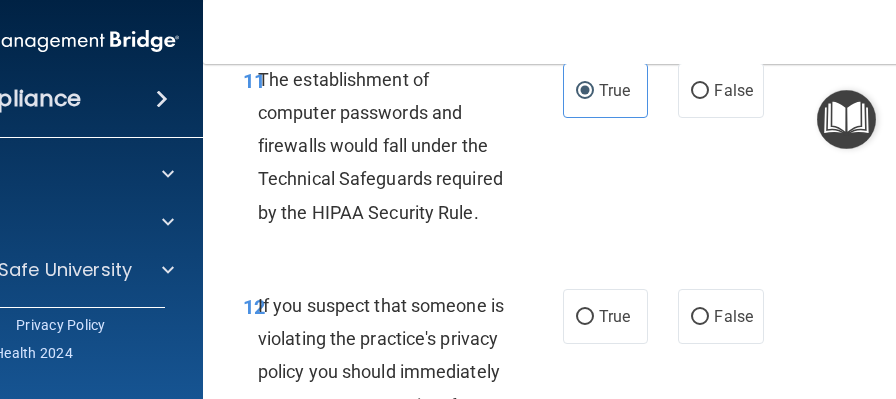 scroll, scrollTop: 2428, scrollLeft: 0, axis: vertical 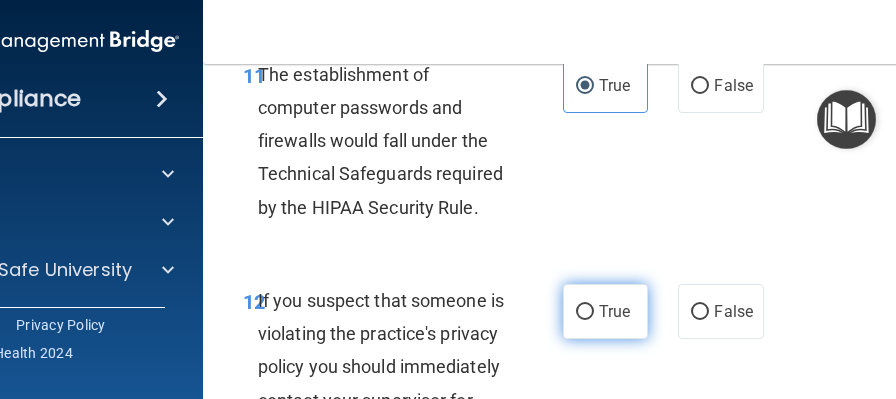 click on "True" at bounding box center (605, 311) 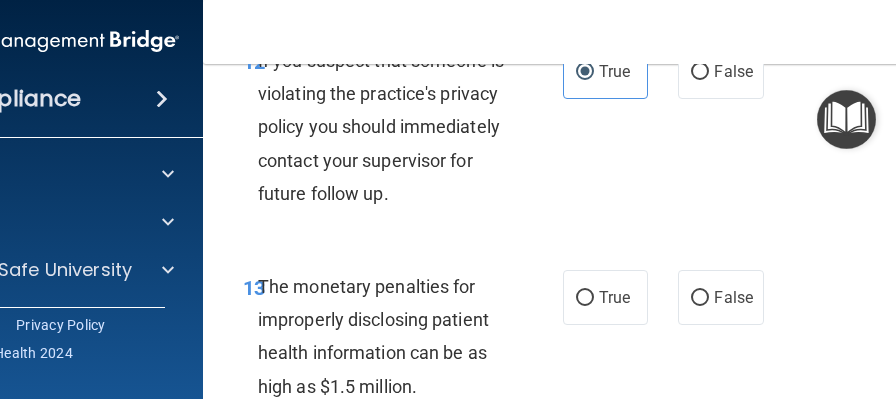 scroll, scrollTop: 2678, scrollLeft: 0, axis: vertical 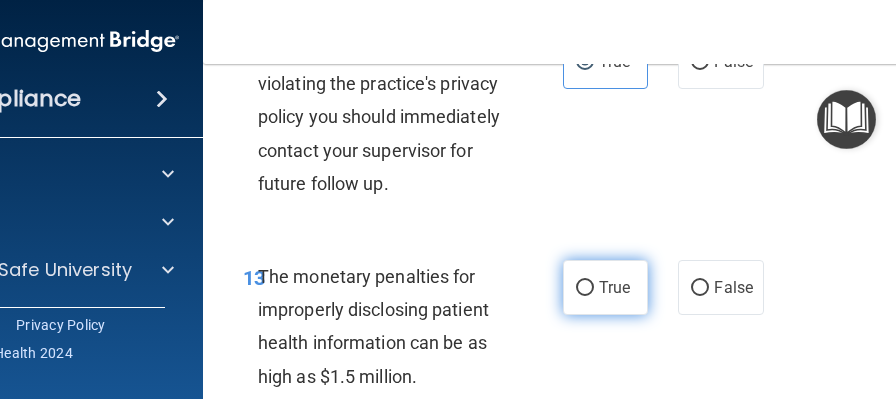 click on "True" at bounding box center [605, 287] 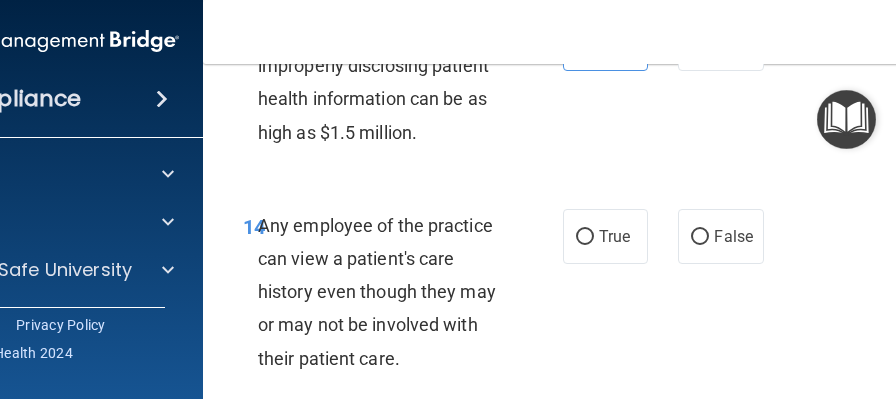 scroll, scrollTop: 2924, scrollLeft: 0, axis: vertical 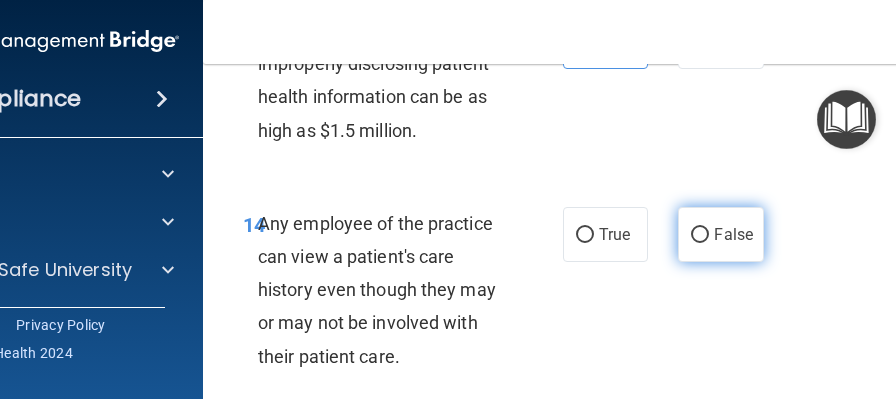 click on "False" at bounding box center [733, 234] 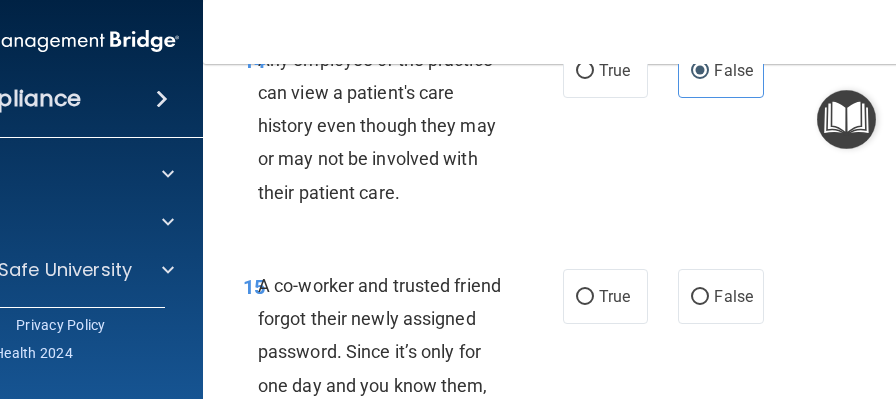 scroll, scrollTop: 3092, scrollLeft: 0, axis: vertical 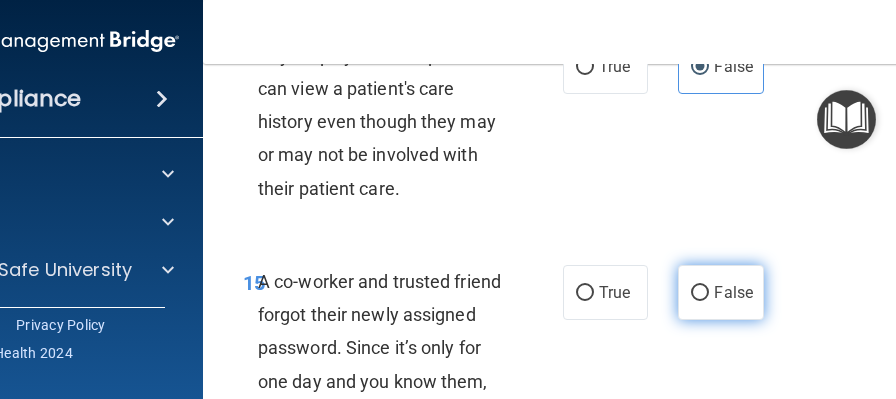 click on "False" at bounding box center [733, 292] 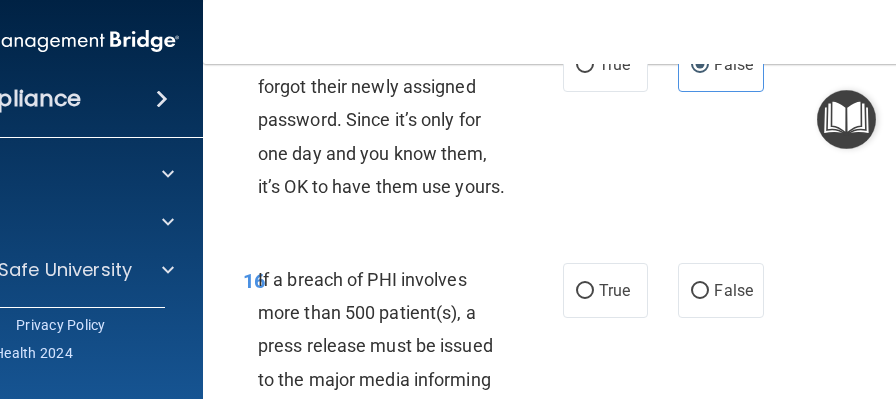 scroll, scrollTop: 3339, scrollLeft: 0, axis: vertical 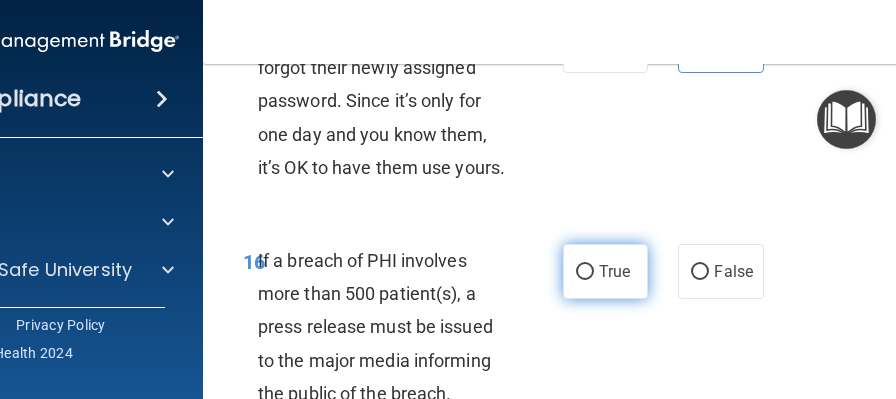 click on "True" at bounding box center [614, 271] 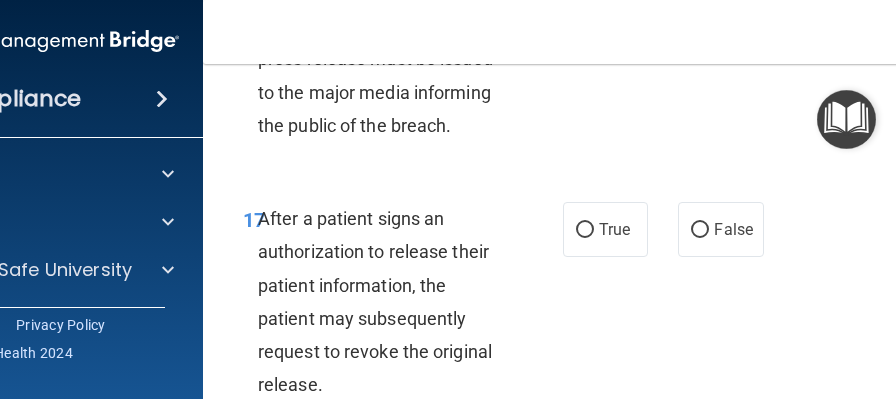 scroll, scrollTop: 3611, scrollLeft: 0, axis: vertical 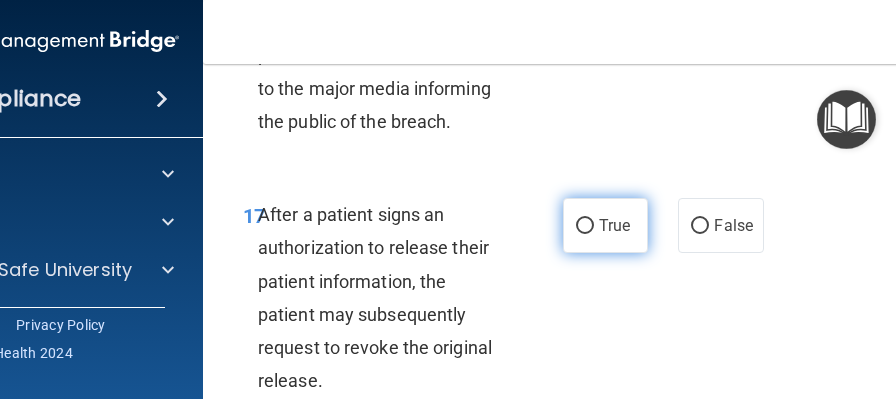 click on "True" at bounding box center [614, 225] 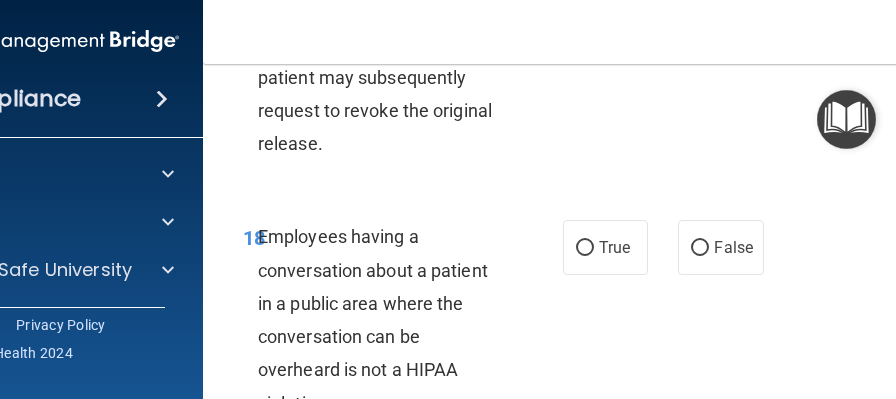 scroll, scrollTop: 3854, scrollLeft: 0, axis: vertical 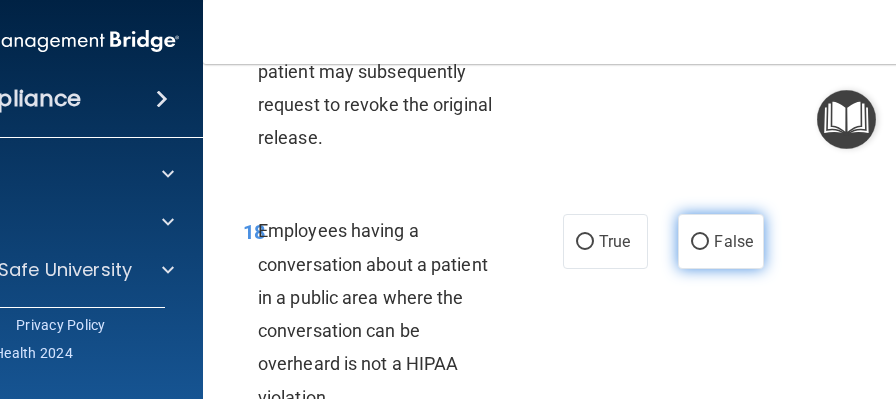 click on "False" at bounding box center (733, 241) 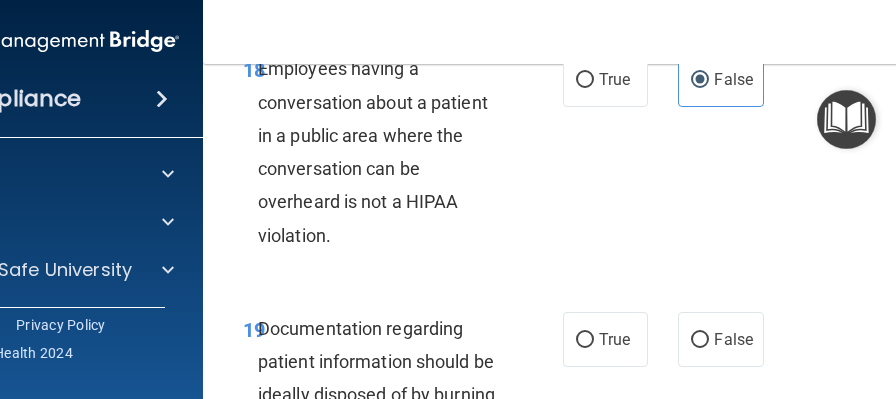 scroll, scrollTop: 4018, scrollLeft: 0, axis: vertical 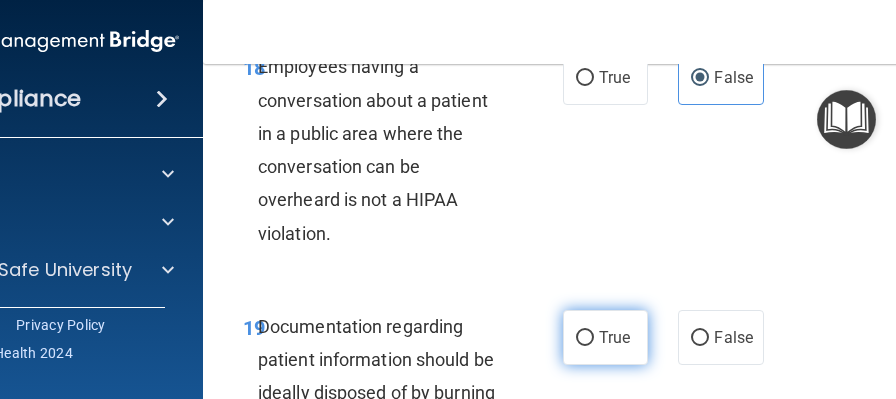 click on "True" at bounding box center [614, 337] 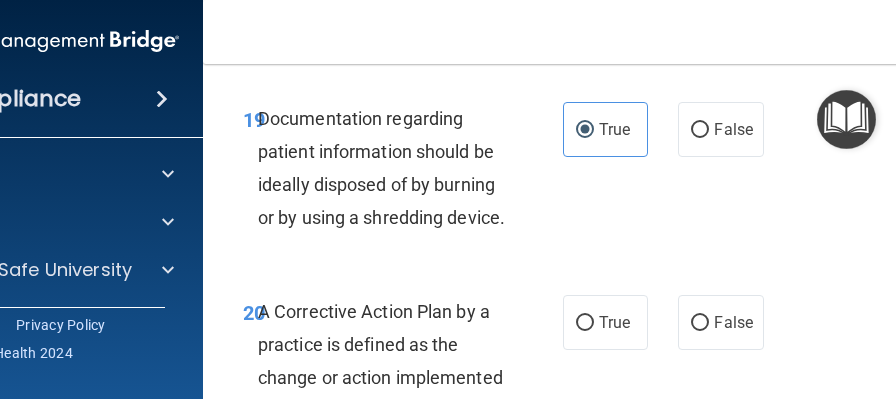 scroll, scrollTop: 4236, scrollLeft: 0, axis: vertical 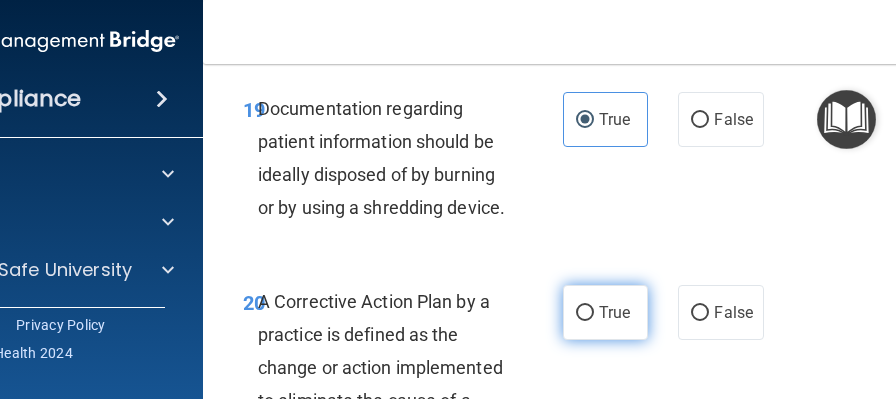 click on "True" at bounding box center (605, 312) 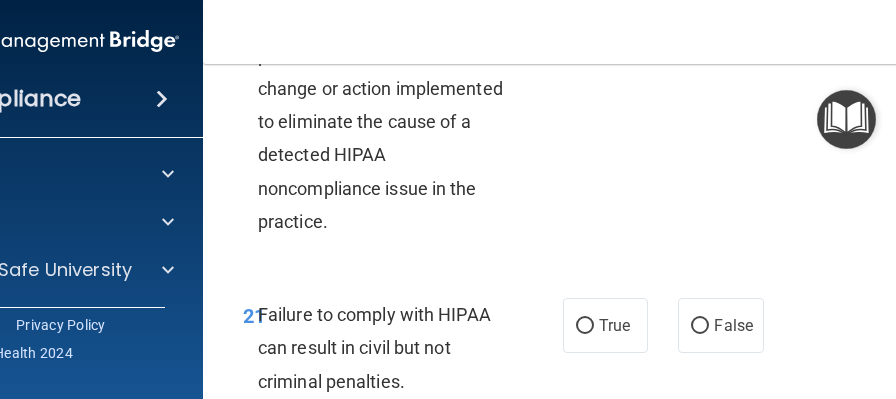 scroll, scrollTop: 4523, scrollLeft: 0, axis: vertical 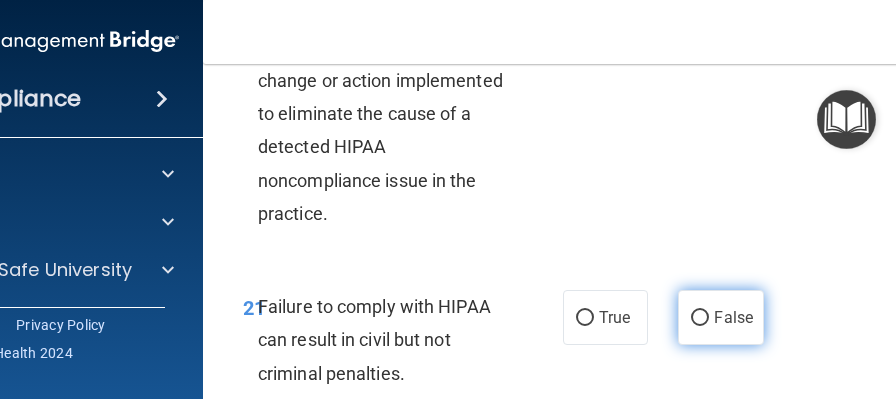 click on "False" at bounding box center [733, 317] 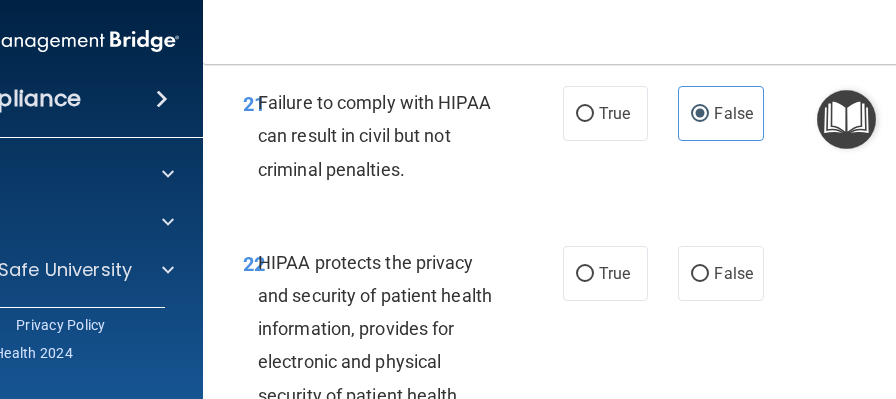 scroll, scrollTop: 4728, scrollLeft: 0, axis: vertical 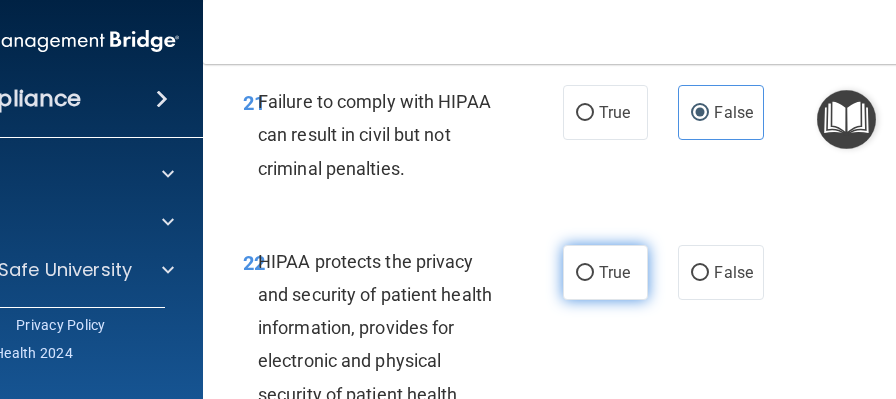 click on "True" at bounding box center (605, 272) 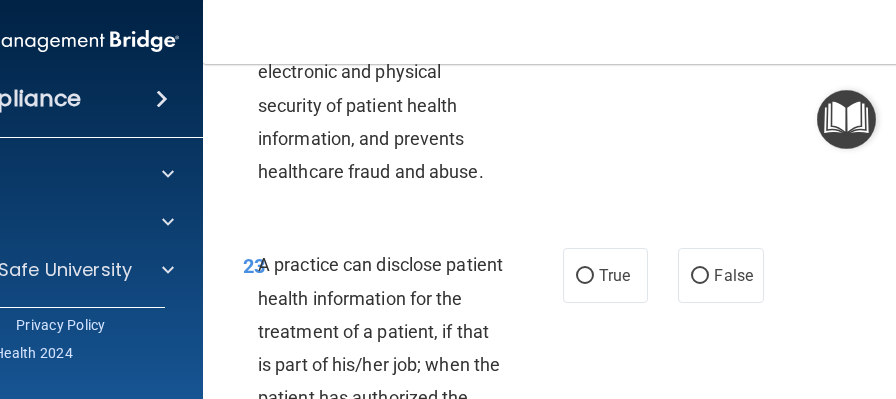 scroll, scrollTop: 5022, scrollLeft: 0, axis: vertical 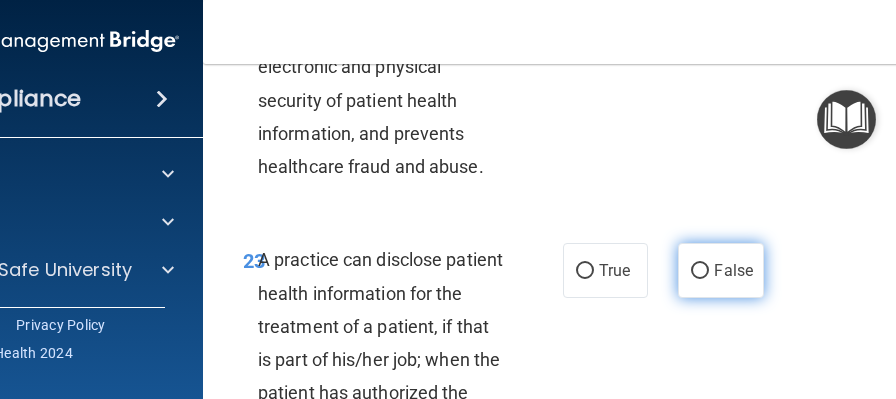 click on "False" at bounding box center [720, 270] 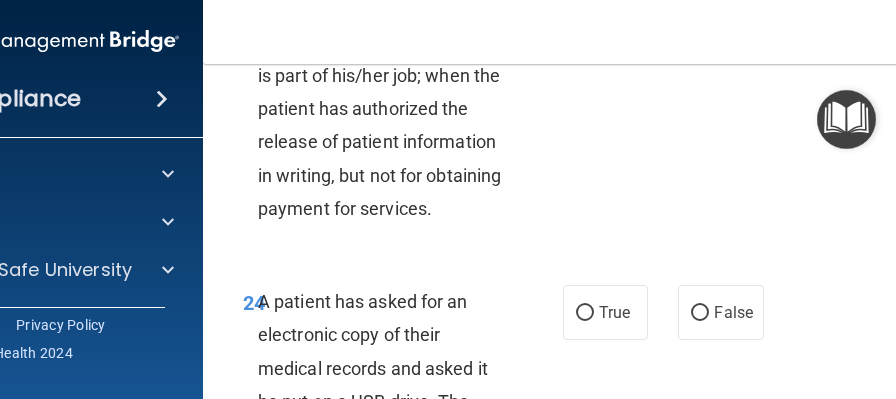 scroll, scrollTop: 5308, scrollLeft: 0, axis: vertical 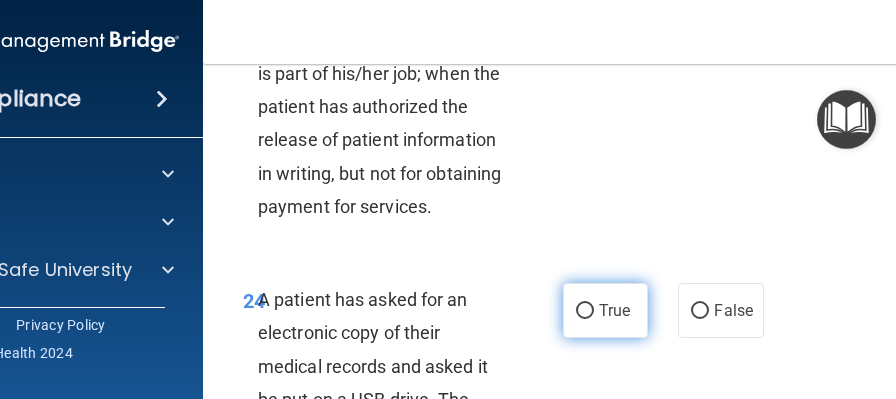 click on "True" at bounding box center [605, 310] 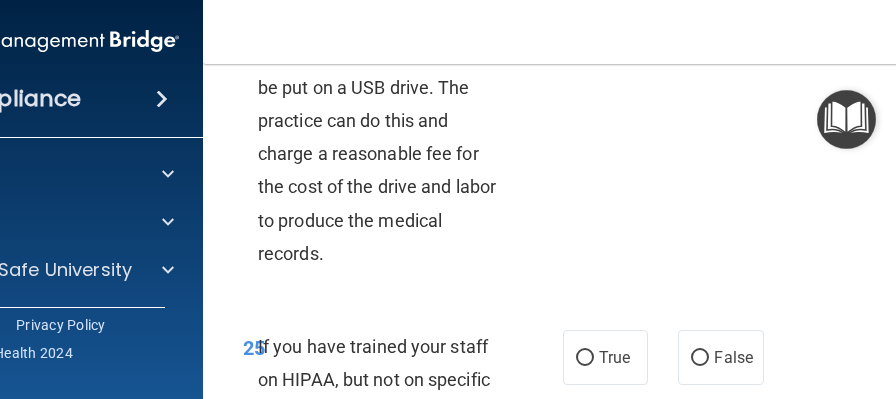 scroll, scrollTop: 5624, scrollLeft: 0, axis: vertical 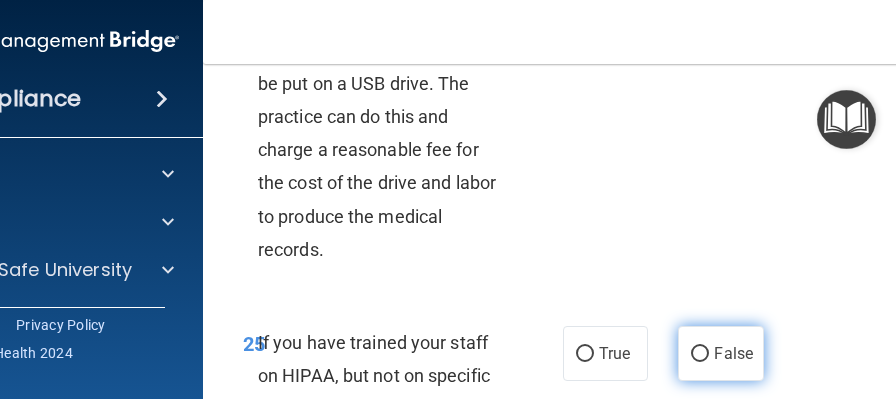 click on "False" at bounding box center (720, 353) 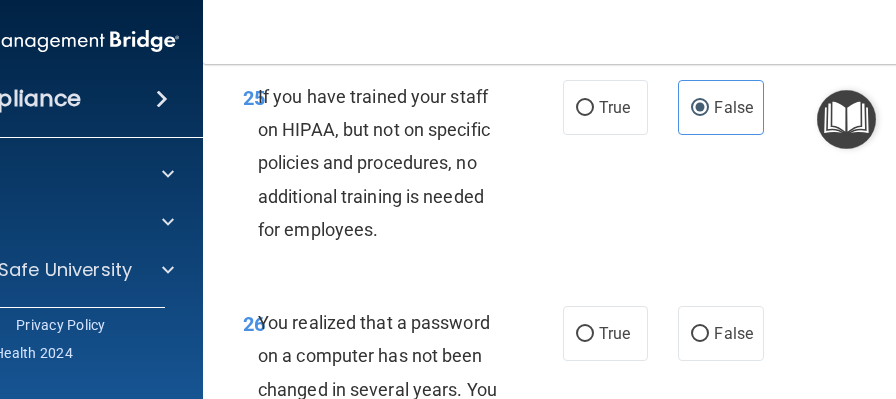 scroll, scrollTop: 5873, scrollLeft: 0, axis: vertical 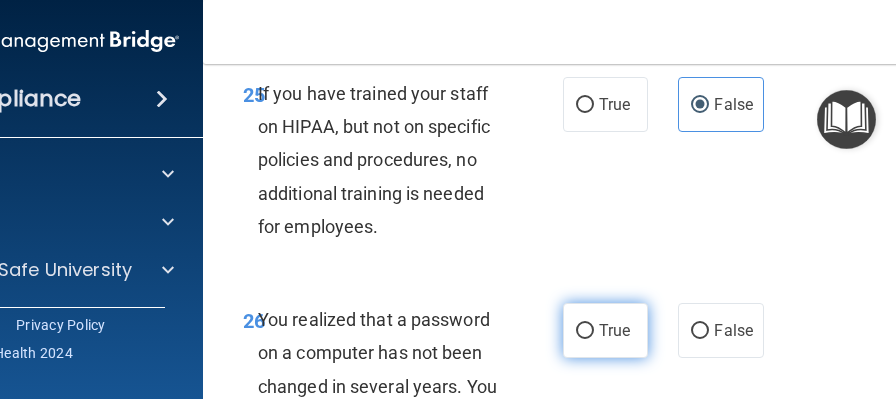 click on "True" at bounding box center [605, 330] 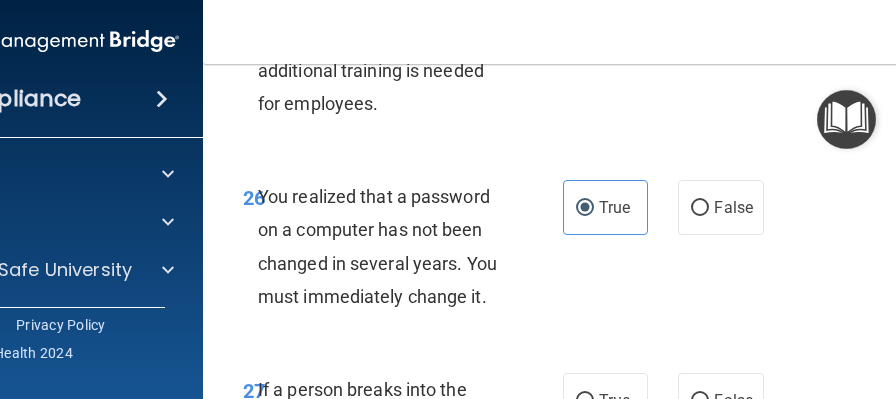 scroll, scrollTop: 5998, scrollLeft: 0, axis: vertical 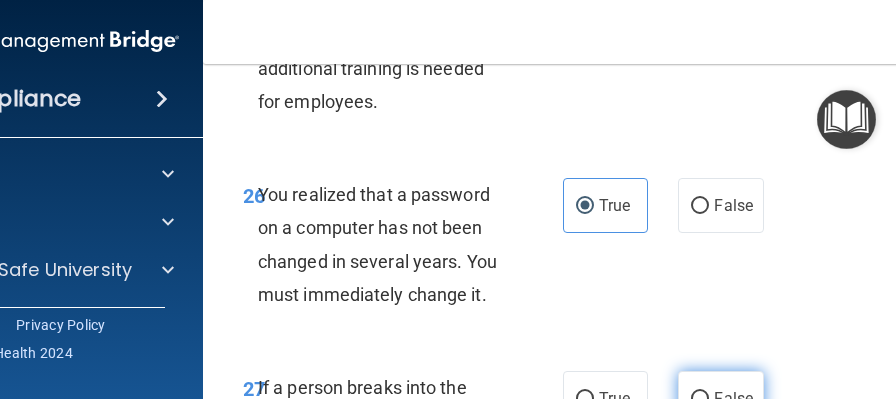 click on "False" at bounding box center (720, 398) 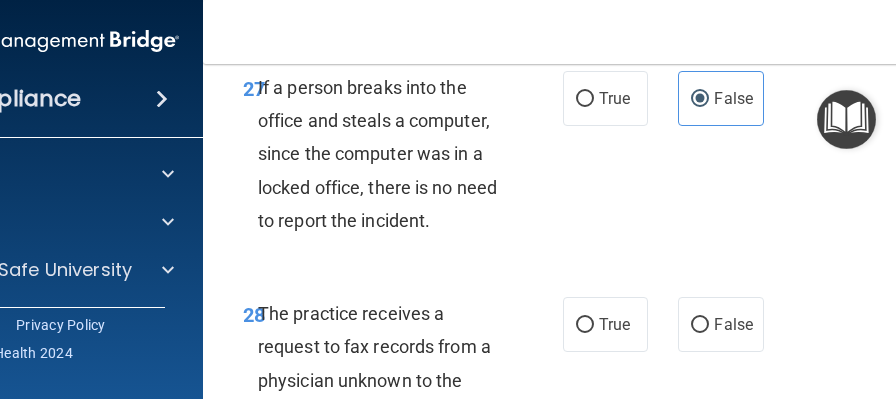 scroll, scrollTop: 6307, scrollLeft: 0, axis: vertical 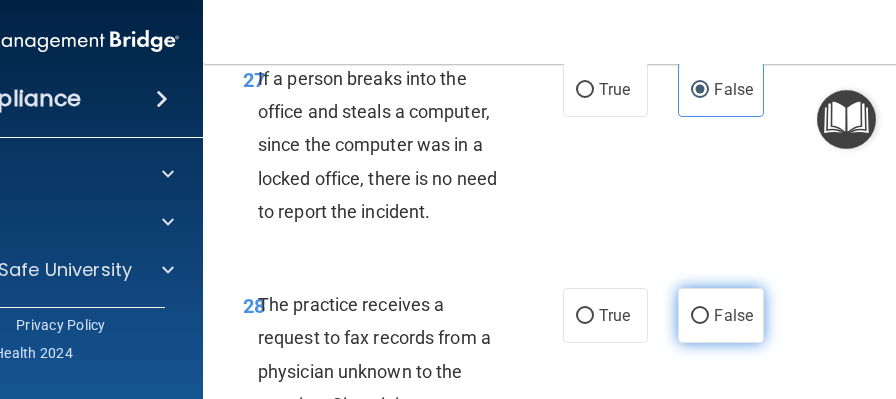 click on "False" at bounding box center (733, 315) 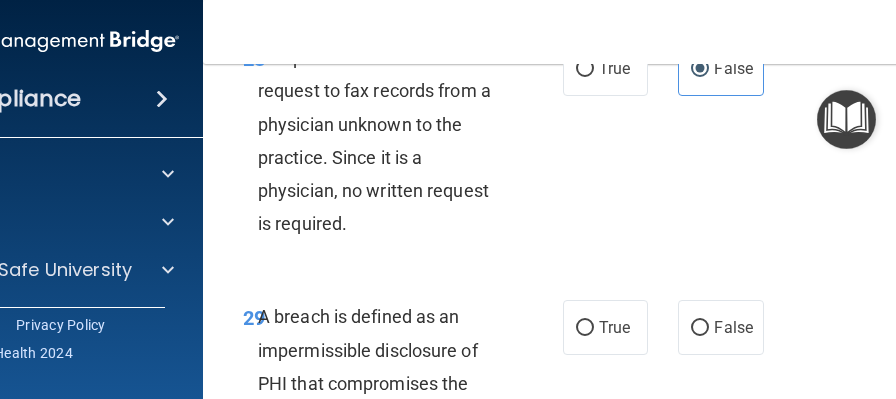 scroll, scrollTop: 6598, scrollLeft: 0, axis: vertical 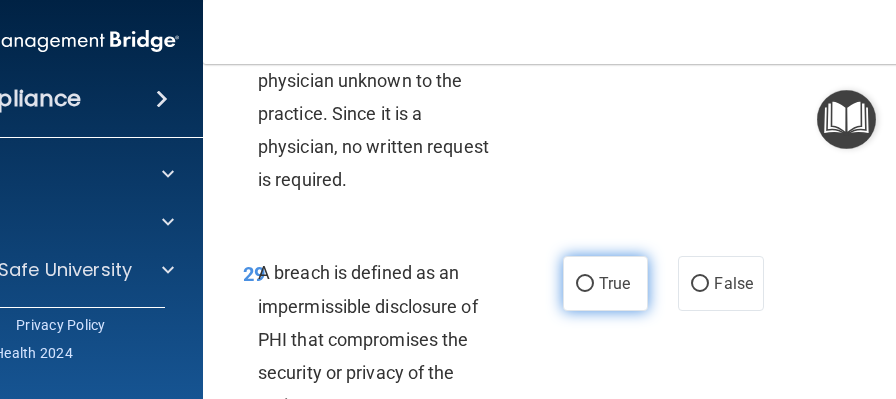 click on "True" at bounding box center (614, 283) 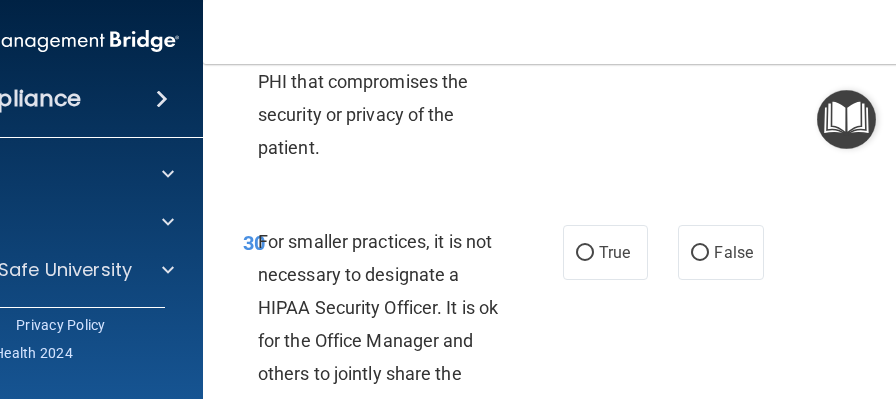 scroll, scrollTop: 6858, scrollLeft: 0, axis: vertical 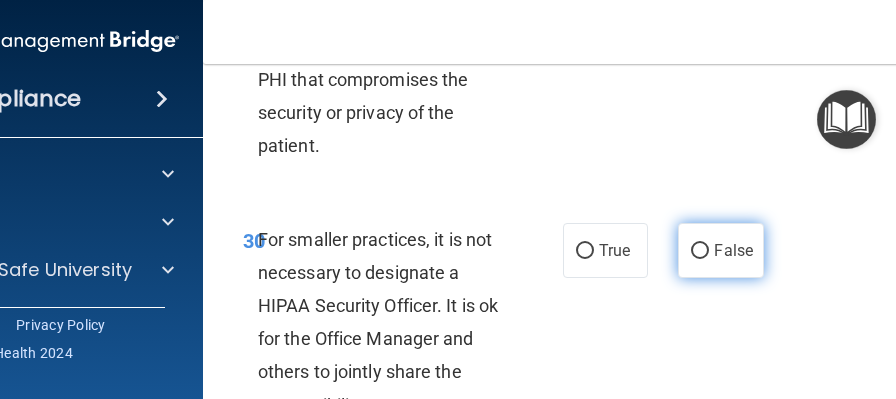 click on "False" at bounding box center (720, 250) 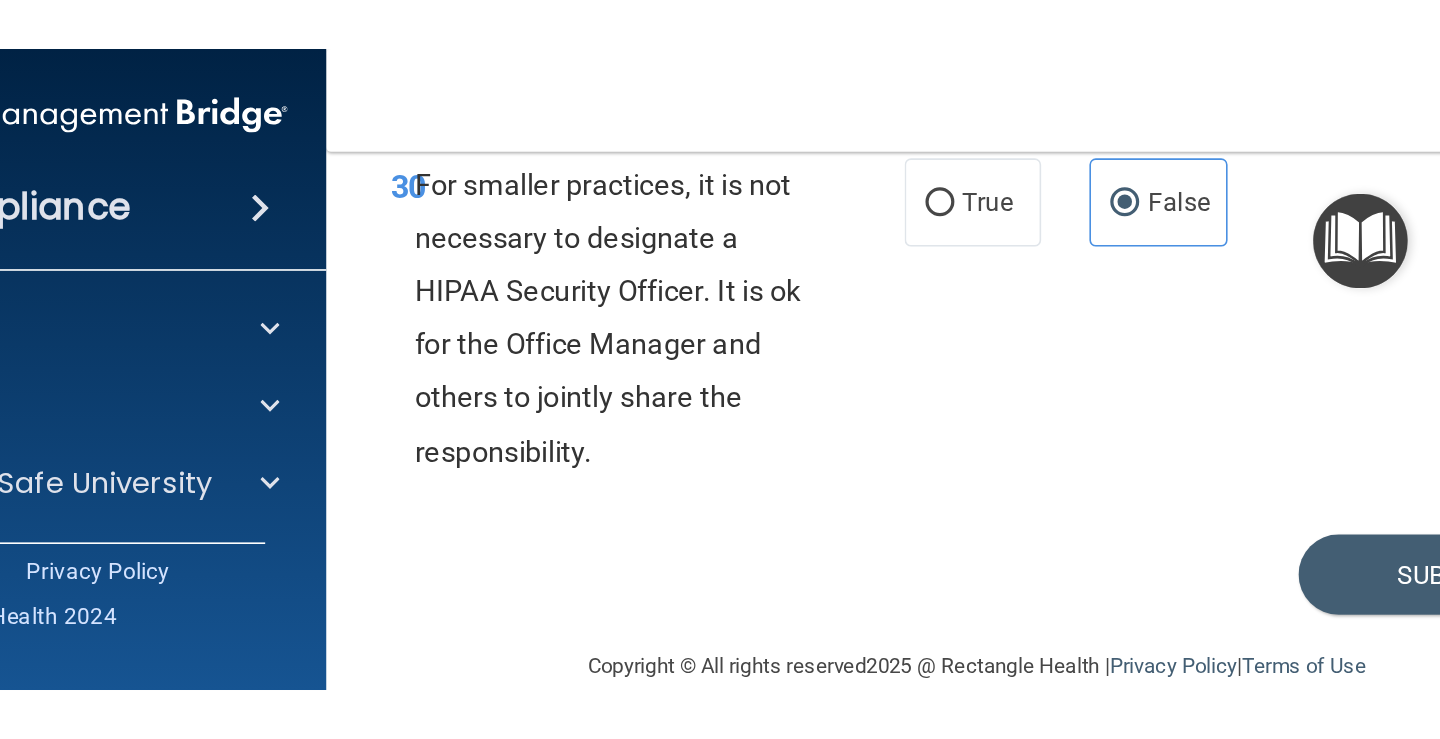 scroll, scrollTop: 5112, scrollLeft: 0, axis: vertical 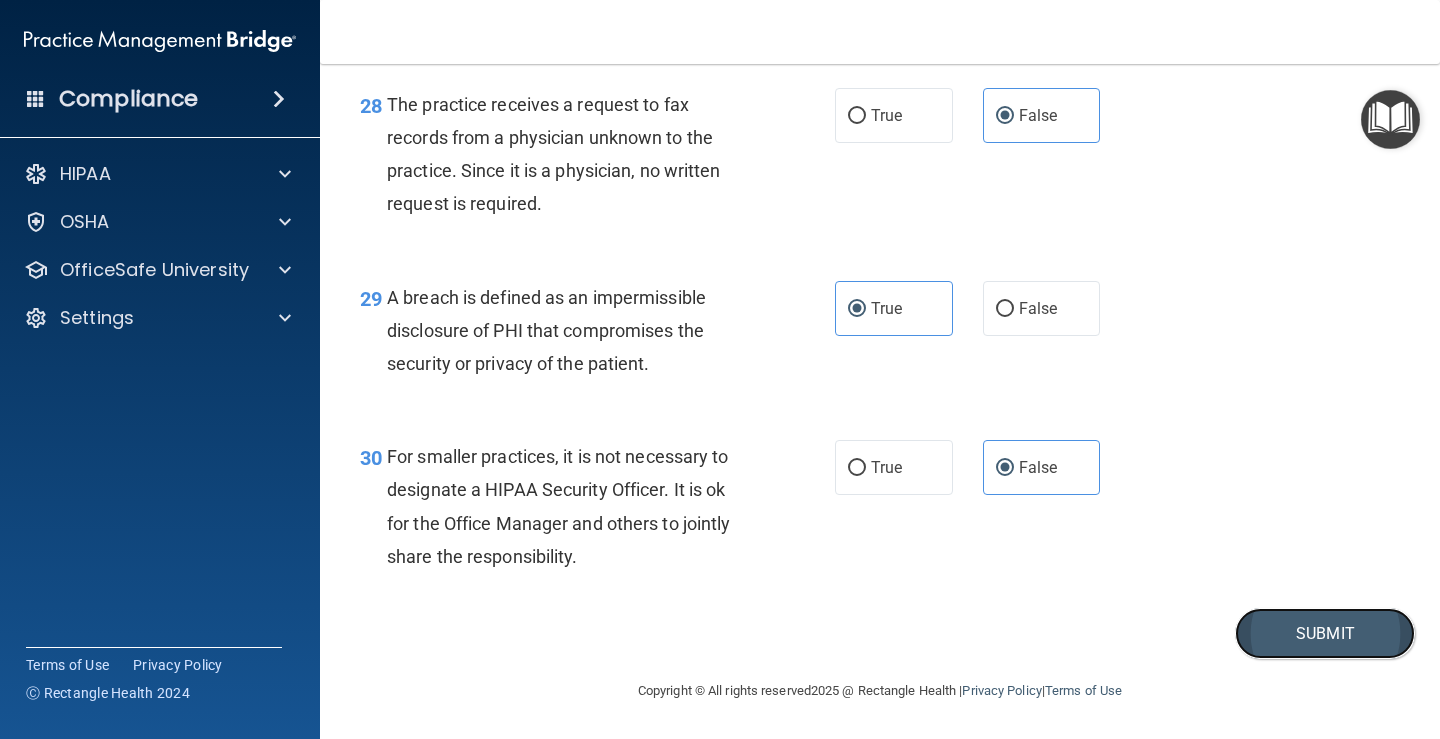click on "Submit" at bounding box center [1325, 633] 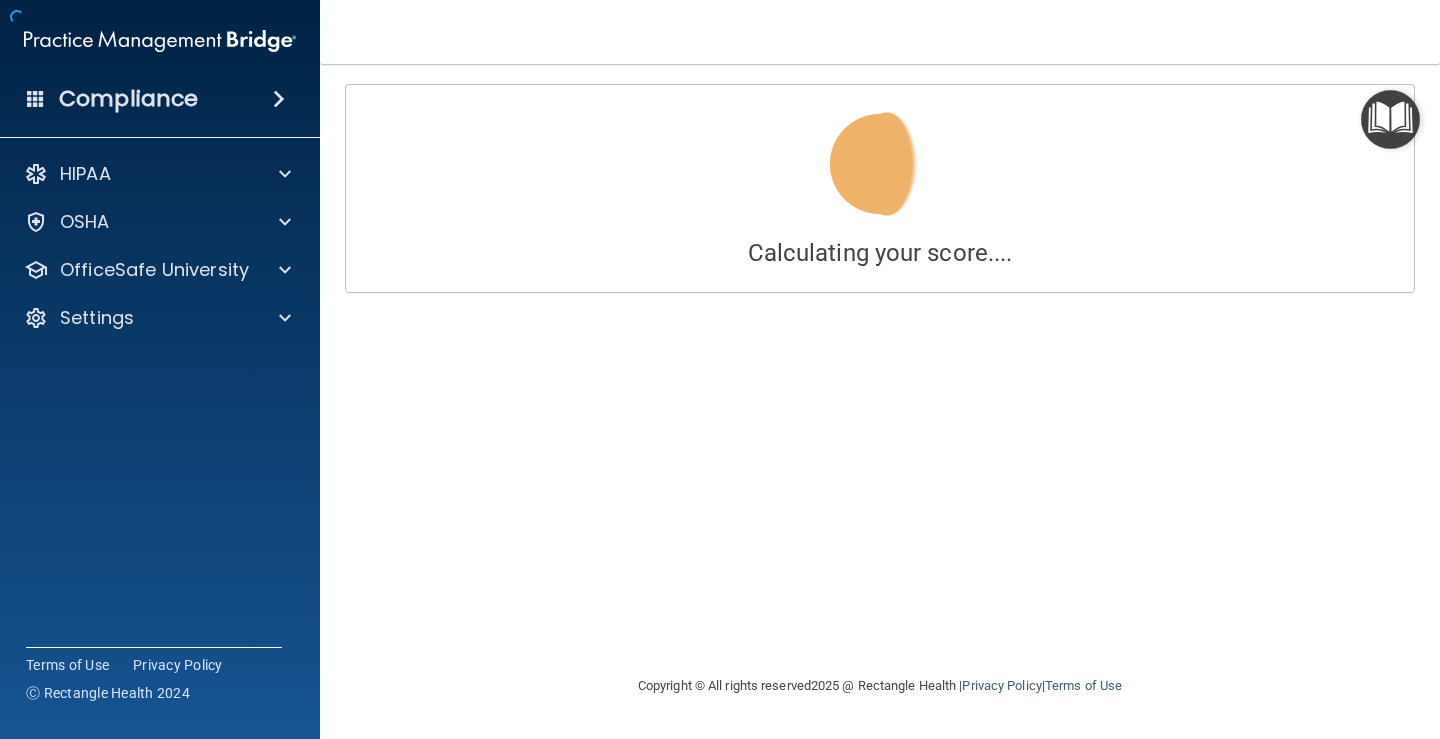 scroll, scrollTop: 0, scrollLeft: 0, axis: both 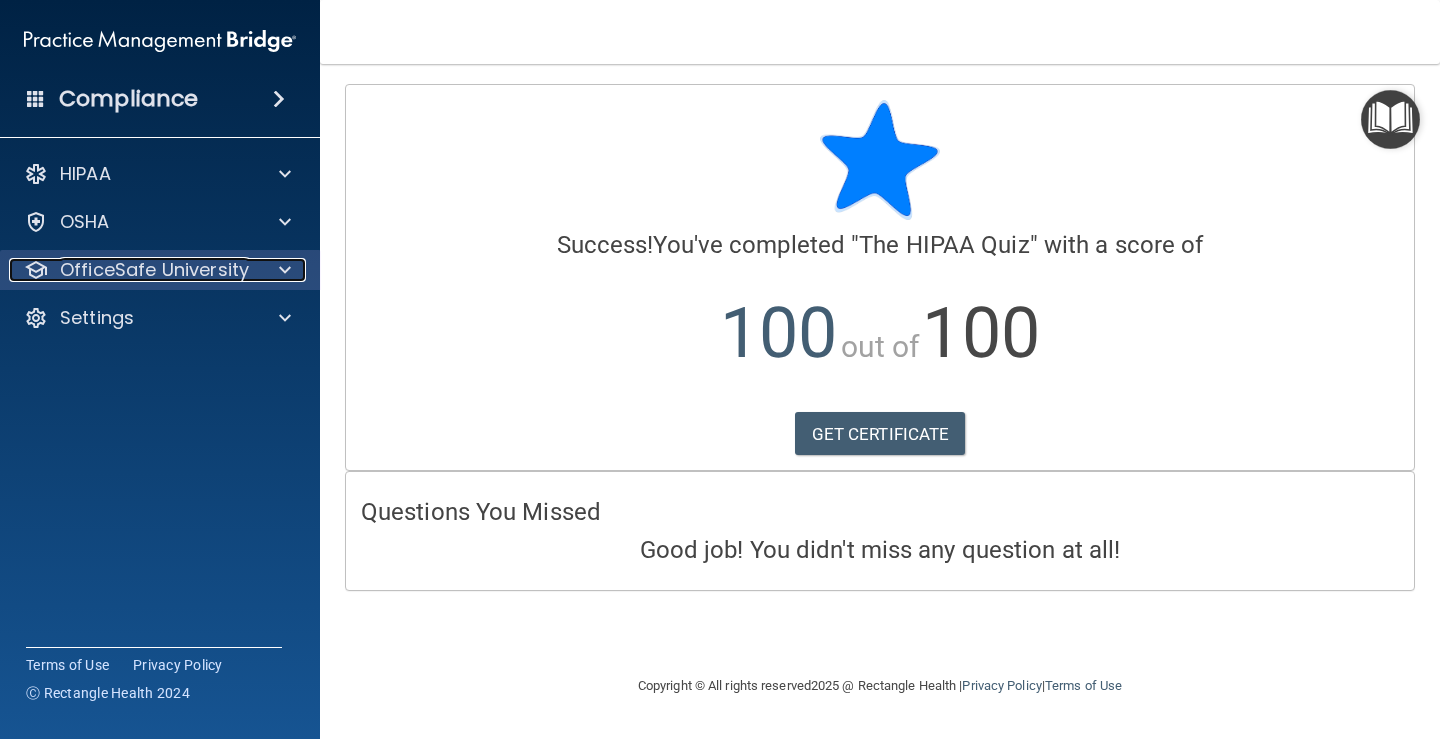 click at bounding box center [282, 270] 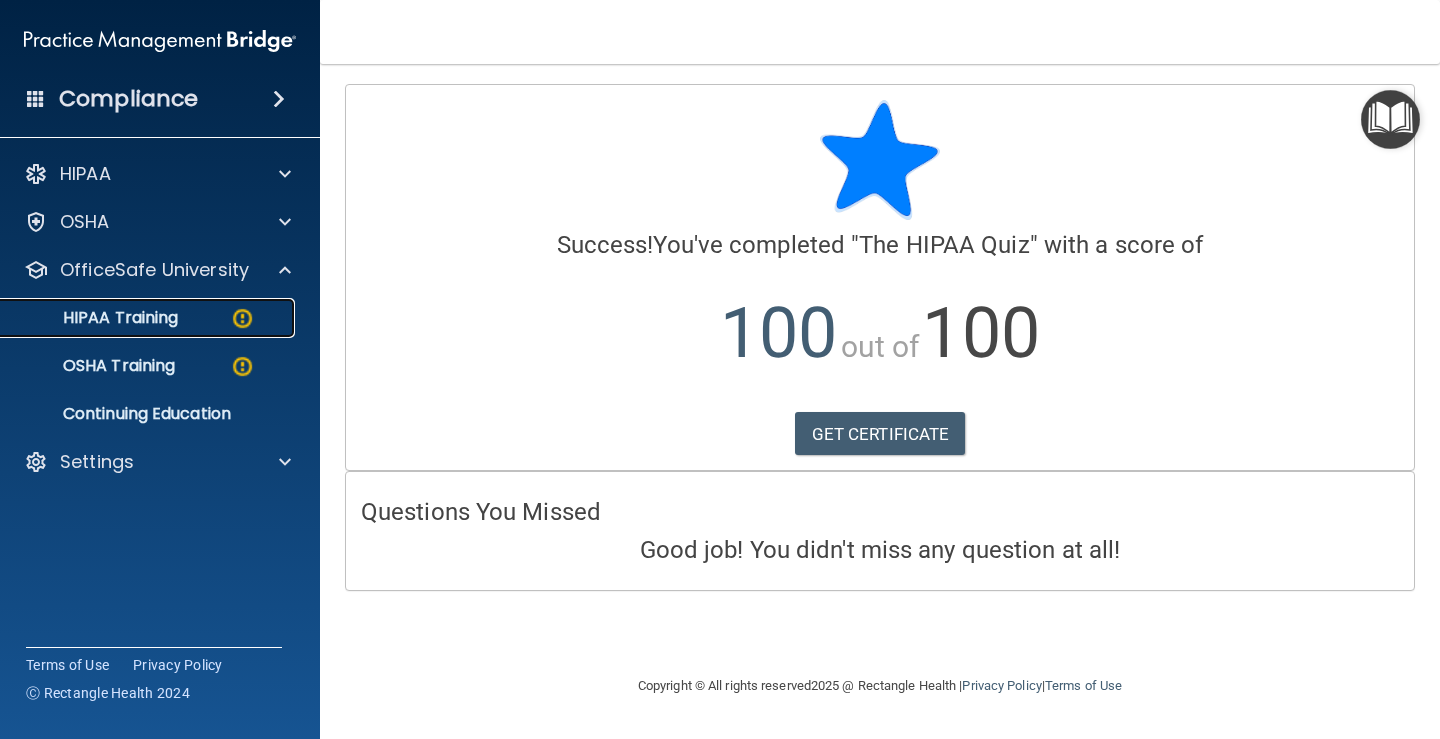 click on "HIPAA Training" at bounding box center [149, 318] 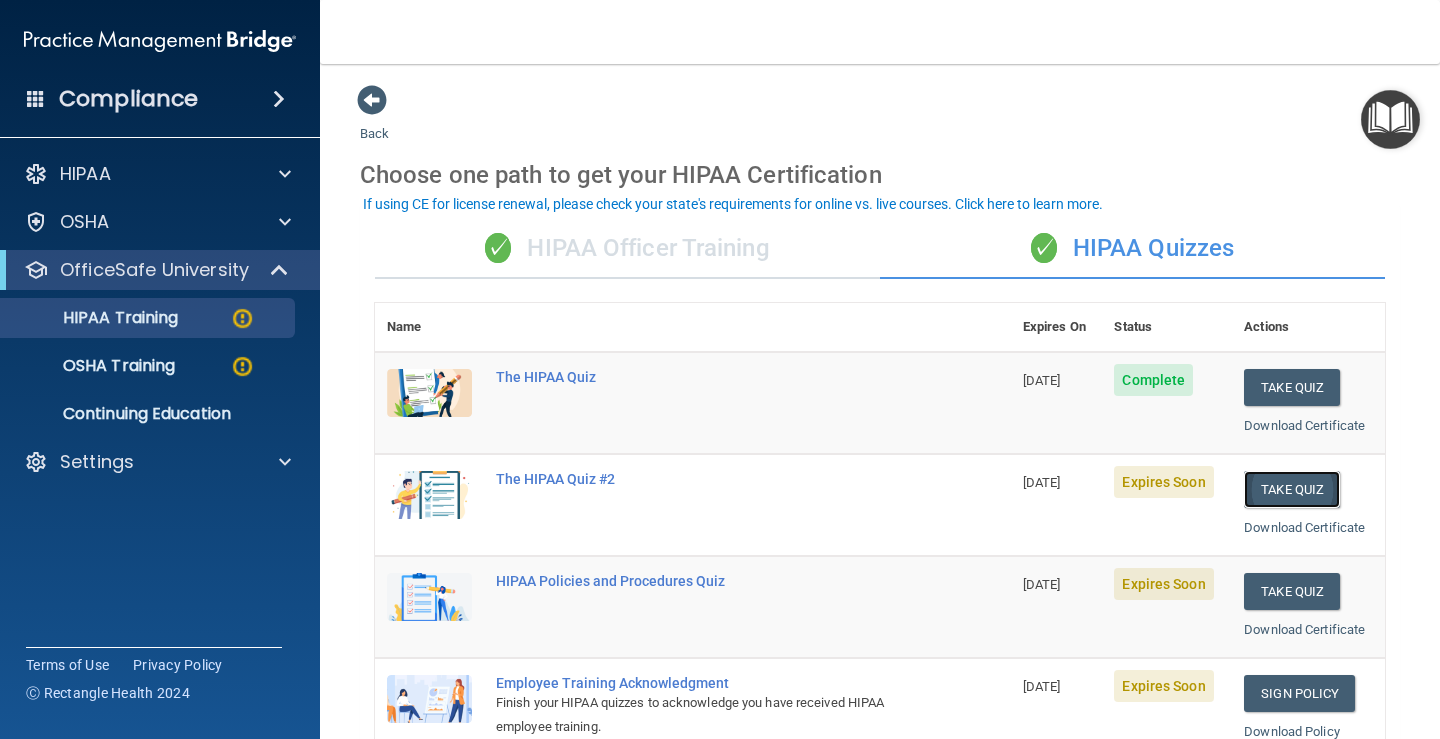 click on "Take Quiz" at bounding box center (1292, 489) 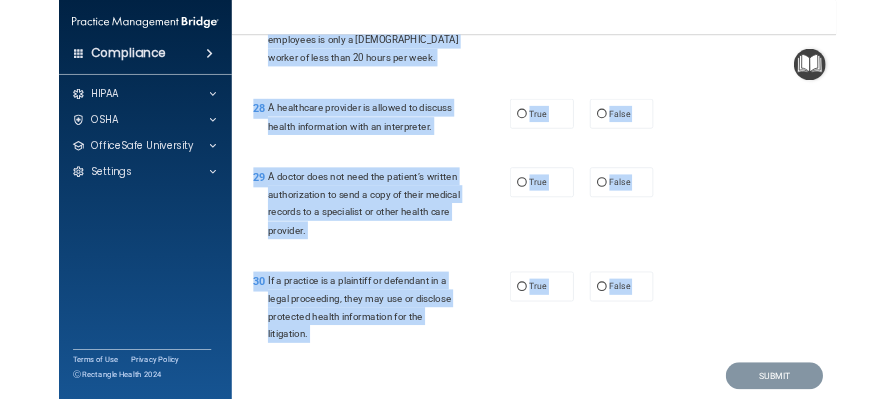 scroll, scrollTop: 5045, scrollLeft: 0, axis: vertical 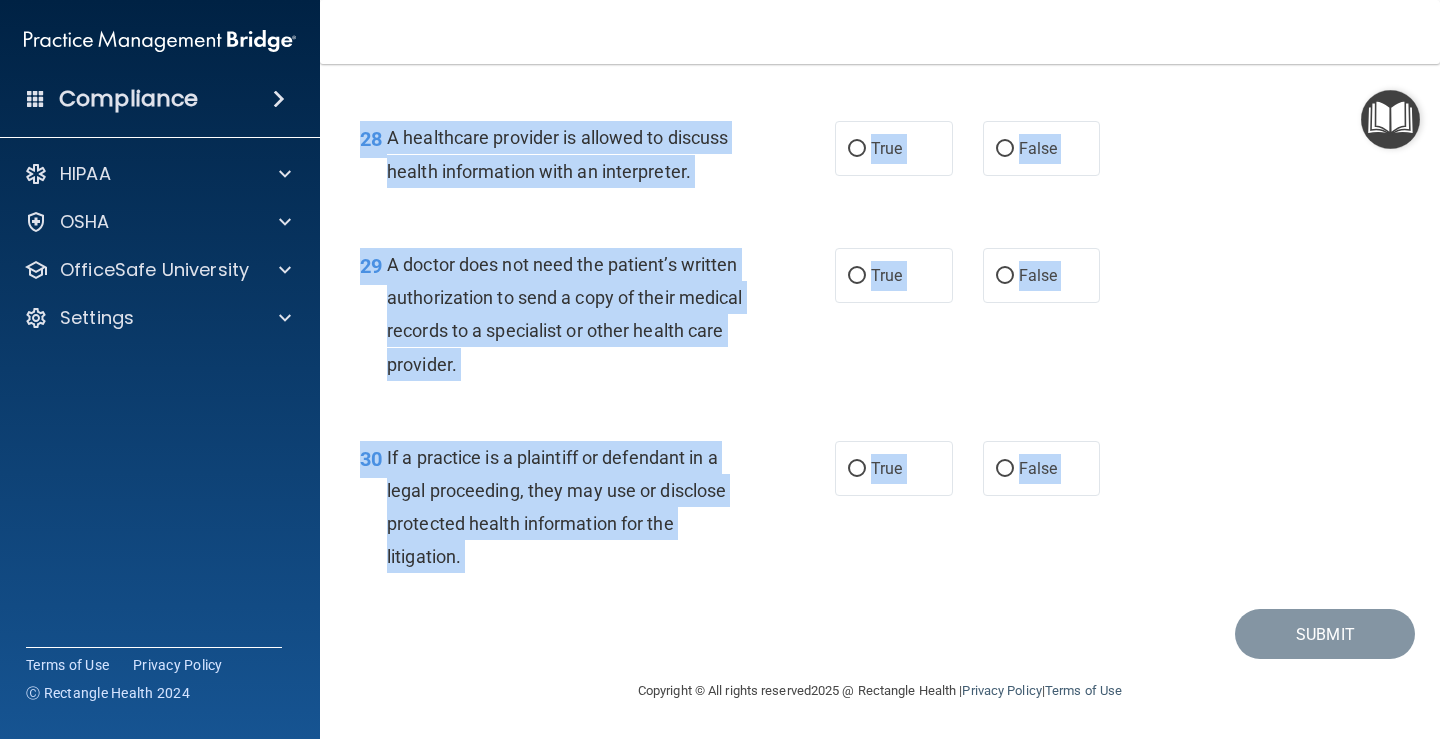drag, startPoint x: 360, startPoint y: 173, endPoint x: 749, endPoint y: 632, distance: 601.666 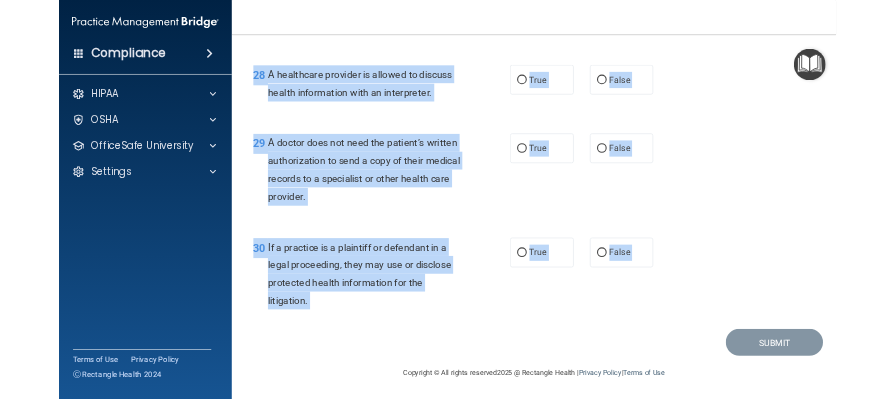 scroll, scrollTop: 6473, scrollLeft: 0, axis: vertical 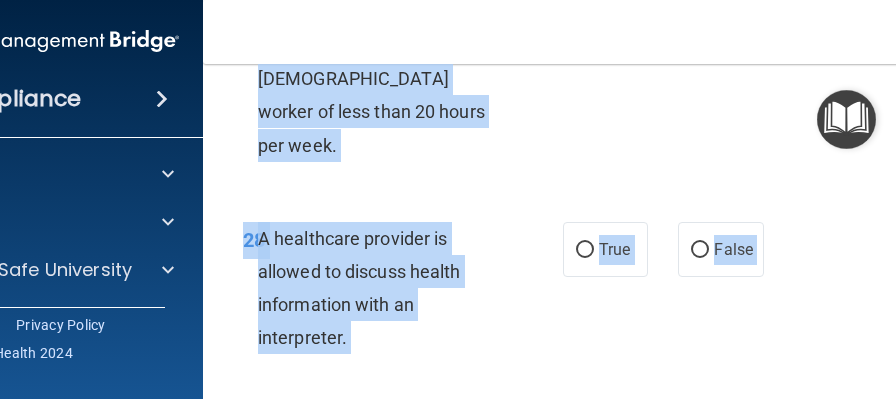 click on "28       A healthcare provider is allowed to discuss health information with an interpreter.                 True           False" at bounding box center [608, 293] 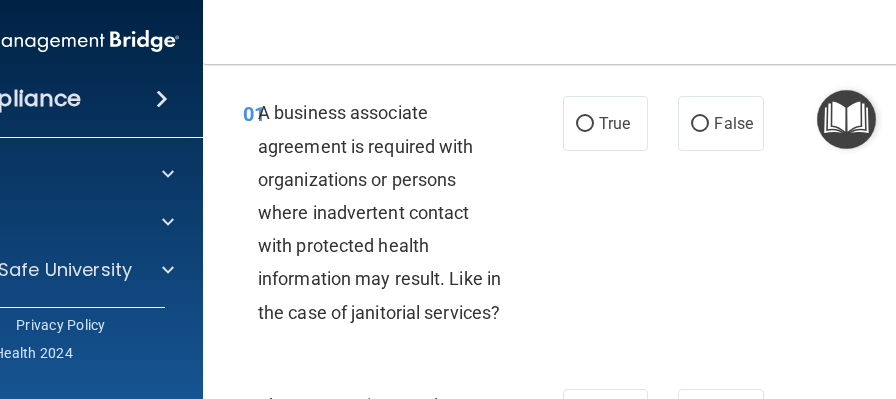 scroll, scrollTop: 66, scrollLeft: 0, axis: vertical 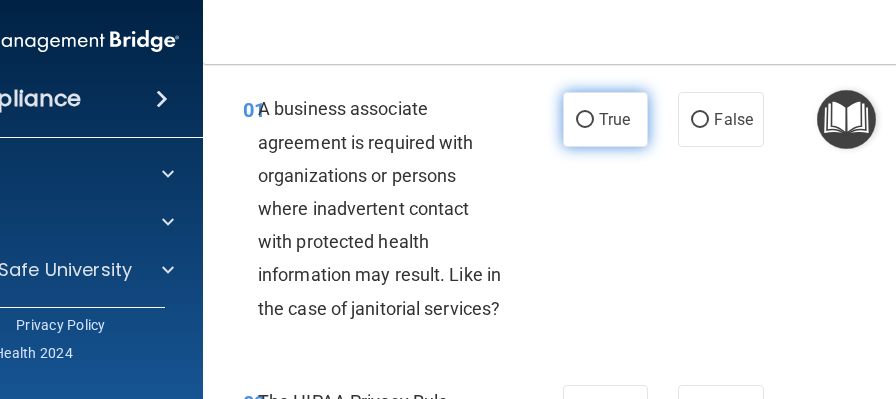 click on "True" at bounding box center [605, 119] 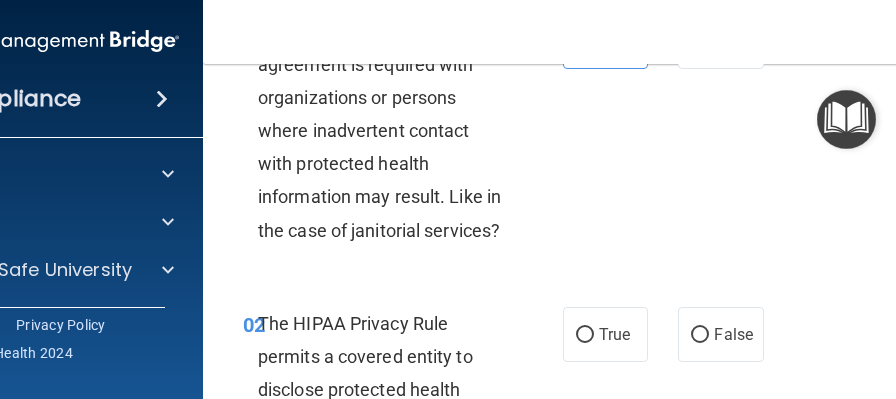 scroll, scrollTop: 145, scrollLeft: 0, axis: vertical 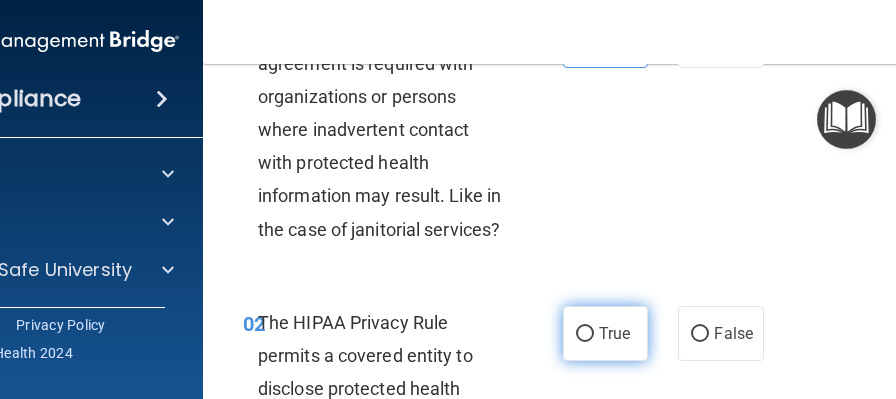 click on "True" at bounding box center [605, 333] 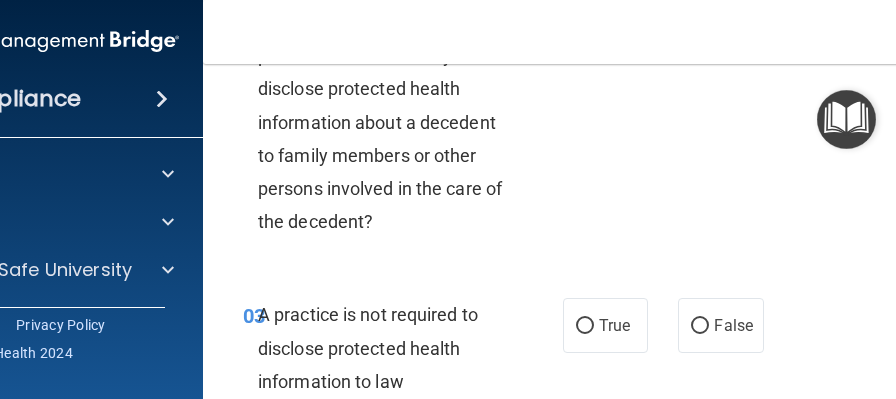 scroll, scrollTop: 452, scrollLeft: 0, axis: vertical 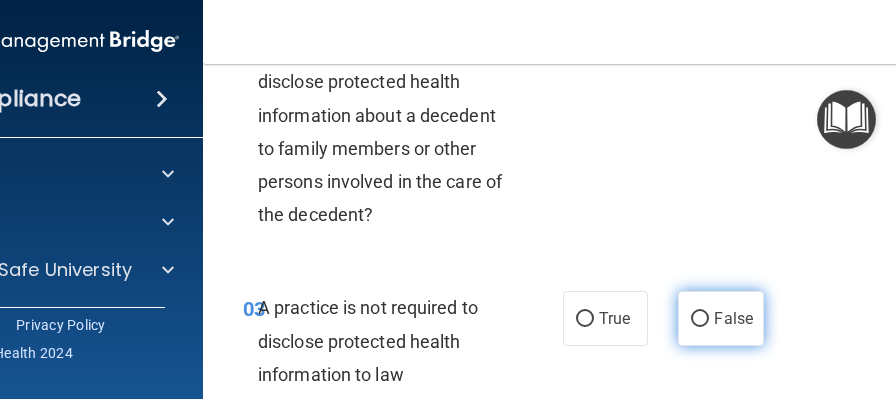 click on "False" at bounding box center (733, 318) 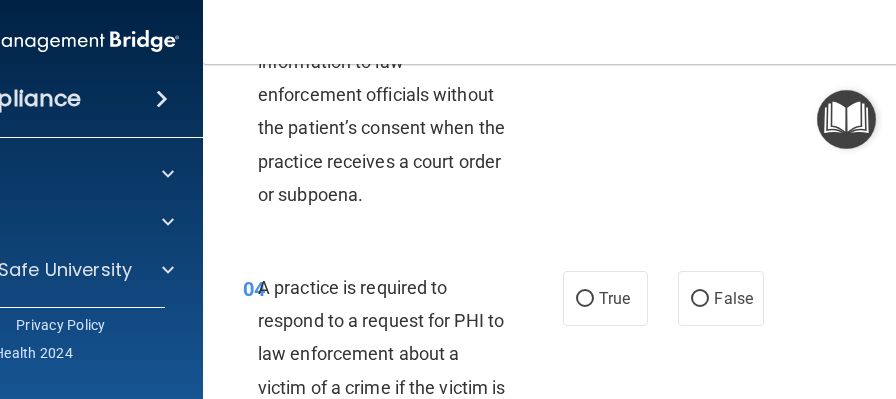 scroll, scrollTop: 766, scrollLeft: 0, axis: vertical 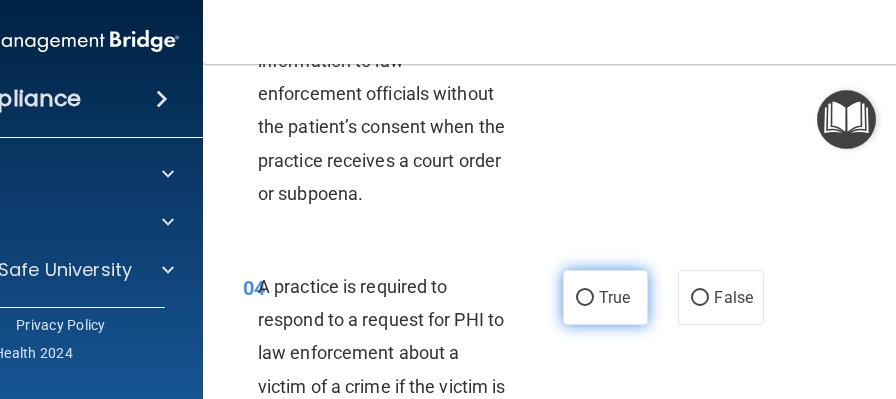 click on "True" at bounding box center [614, 297] 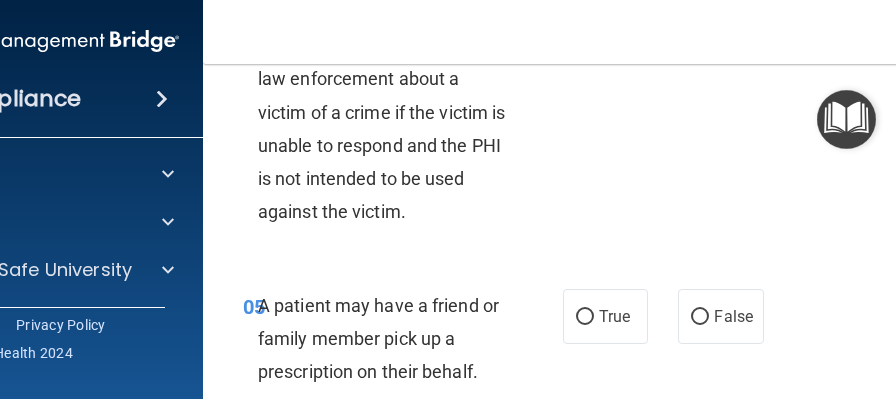 scroll, scrollTop: 1046, scrollLeft: 0, axis: vertical 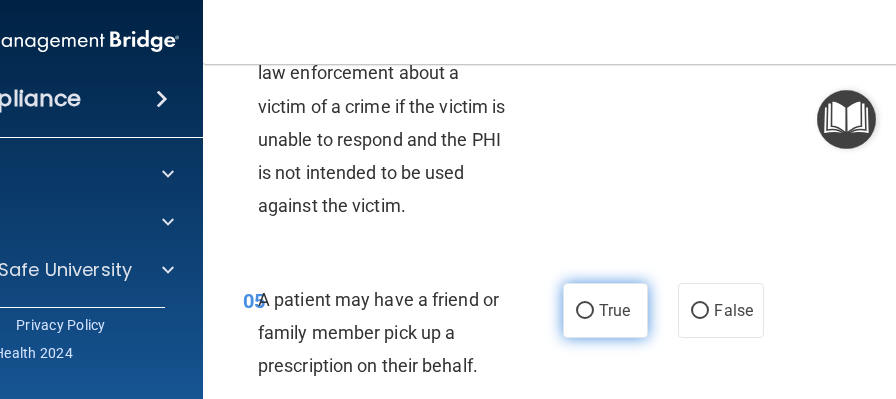 click on "True" at bounding box center [614, 310] 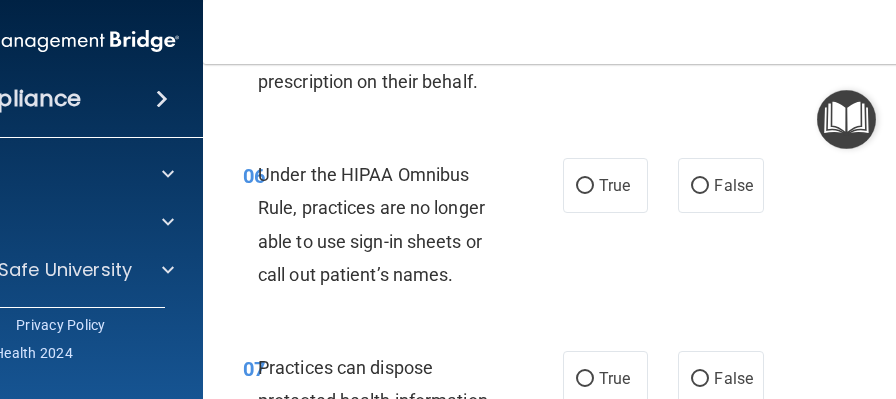 scroll, scrollTop: 1331, scrollLeft: 0, axis: vertical 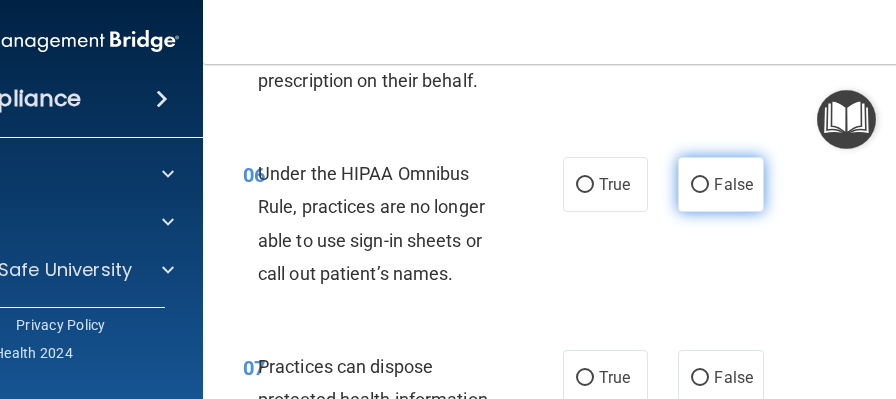 click on "False" at bounding box center (733, 184) 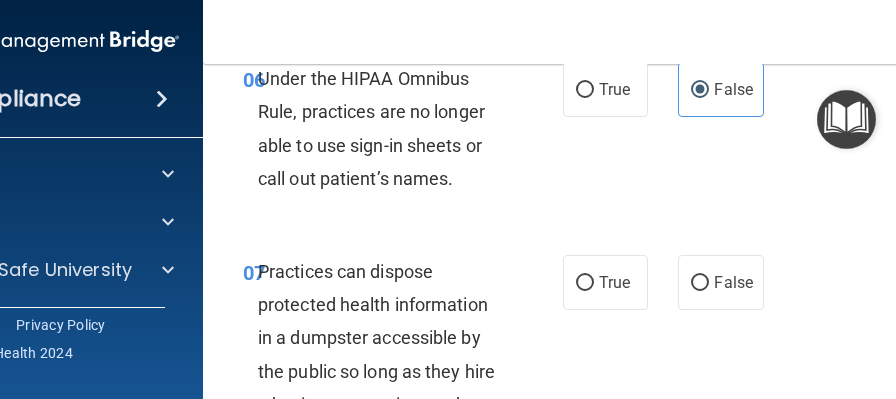 scroll, scrollTop: 1446, scrollLeft: 0, axis: vertical 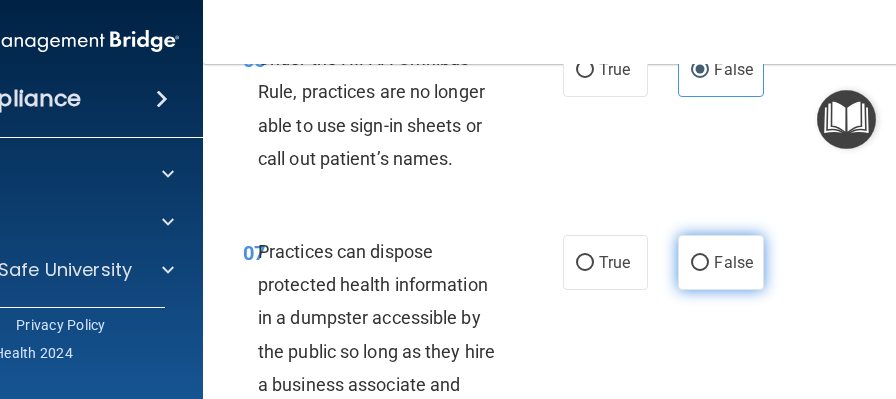 click on "False" at bounding box center [733, 262] 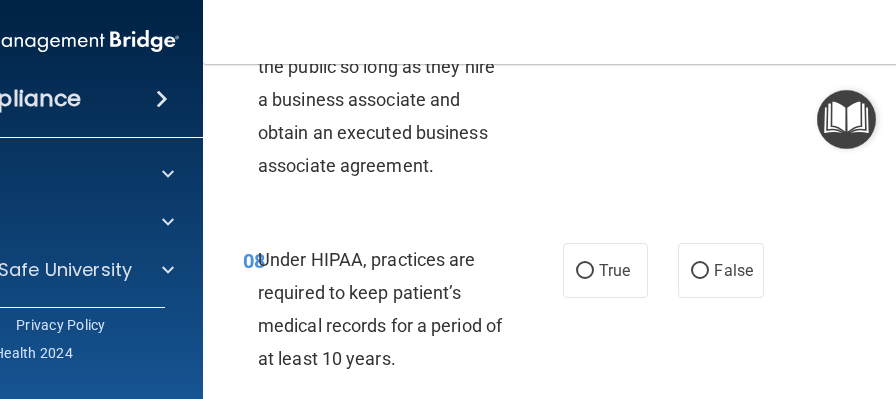 scroll, scrollTop: 1736, scrollLeft: 0, axis: vertical 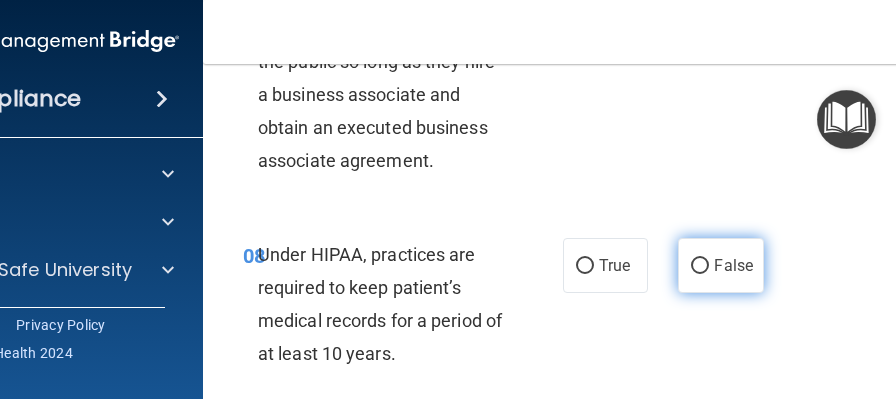 click on "False" at bounding box center (720, 265) 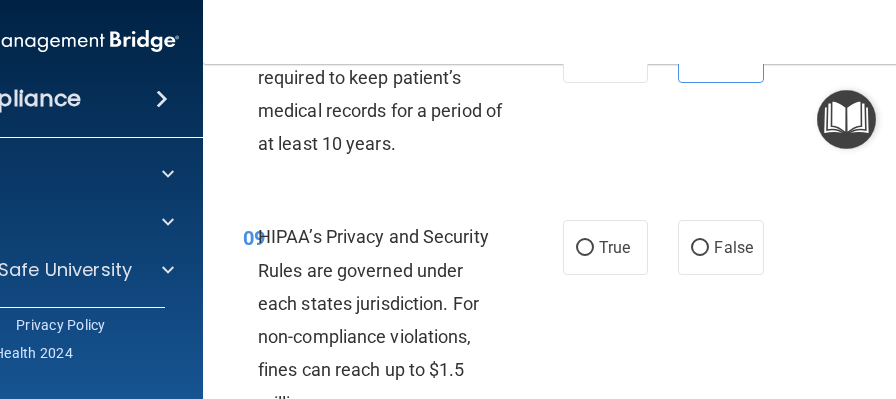 scroll, scrollTop: 1989, scrollLeft: 0, axis: vertical 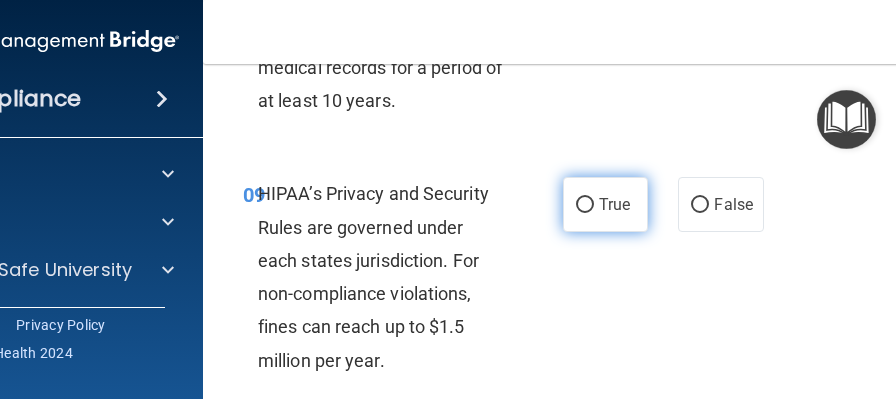 click on "True" at bounding box center [614, 204] 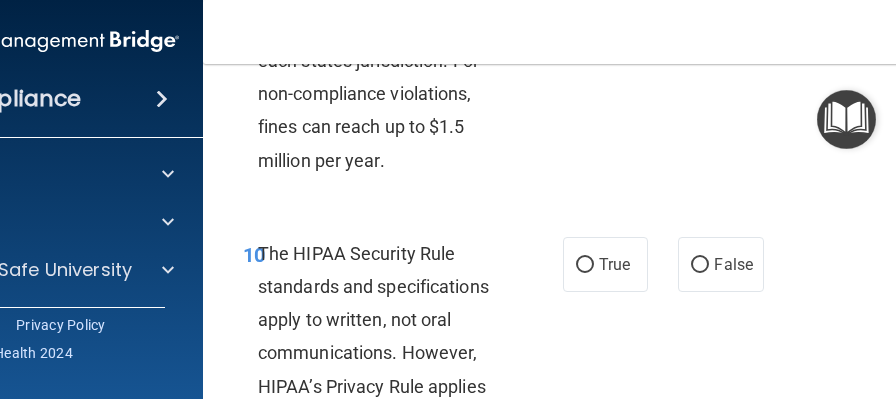 scroll, scrollTop: 2200, scrollLeft: 0, axis: vertical 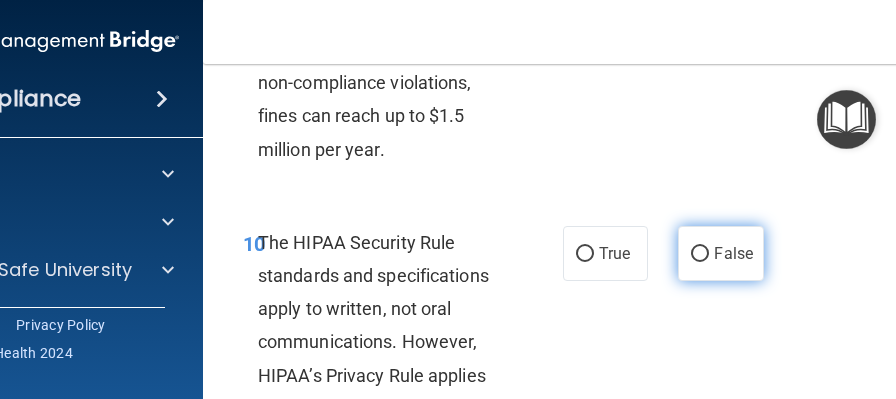 click on "False" at bounding box center [720, 253] 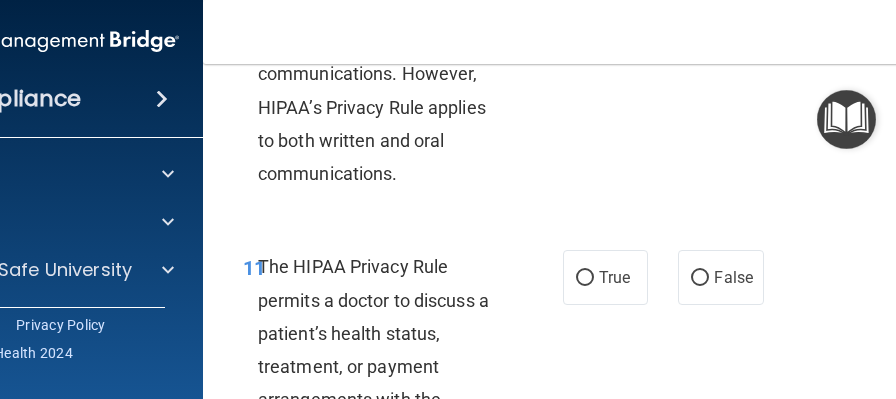 scroll, scrollTop: 2493, scrollLeft: 0, axis: vertical 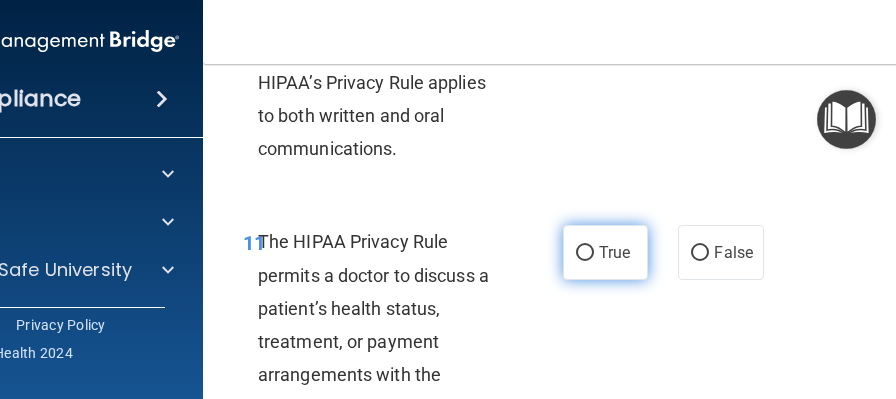 click on "True" at bounding box center (614, 252) 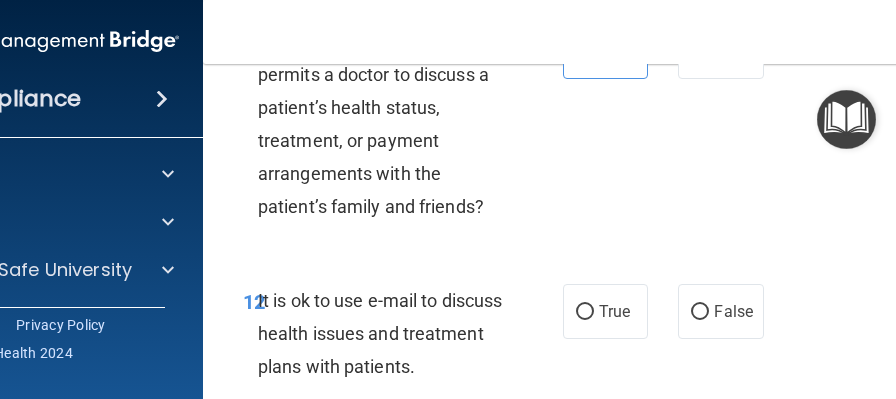 scroll, scrollTop: 2696, scrollLeft: 0, axis: vertical 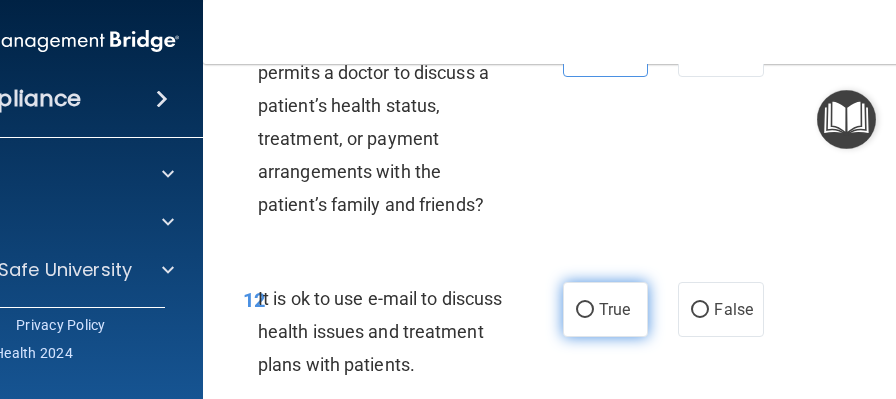 click on "True" at bounding box center [614, 309] 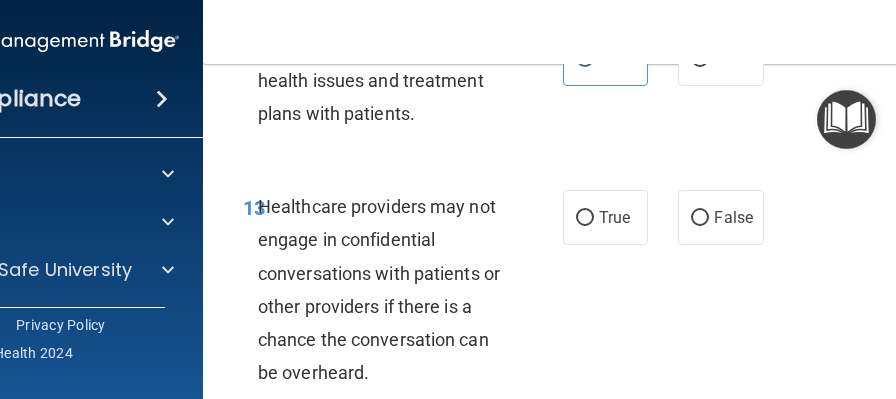 scroll, scrollTop: 2949, scrollLeft: 0, axis: vertical 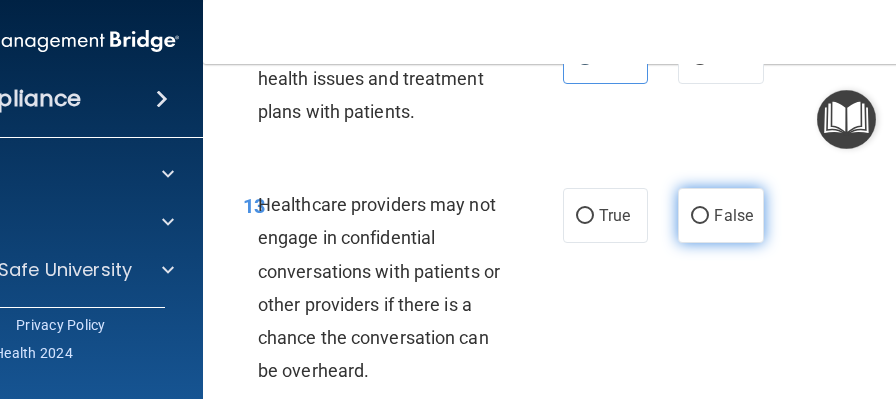 click on "False" at bounding box center (720, 215) 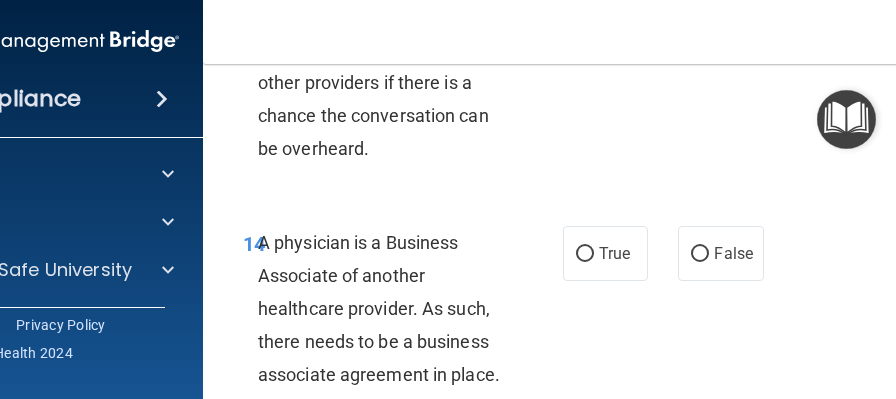 scroll, scrollTop: 3172, scrollLeft: 0, axis: vertical 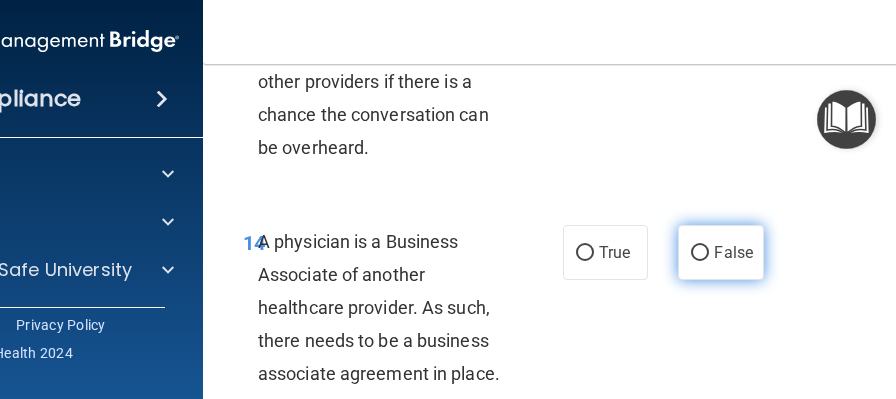 click on "False" at bounding box center (720, 252) 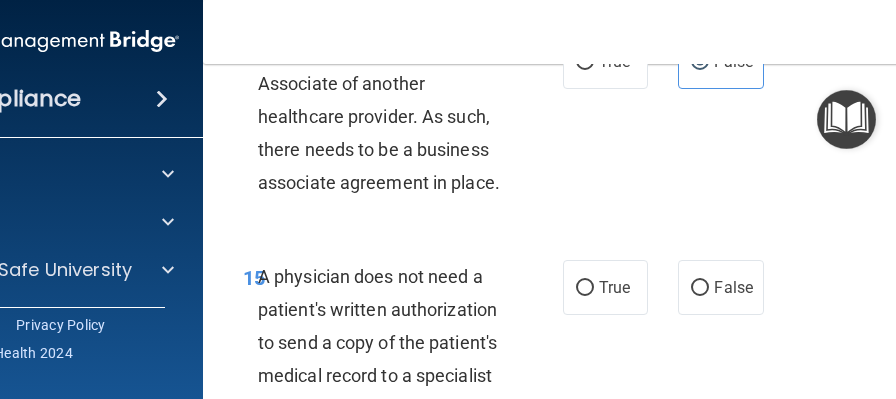 scroll, scrollTop: 3367, scrollLeft: 0, axis: vertical 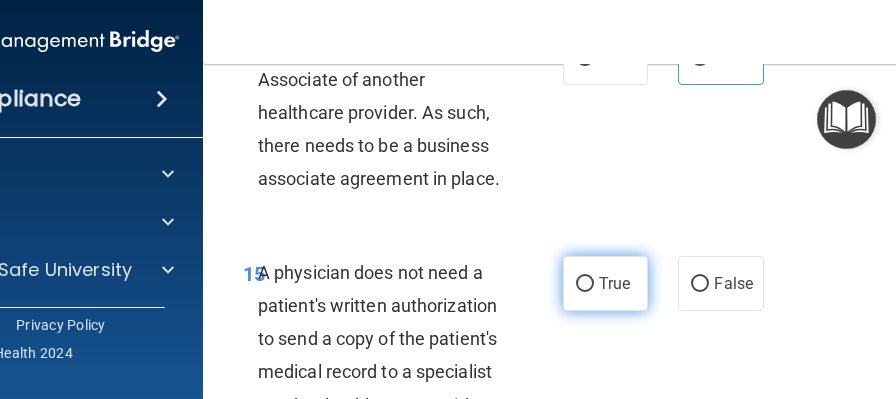 click on "True" at bounding box center [605, 283] 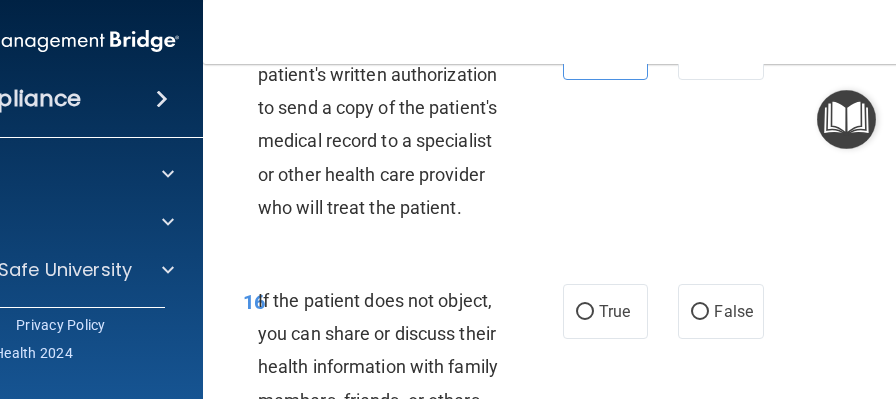scroll, scrollTop: 3620, scrollLeft: 0, axis: vertical 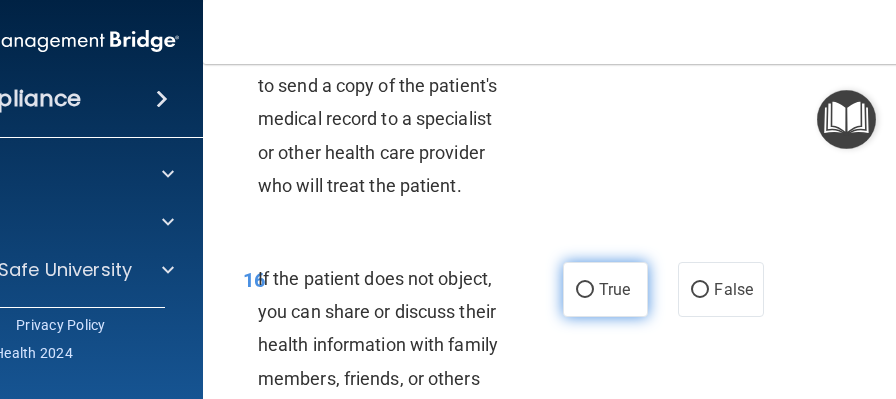click on "True" at bounding box center (614, 289) 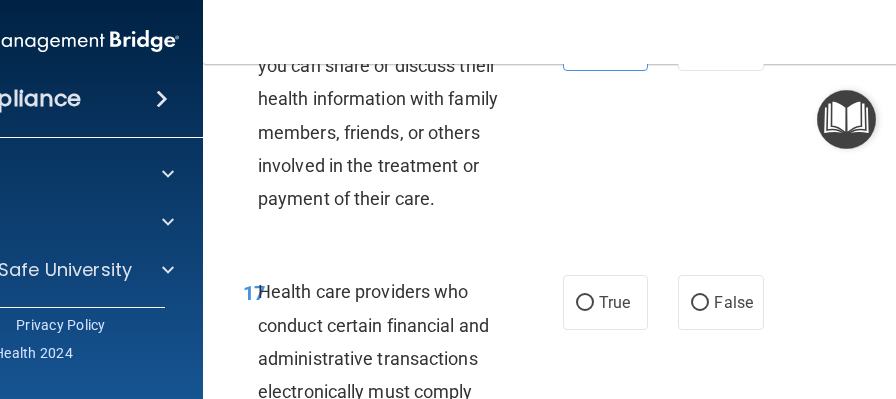 scroll, scrollTop: 3885, scrollLeft: 0, axis: vertical 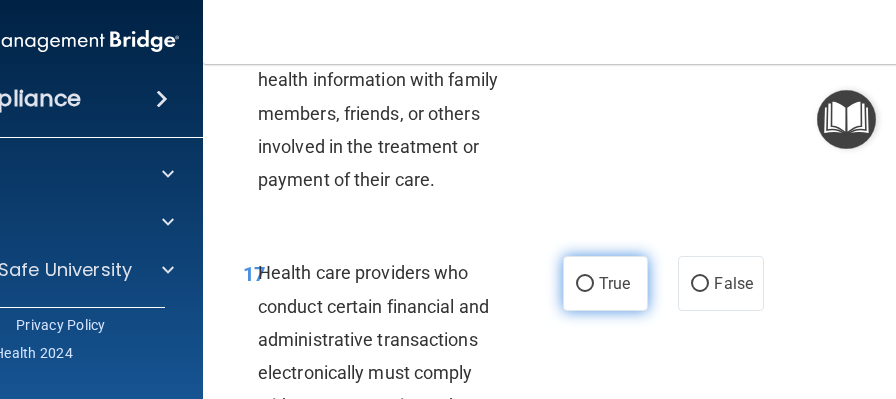 click on "True" at bounding box center [614, 283] 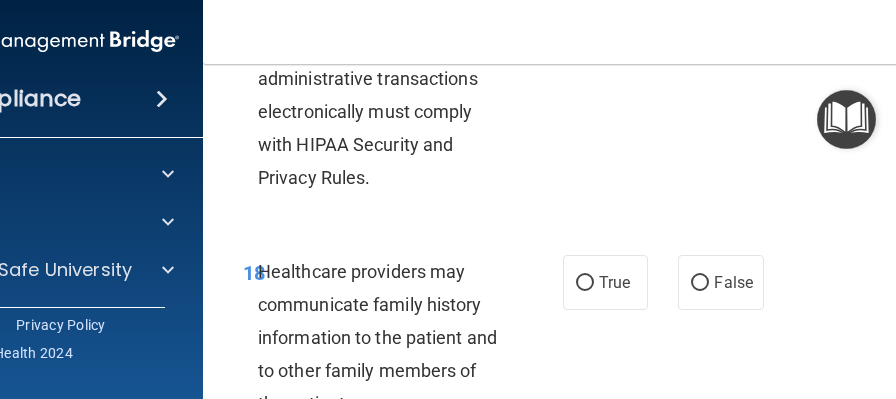 scroll, scrollTop: 4147, scrollLeft: 0, axis: vertical 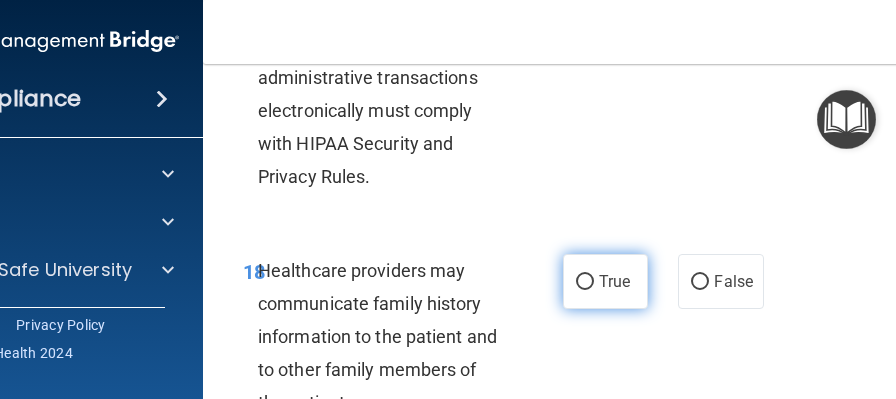 click on "True" at bounding box center [614, 281] 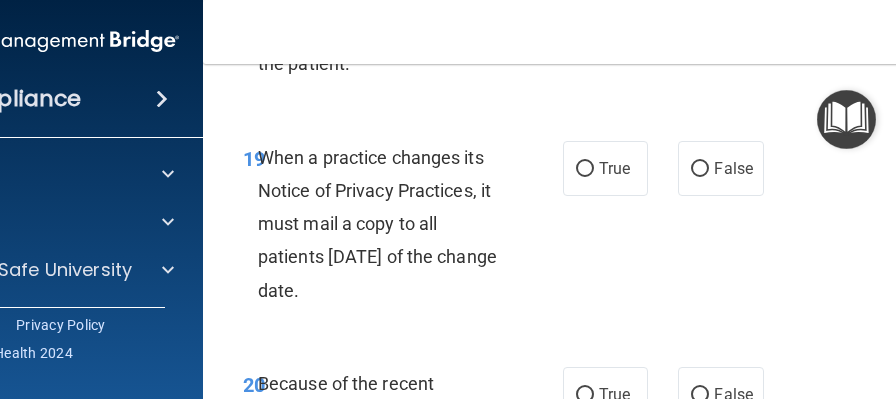 scroll, scrollTop: 4488, scrollLeft: 0, axis: vertical 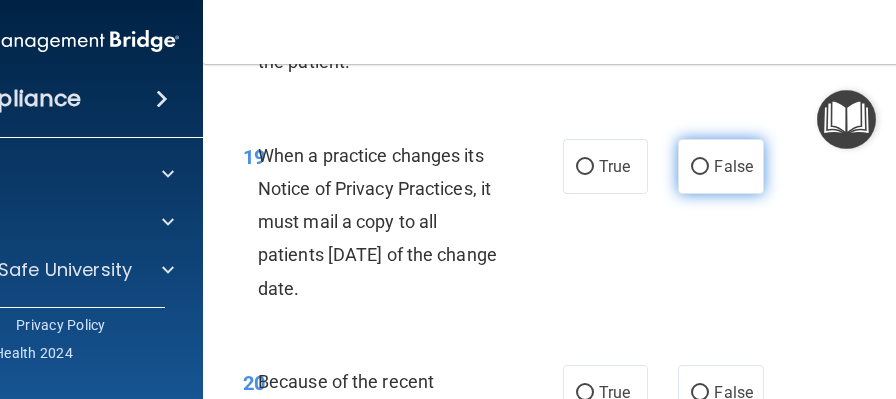 click on "False" at bounding box center (720, 166) 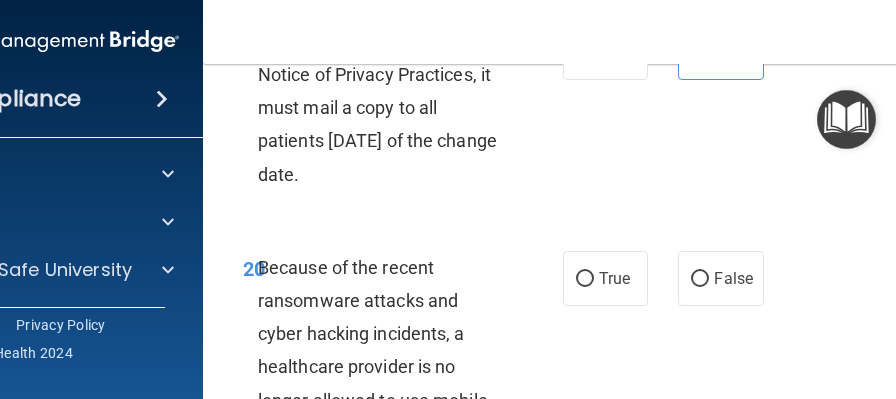scroll, scrollTop: 4603, scrollLeft: 0, axis: vertical 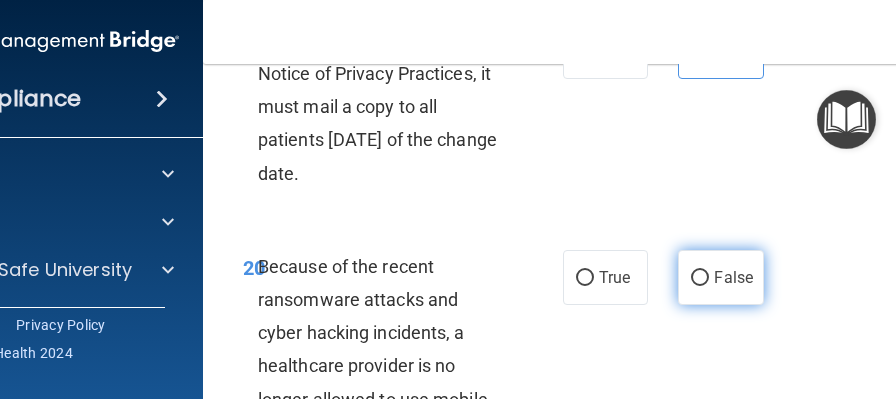 click on "False" at bounding box center [720, 277] 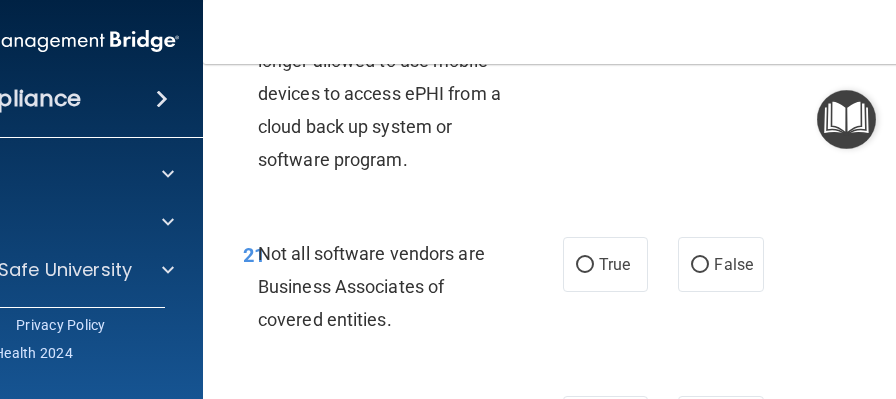 scroll, scrollTop: 4962, scrollLeft: 0, axis: vertical 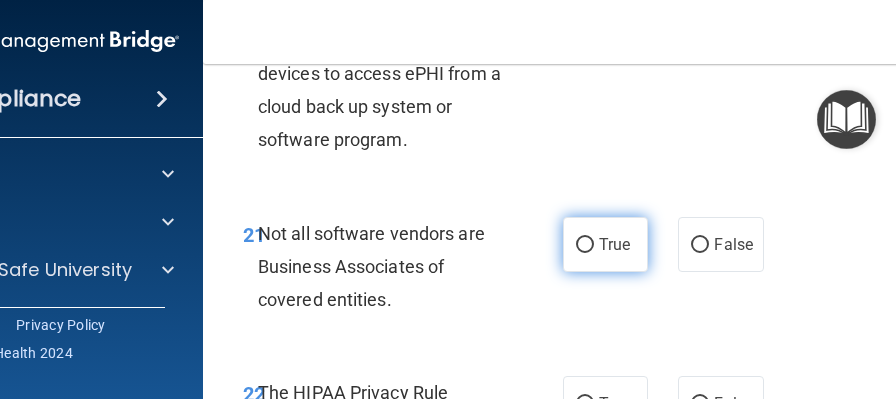 click on "True" at bounding box center [605, 244] 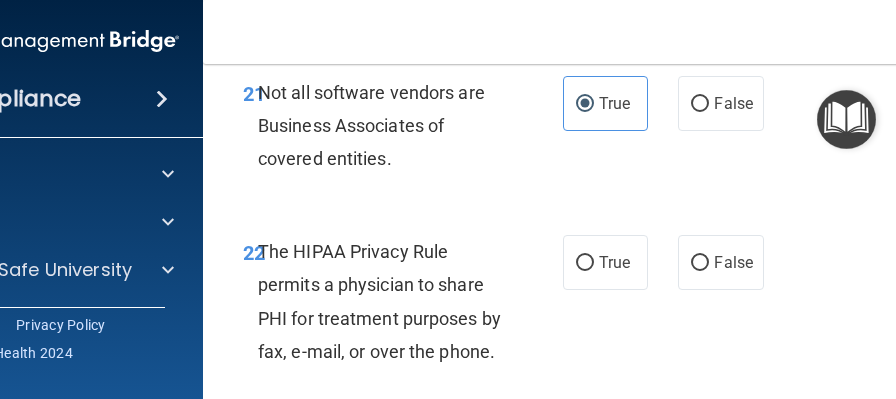 scroll, scrollTop: 5104, scrollLeft: 0, axis: vertical 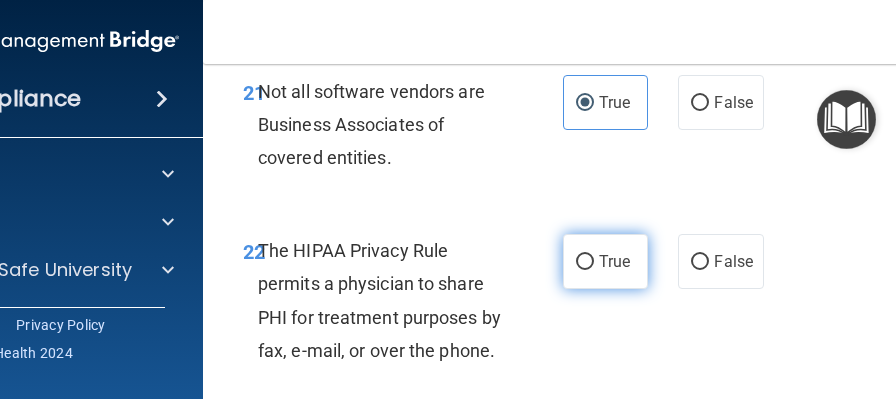 click on "True" at bounding box center [614, 261] 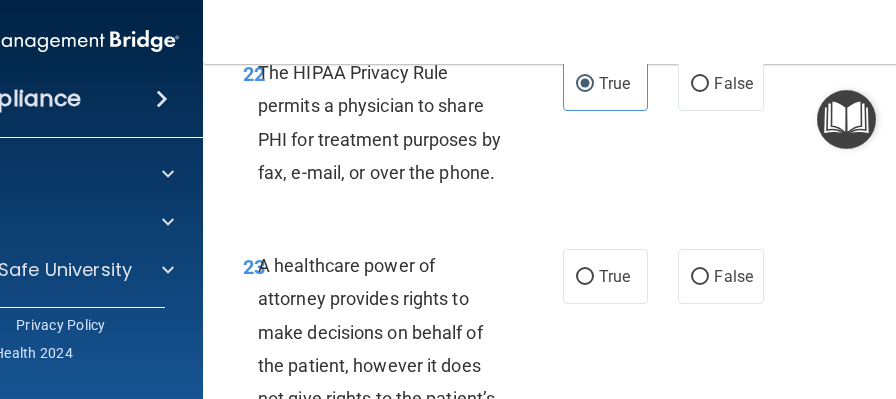 scroll, scrollTop: 5312, scrollLeft: 0, axis: vertical 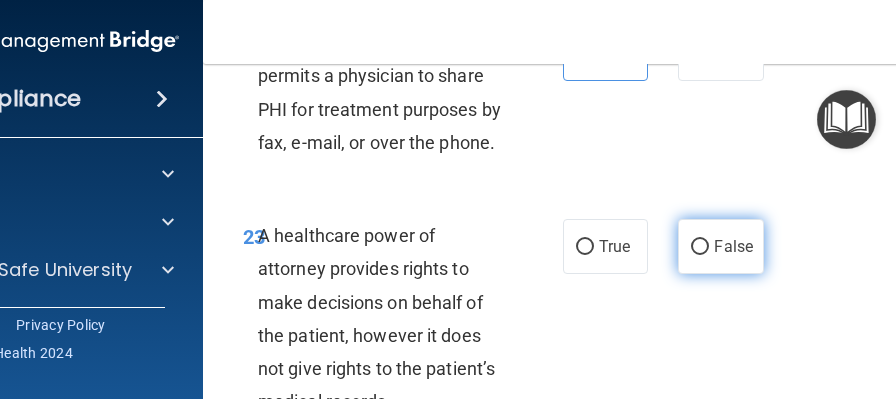 click on "False" at bounding box center [720, 246] 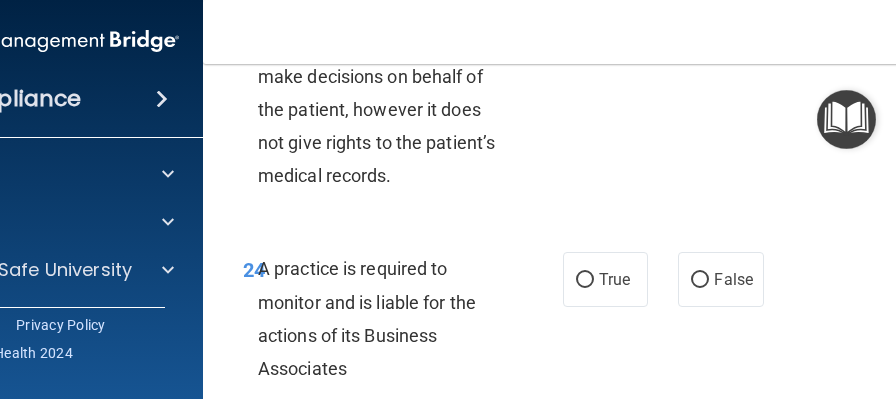 scroll, scrollTop: 5551, scrollLeft: 0, axis: vertical 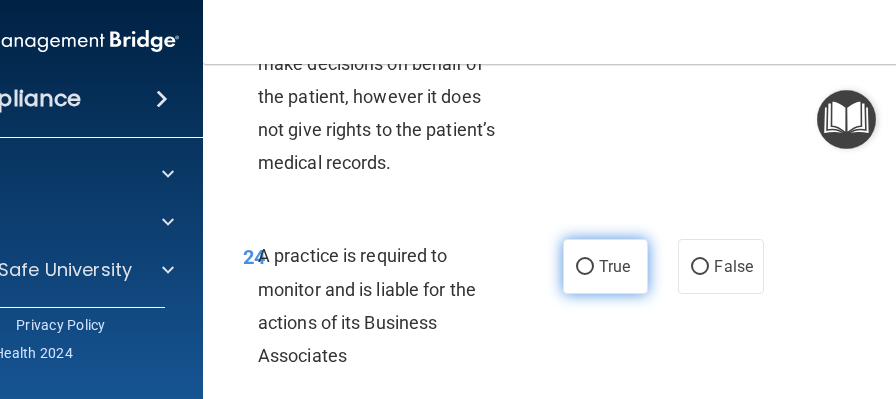 click on "True" at bounding box center (605, 266) 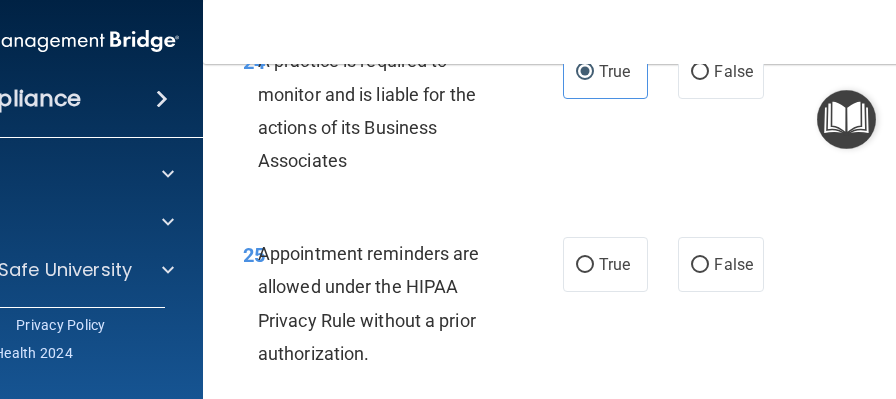 scroll, scrollTop: 5761, scrollLeft: 0, axis: vertical 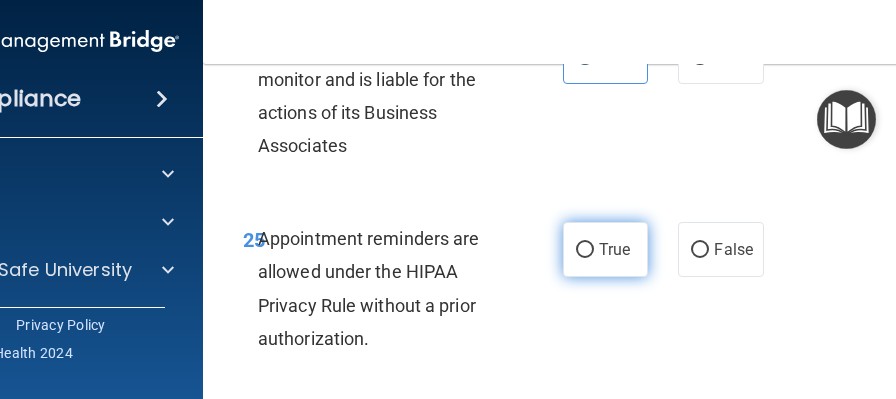 click on "True" at bounding box center [605, 249] 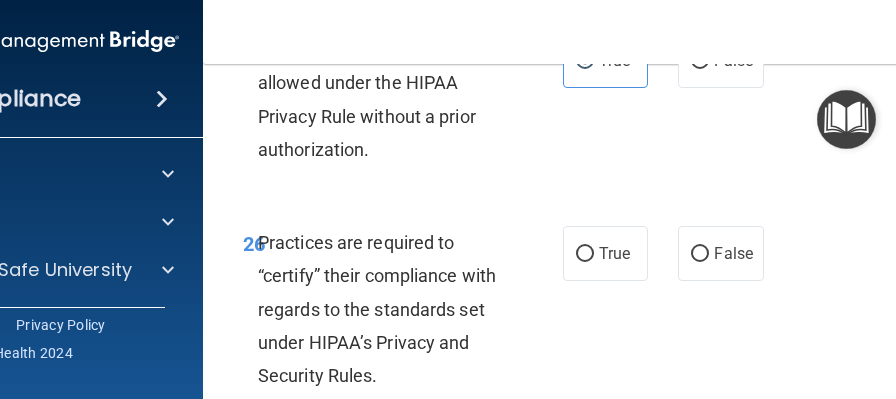 scroll, scrollTop: 5974, scrollLeft: 0, axis: vertical 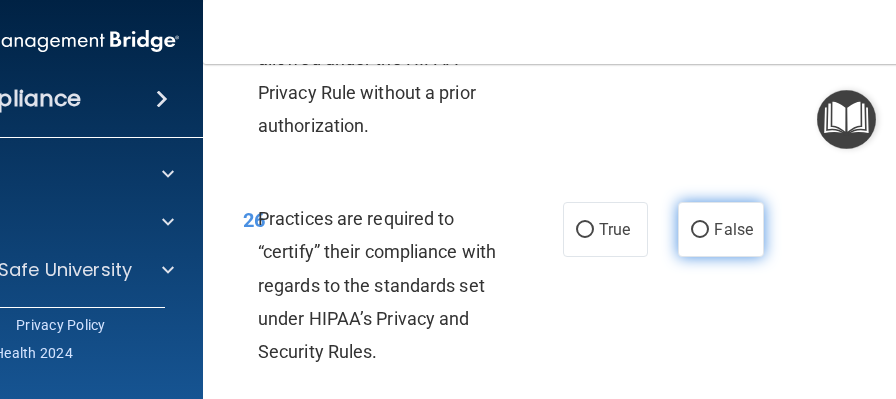 click on "False" at bounding box center [733, 229] 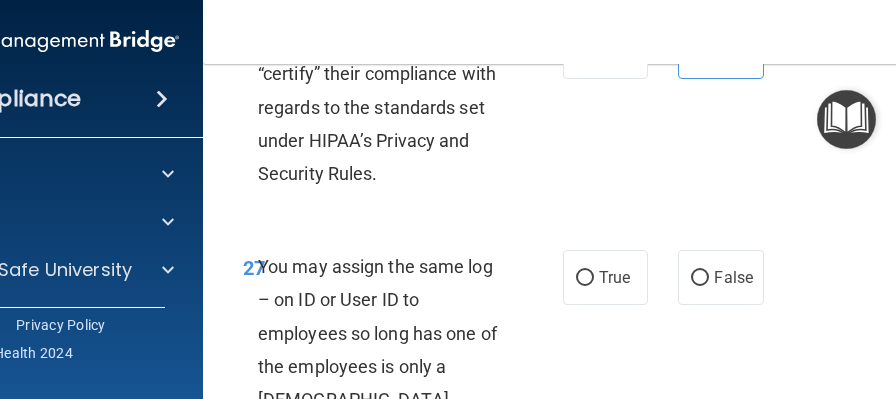 scroll, scrollTop: 6153, scrollLeft: 0, axis: vertical 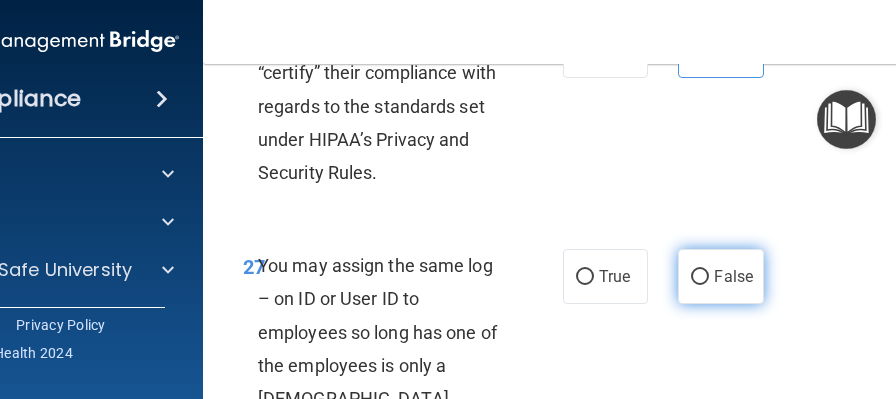 click on "False" at bounding box center [733, 276] 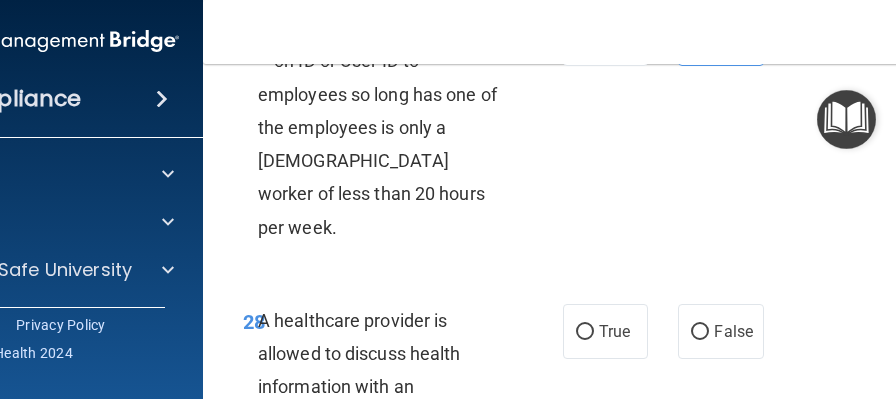 scroll, scrollTop: 6401, scrollLeft: 0, axis: vertical 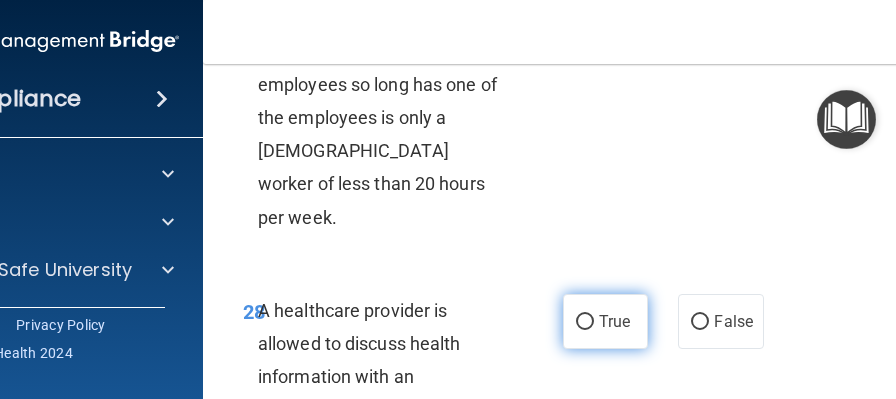 click on "True" at bounding box center [605, 321] 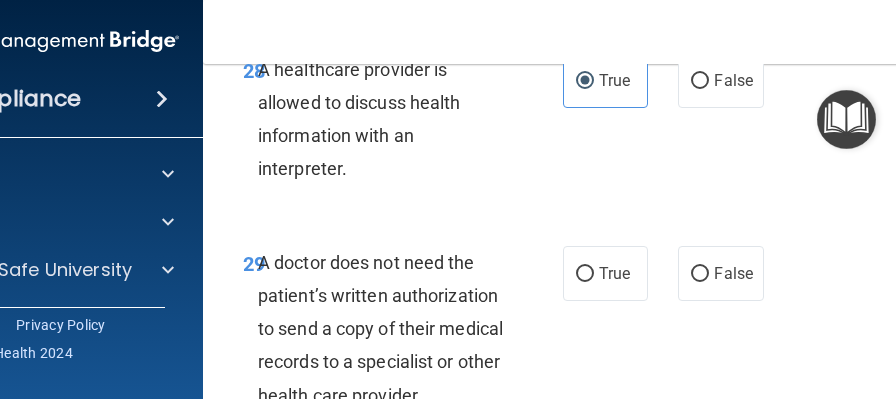 scroll, scrollTop: 6646, scrollLeft: 0, axis: vertical 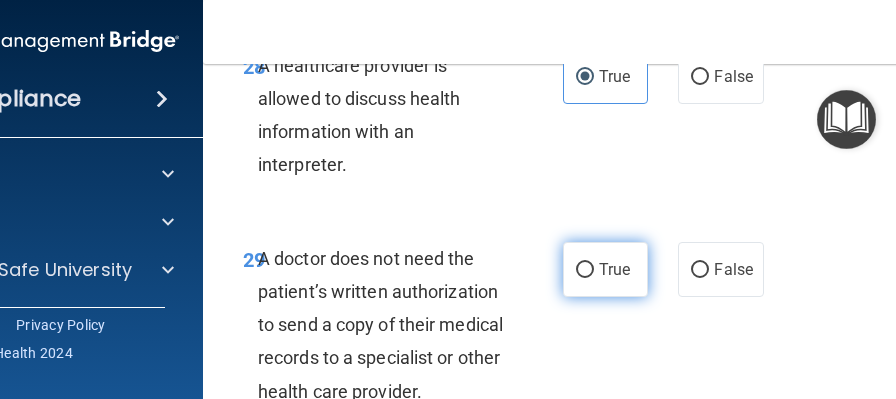 click on "True" at bounding box center [614, 269] 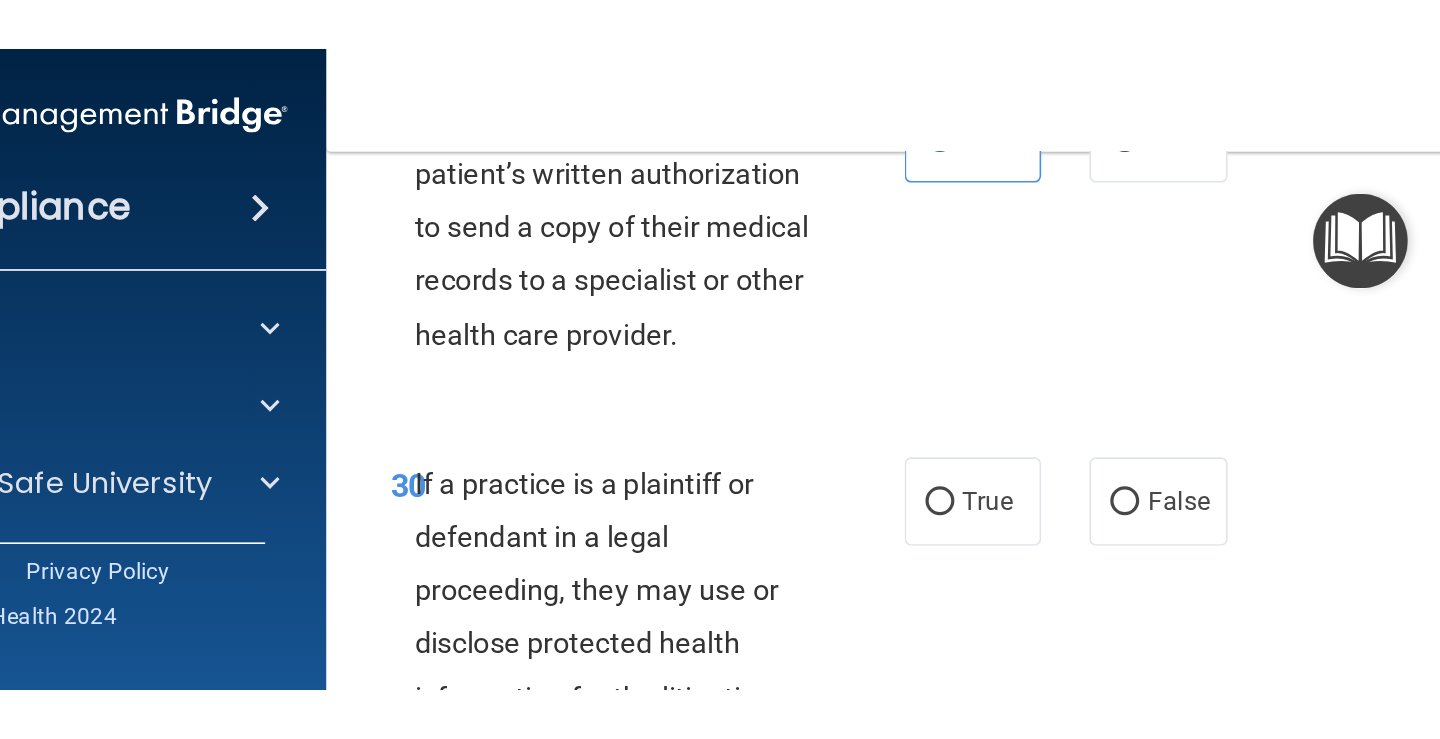 scroll, scrollTop: 6877, scrollLeft: 0, axis: vertical 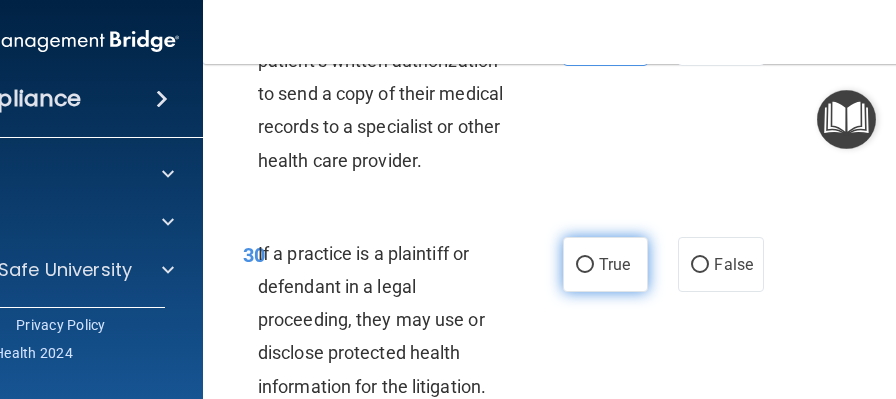 click on "True" at bounding box center [605, 264] 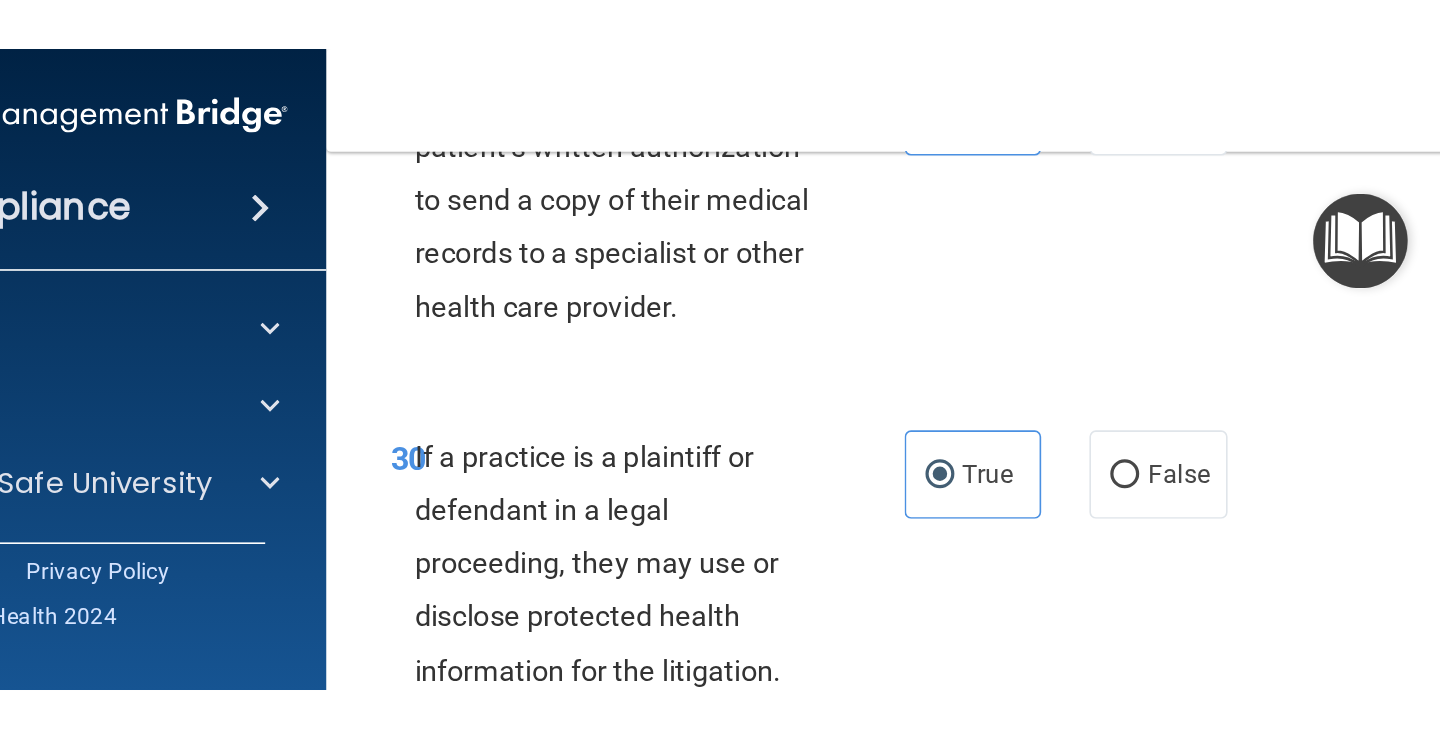 scroll, scrollTop: 5045, scrollLeft: 0, axis: vertical 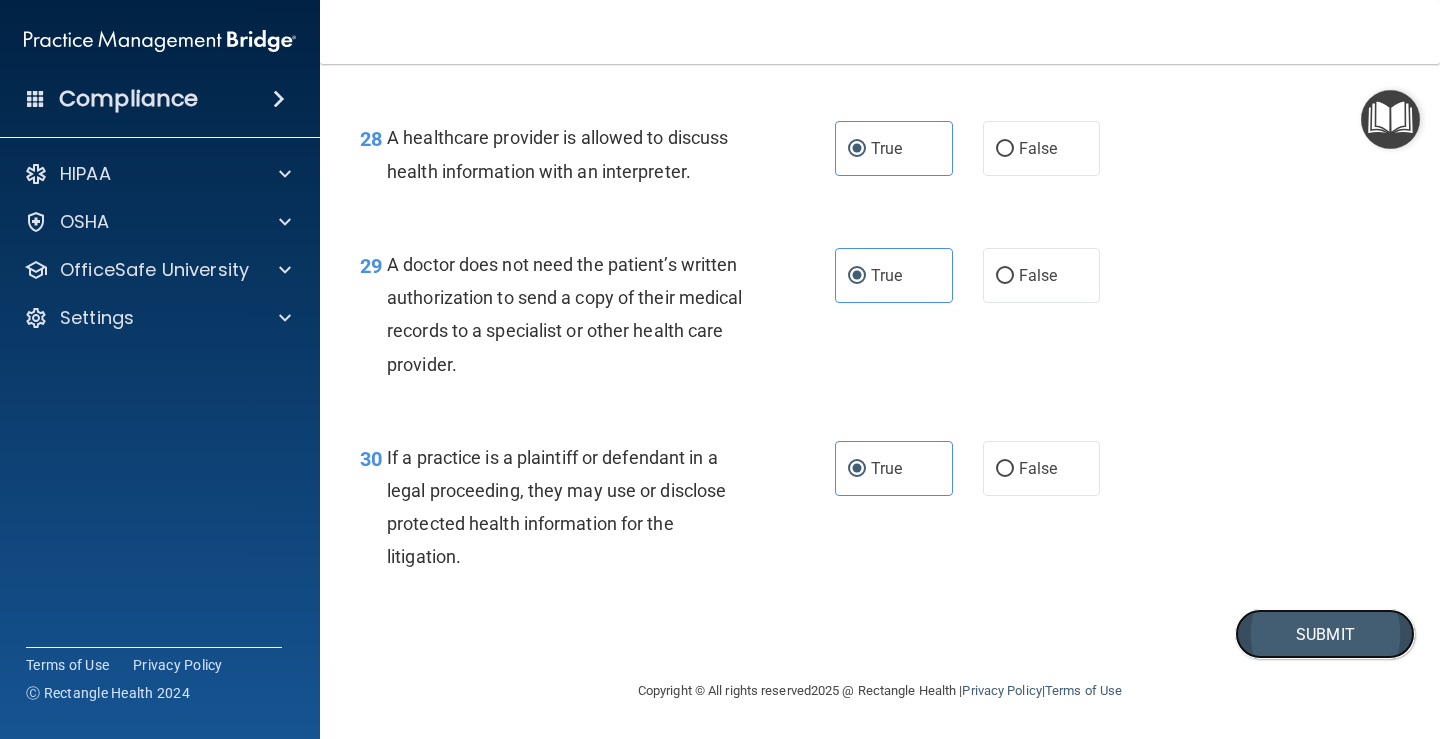 click on "Submit" at bounding box center [1325, 634] 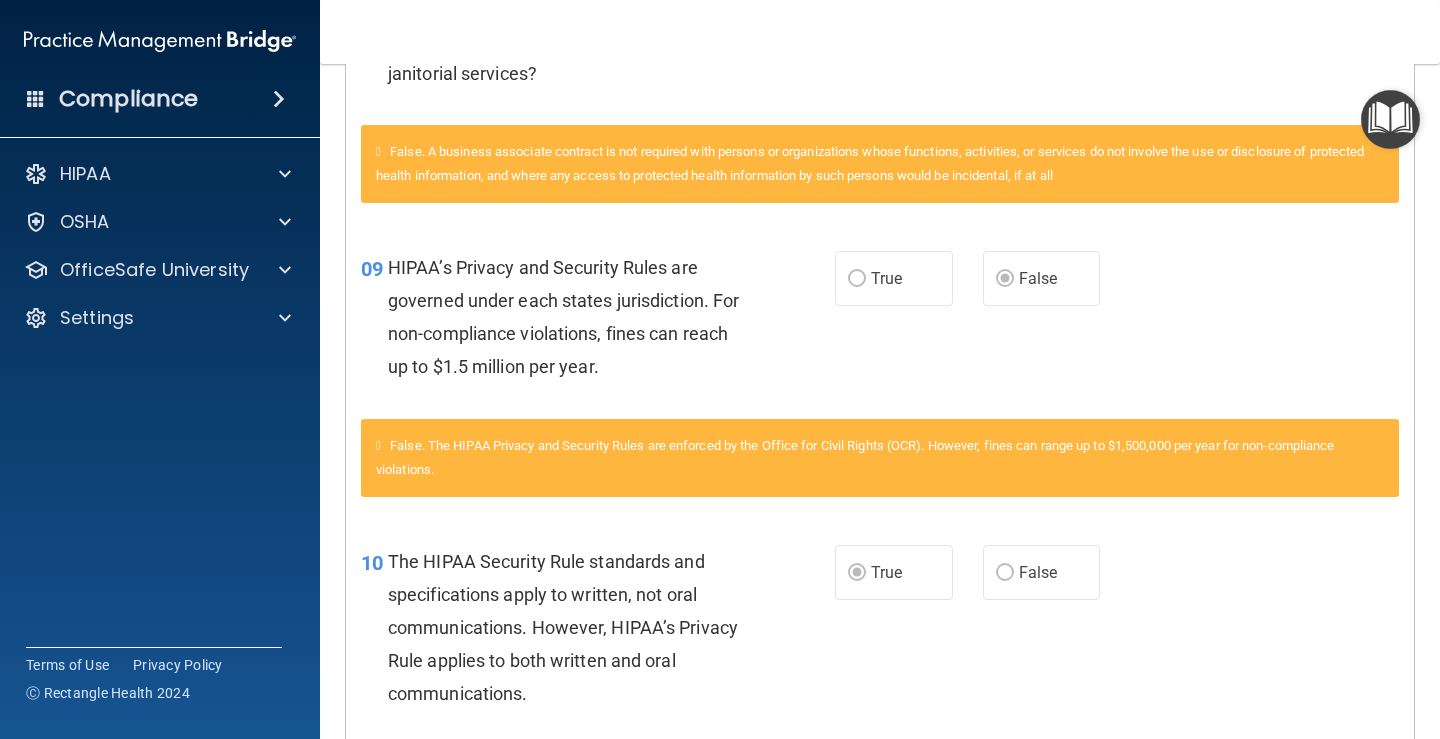 scroll, scrollTop: 0, scrollLeft: 0, axis: both 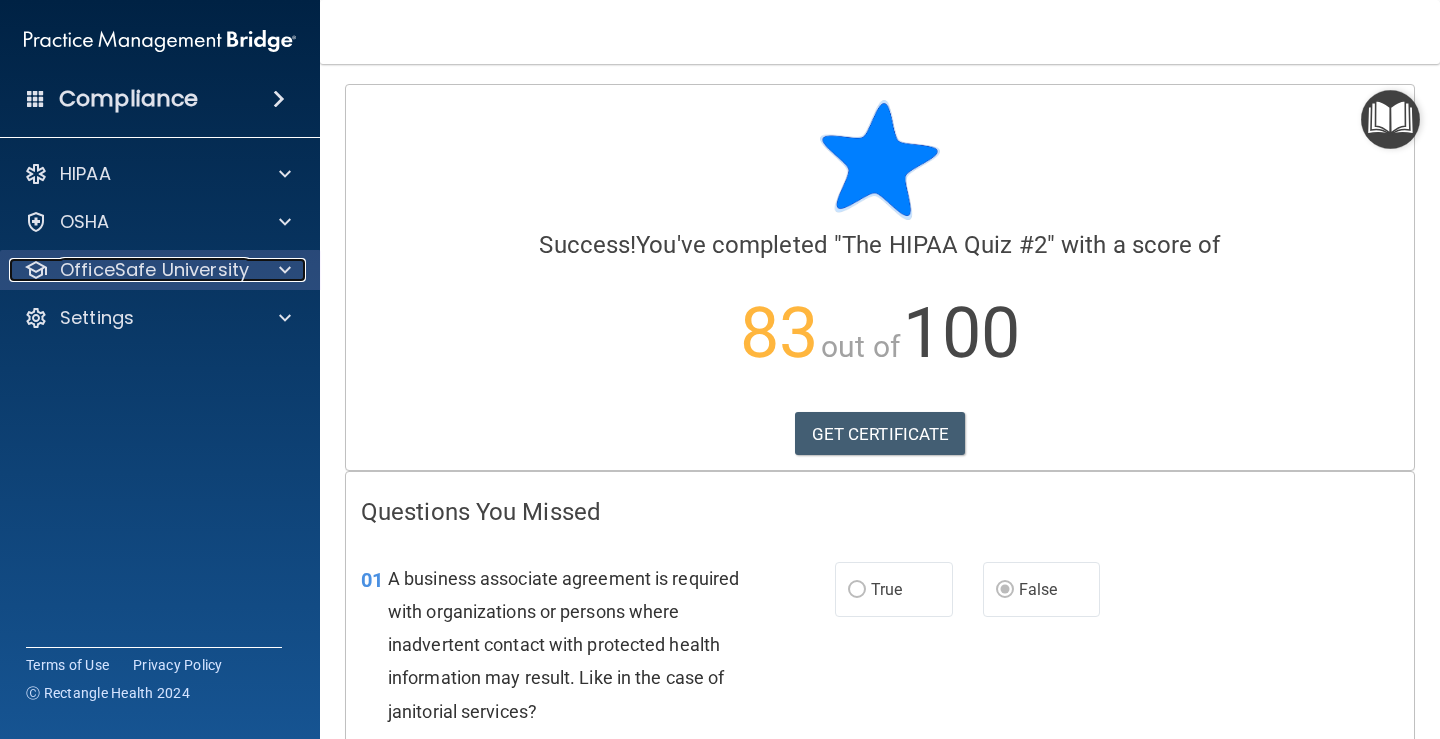 click on "OfficeSafe University" at bounding box center [133, 270] 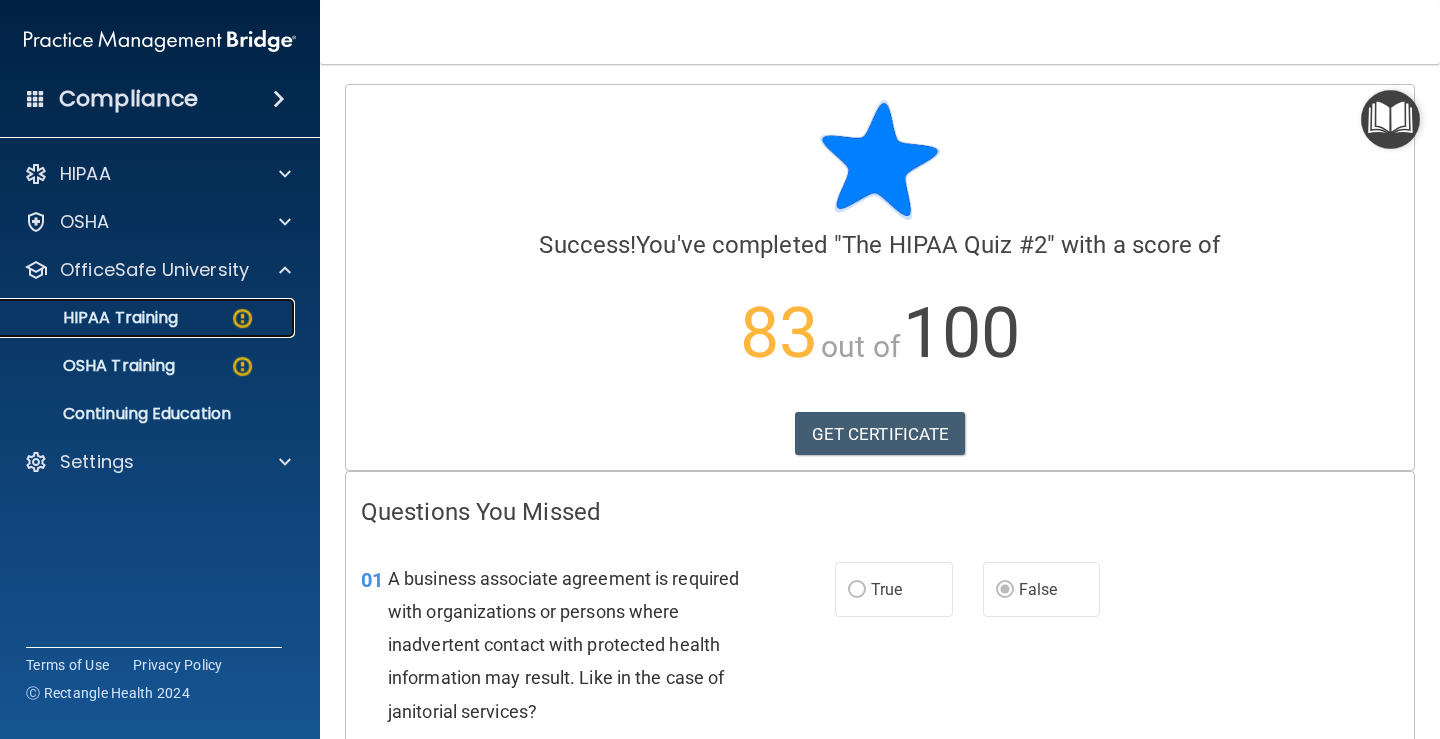 click on "HIPAA Training" at bounding box center [95, 318] 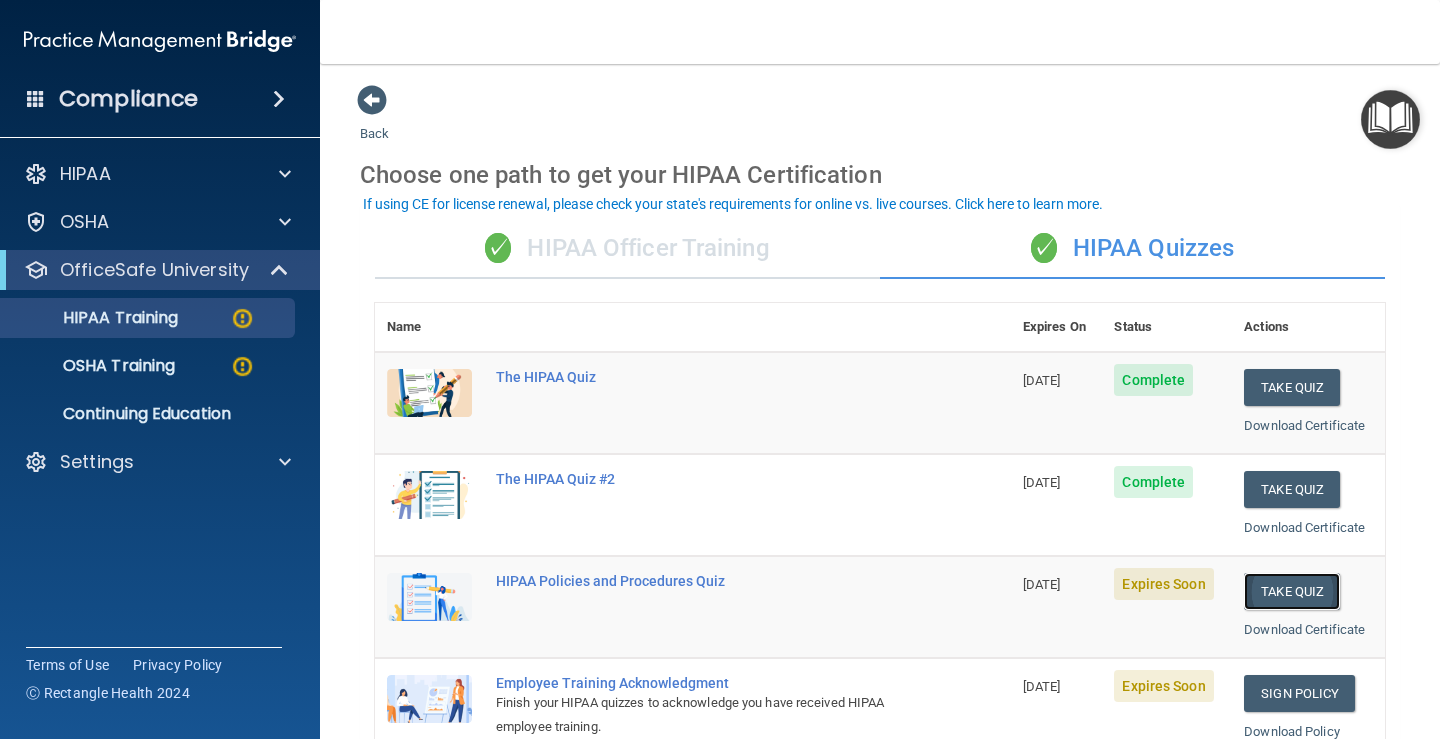 click on "Take Quiz" at bounding box center [1292, 591] 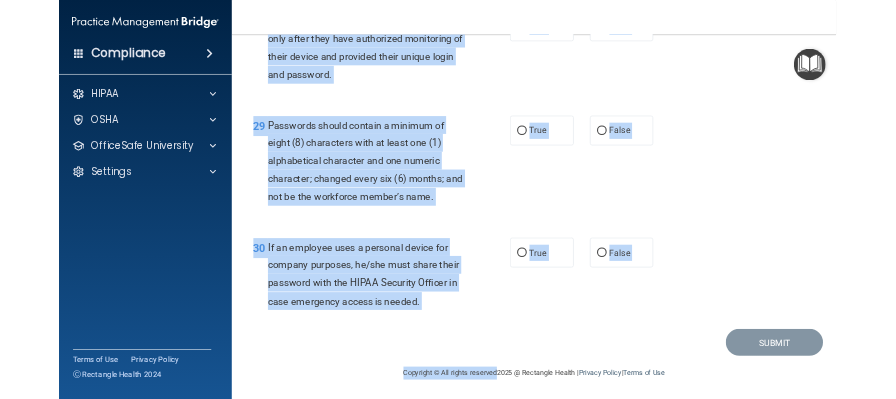 scroll, scrollTop: 5510, scrollLeft: 0, axis: vertical 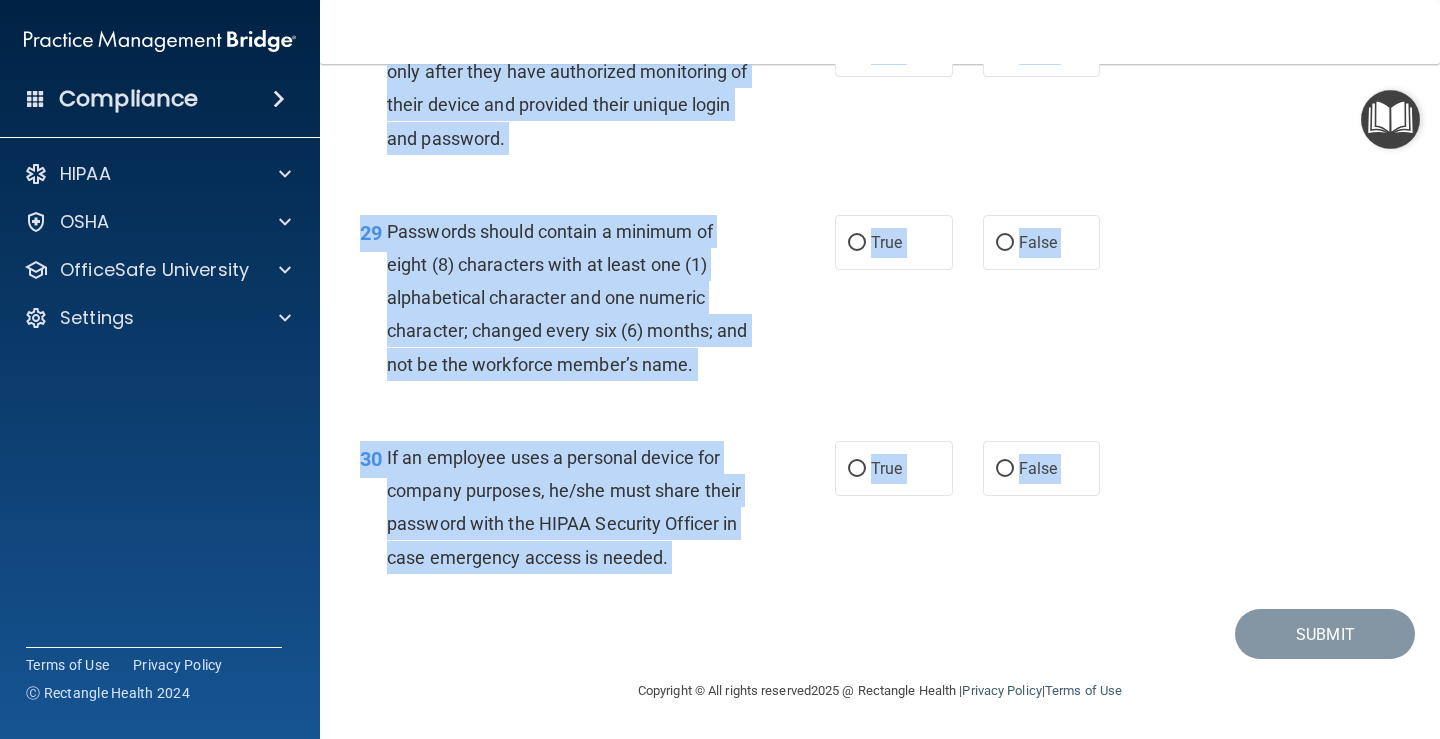 drag, startPoint x: 358, startPoint y: 171, endPoint x: 976, endPoint y: 624, distance: 766.24603 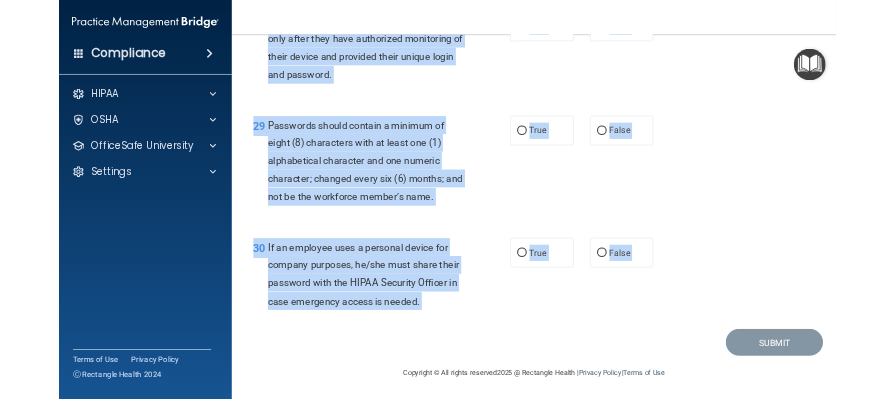 scroll, scrollTop: 7138, scrollLeft: 0, axis: vertical 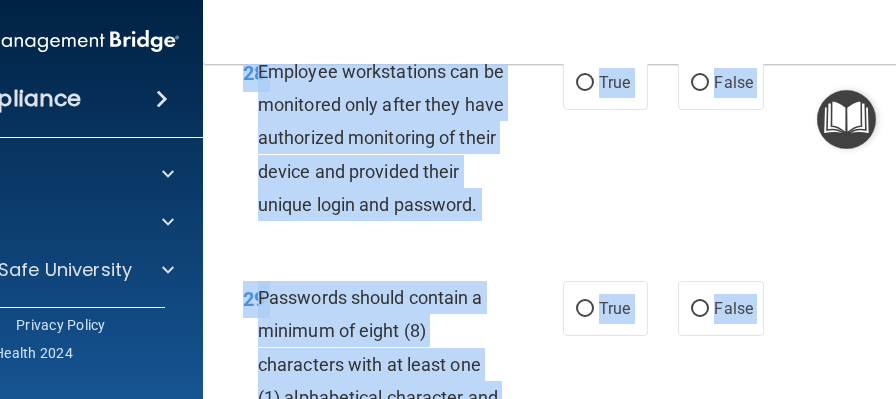 click on "Passwords should contain a minimum of eight (8) characters with at least one (1) alphabetical character and one numeric character; changed every six (6) months; and not be the workforce member’s name." at bounding box center (389, 414) 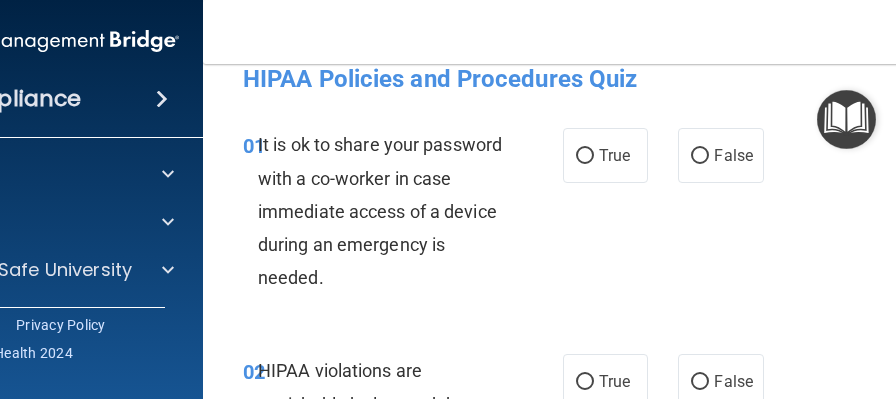 scroll, scrollTop: 31, scrollLeft: 0, axis: vertical 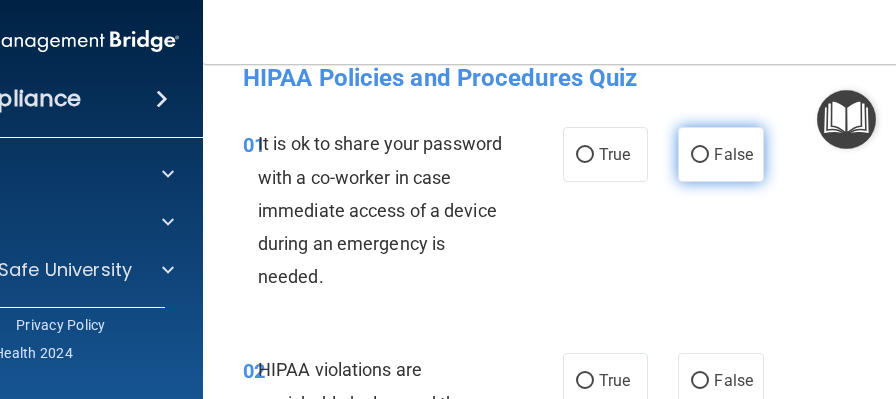 click on "False" at bounding box center [733, 154] 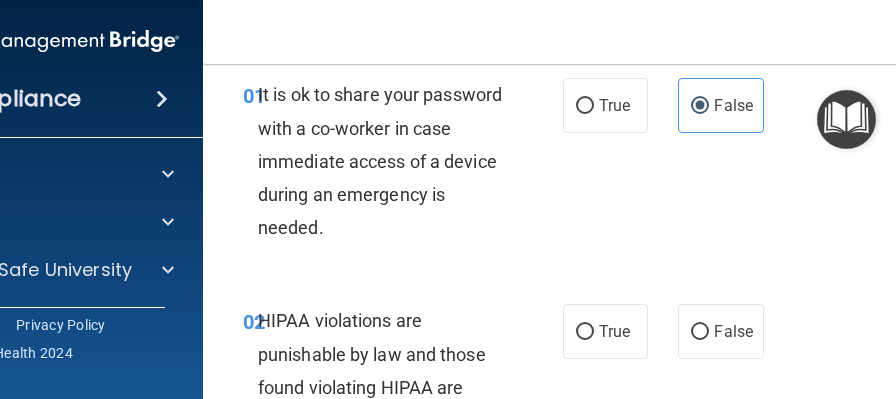 scroll, scrollTop: 88, scrollLeft: 0, axis: vertical 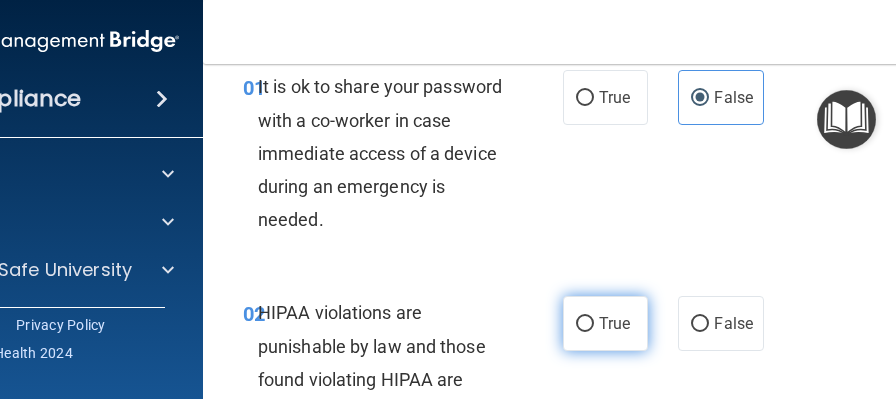 click on "True" at bounding box center (614, 323) 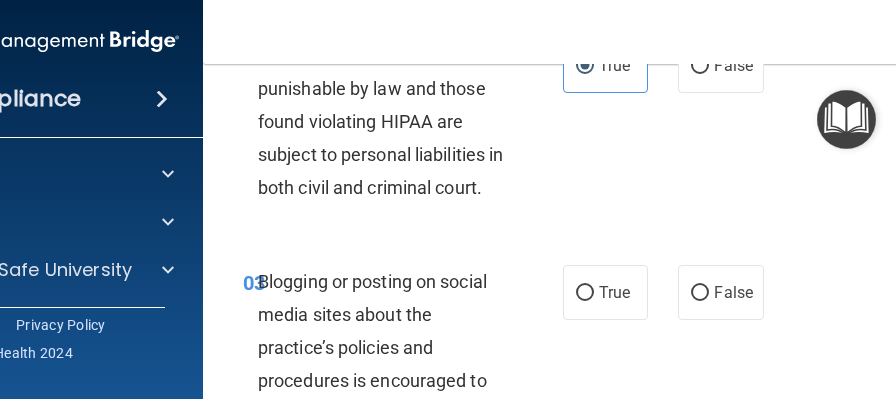 scroll, scrollTop: 373, scrollLeft: 0, axis: vertical 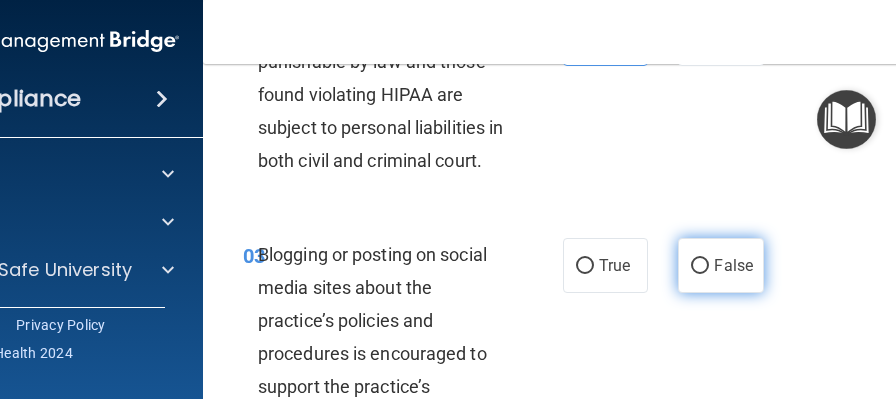 click on "False" at bounding box center (733, 265) 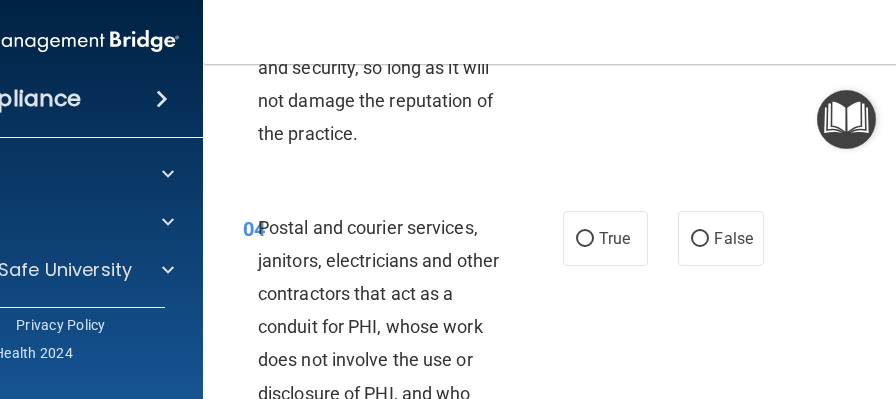 scroll, scrollTop: 761, scrollLeft: 0, axis: vertical 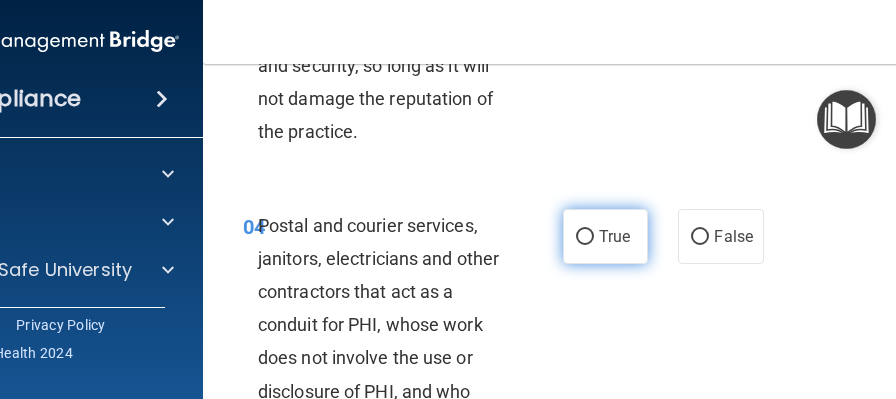 click on "True" at bounding box center (614, 236) 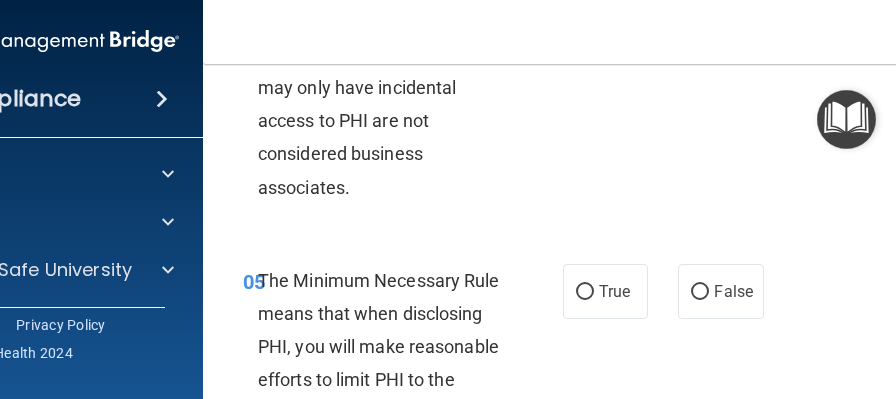 scroll, scrollTop: 1099, scrollLeft: 0, axis: vertical 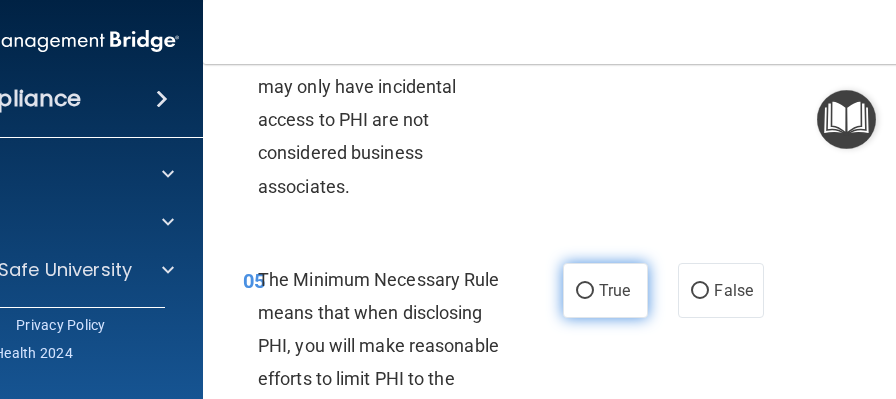 click on "True" at bounding box center (605, 290) 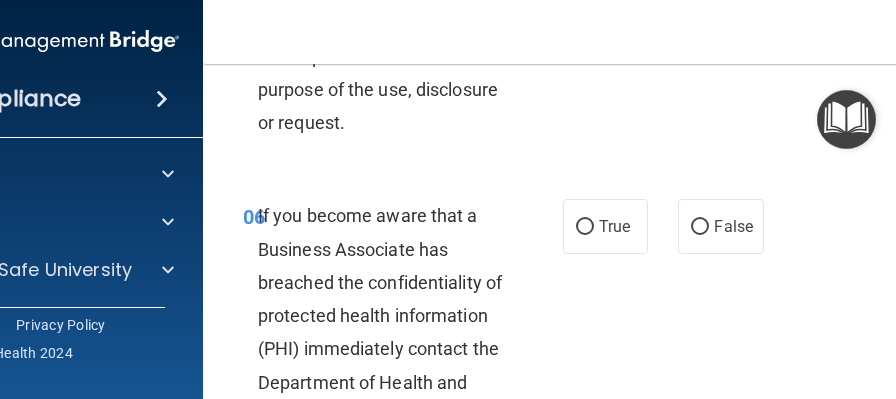 scroll, scrollTop: 1490, scrollLeft: 0, axis: vertical 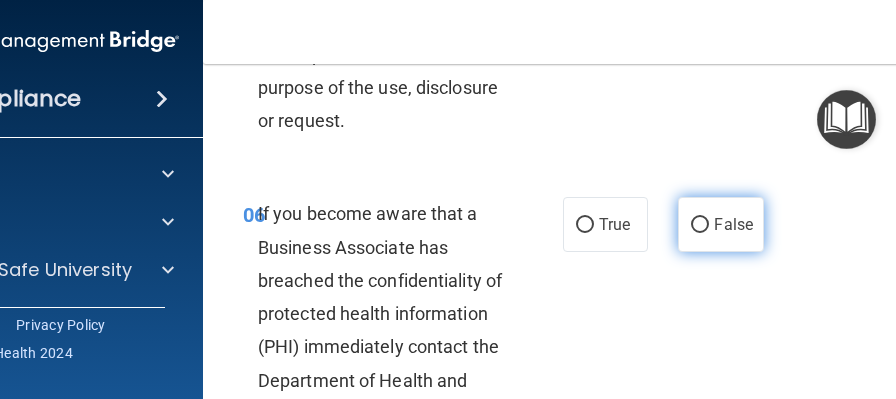 click on "False" at bounding box center (720, 224) 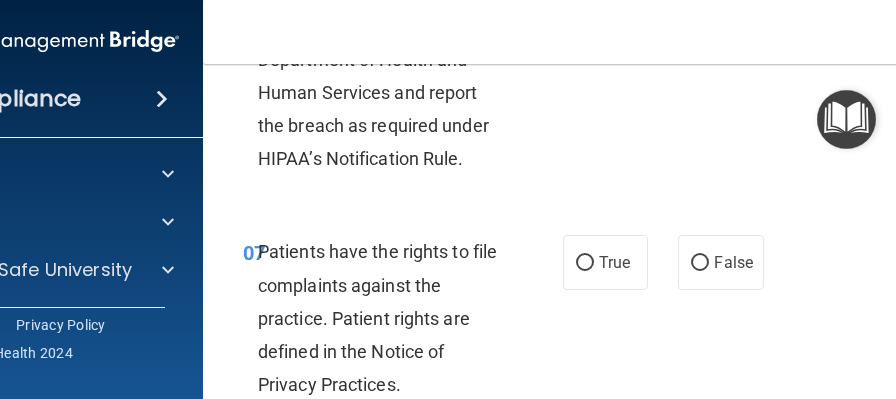 scroll, scrollTop: 1819, scrollLeft: 0, axis: vertical 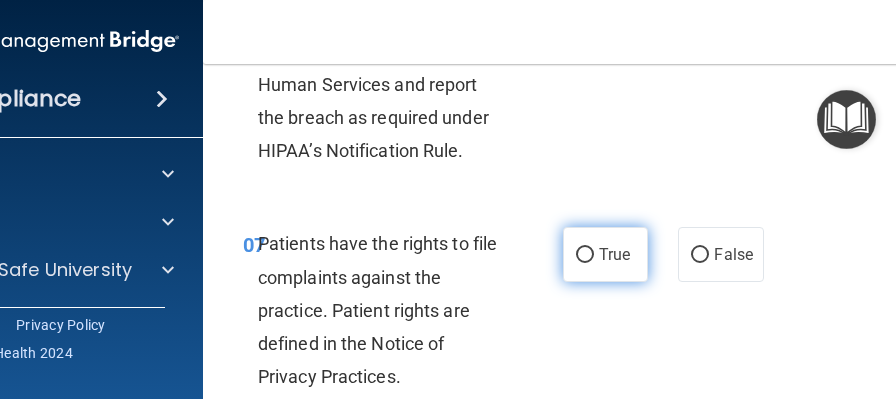 click on "True" at bounding box center [605, 254] 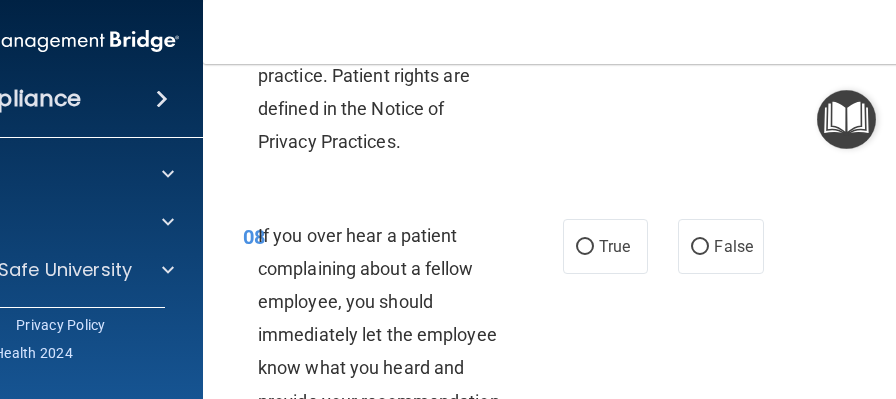 scroll, scrollTop: 2064, scrollLeft: 0, axis: vertical 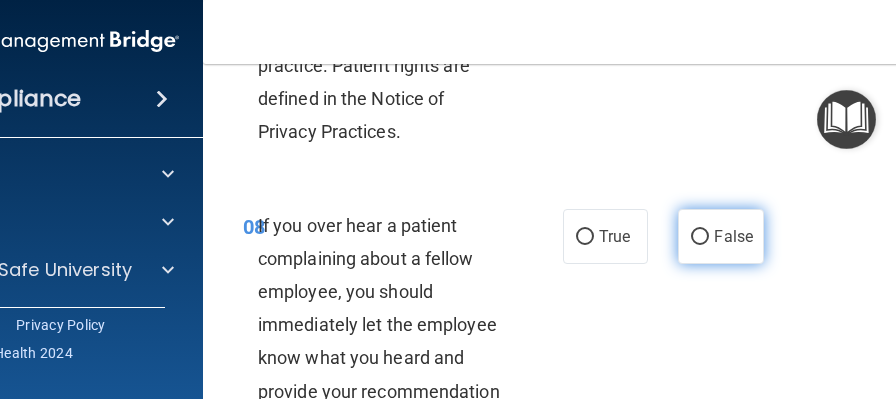 click on "False" at bounding box center [720, 236] 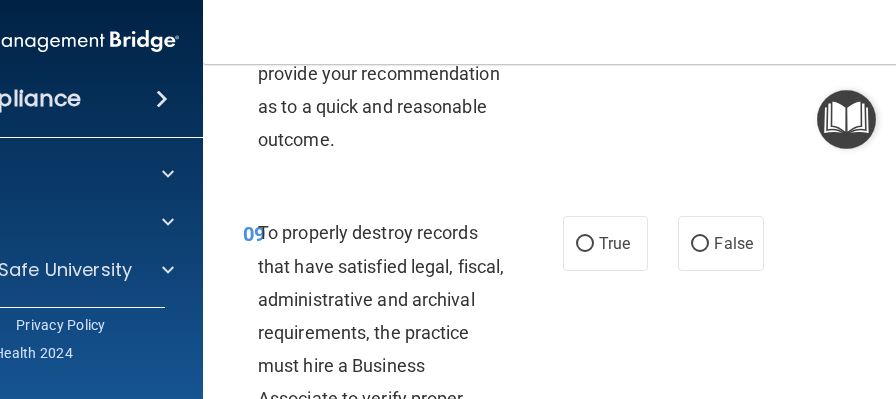 scroll, scrollTop: 2389, scrollLeft: 0, axis: vertical 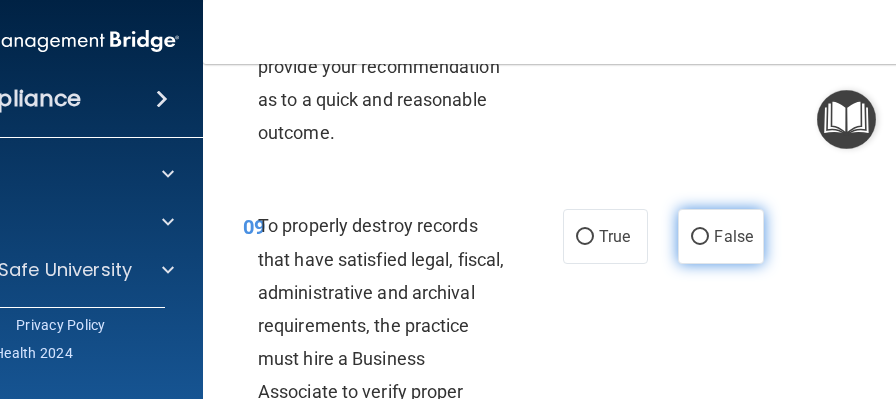 click on "False" at bounding box center (720, 236) 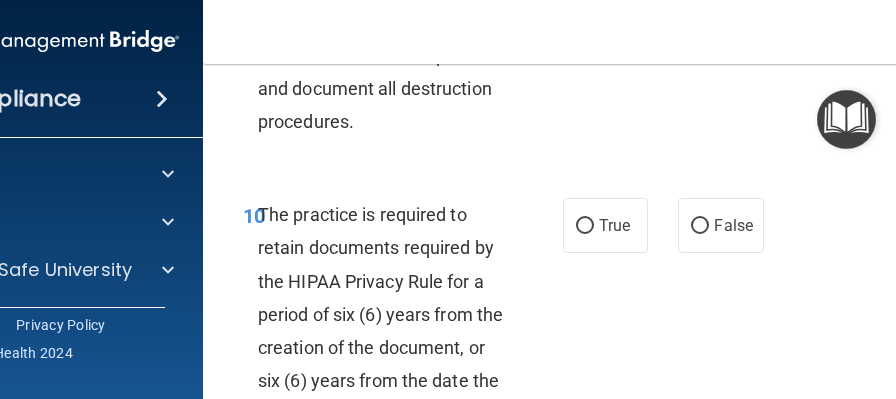 scroll, scrollTop: 2765, scrollLeft: 0, axis: vertical 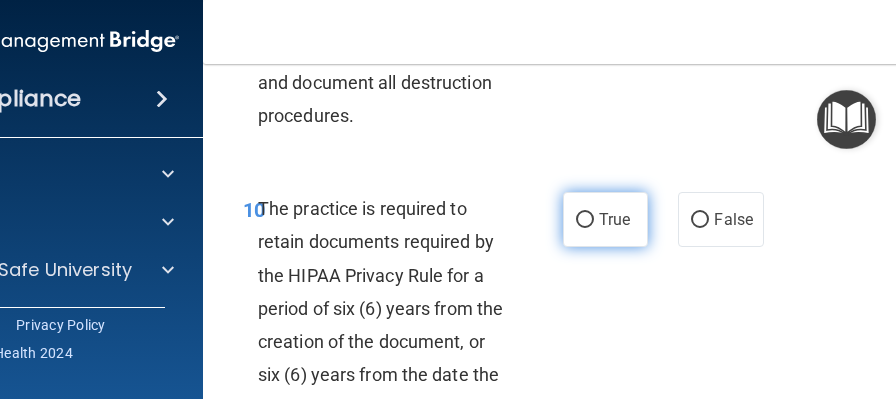click on "True" at bounding box center (614, 219) 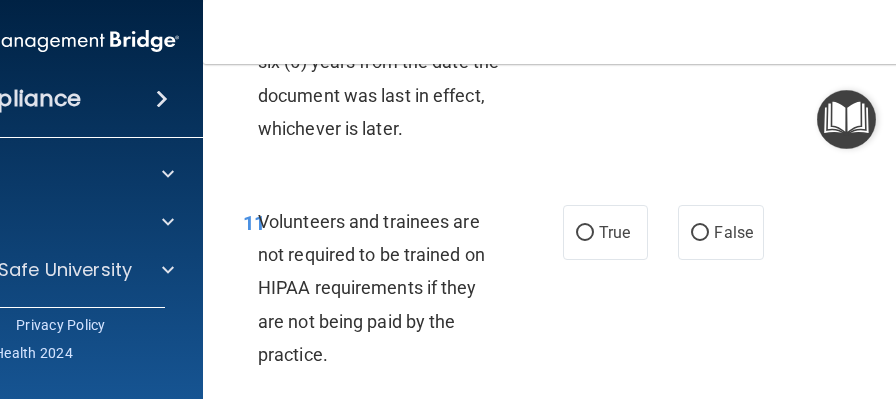 scroll, scrollTop: 3079, scrollLeft: 0, axis: vertical 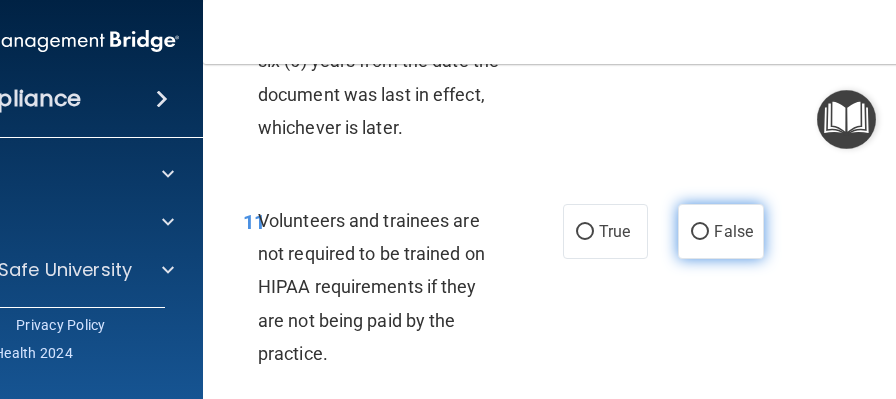 click on "False" at bounding box center (720, 231) 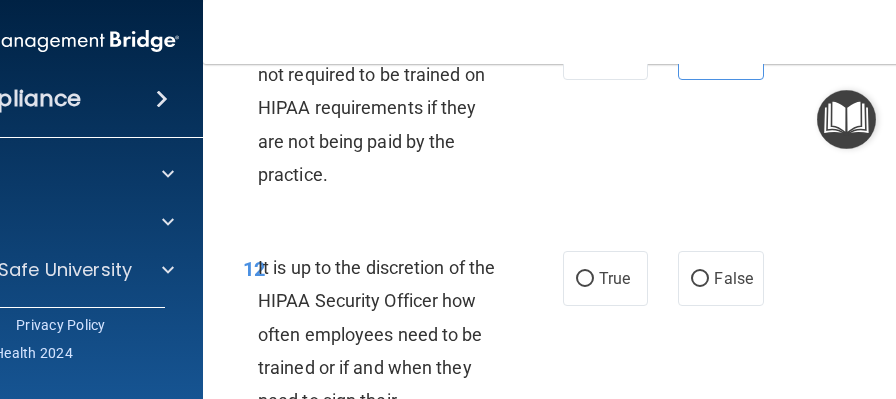 scroll, scrollTop: 3259, scrollLeft: 0, axis: vertical 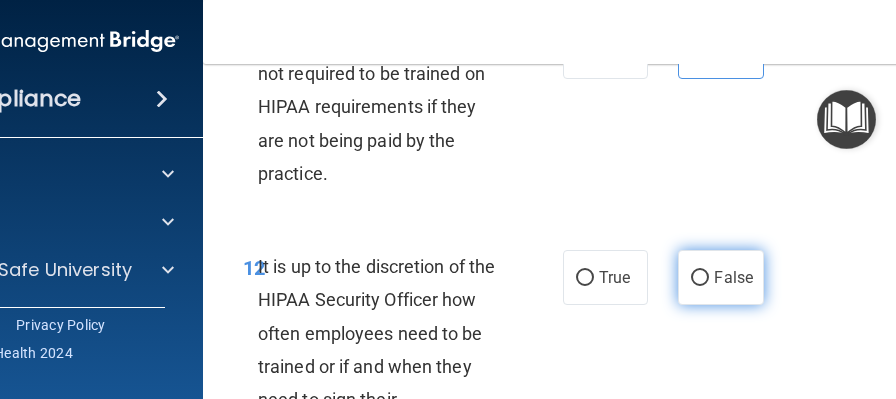 click on "False" at bounding box center [733, 277] 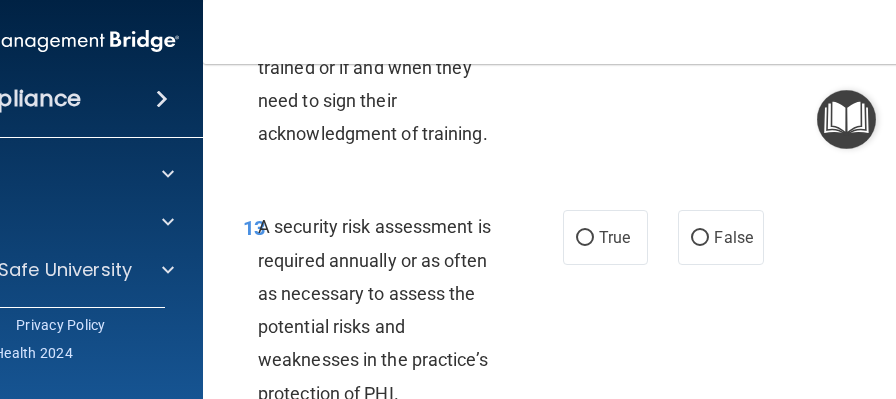 scroll, scrollTop: 3589, scrollLeft: 0, axis: vertical 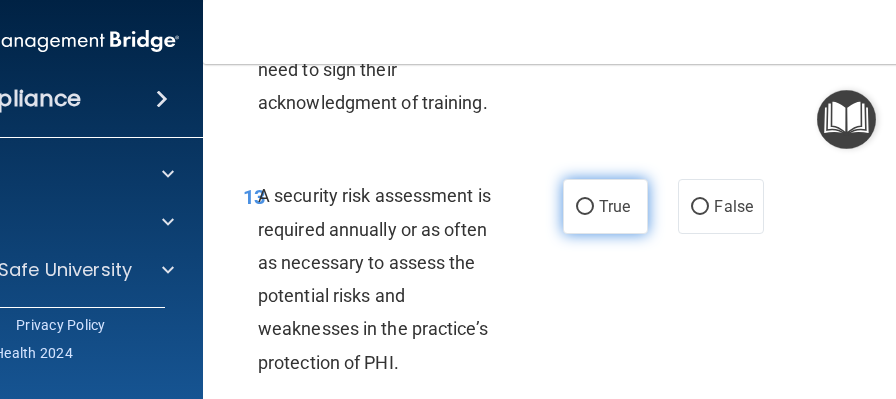 click on "True" at bounding box center (614, 206) 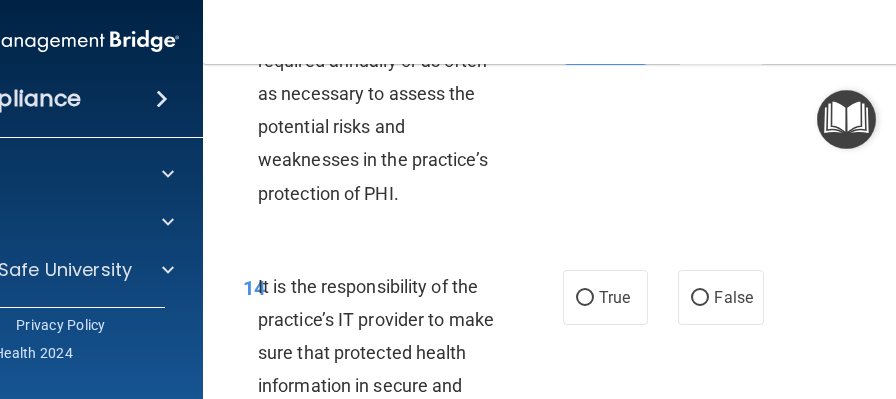 scroll, scrollTop: 3760, scrollLeft: 0, axis: vertical 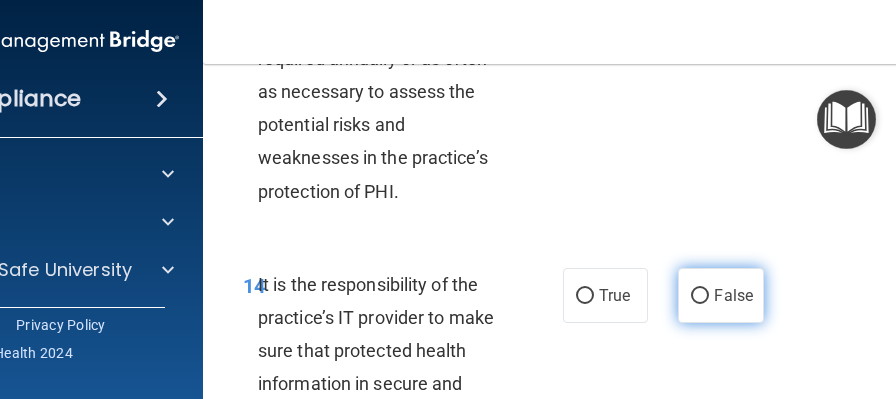 click on "False" at bounding box center (733, 295) 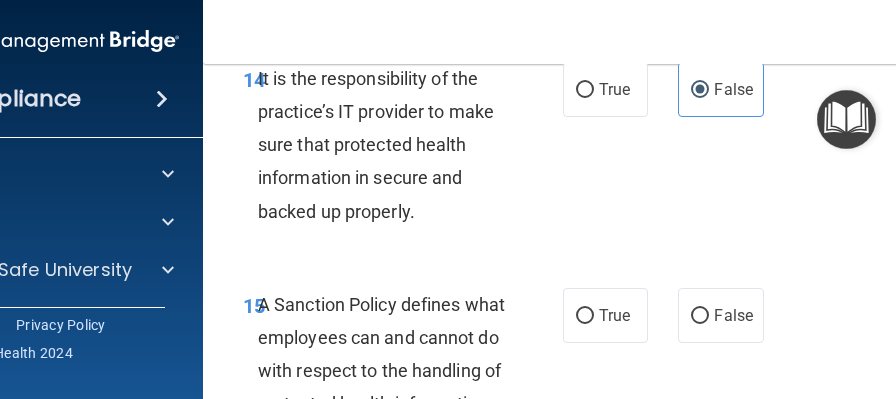 scroll, scrollTop: 3967, scrollLeft: 0, axis: vertical 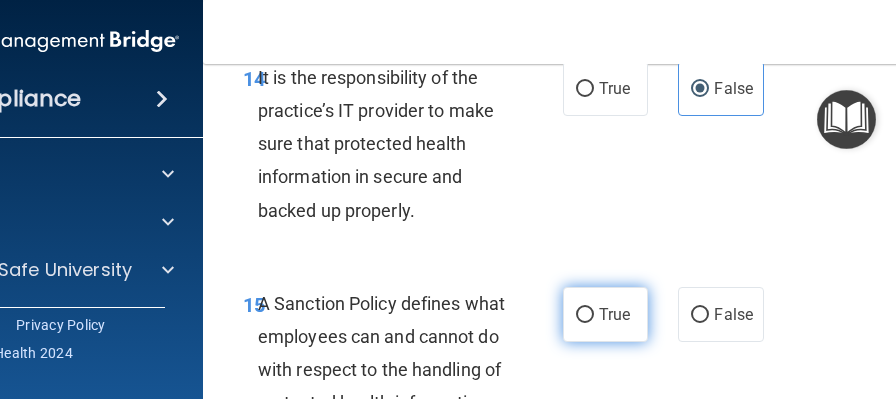 click on "True" at bounding box center (585, 315) 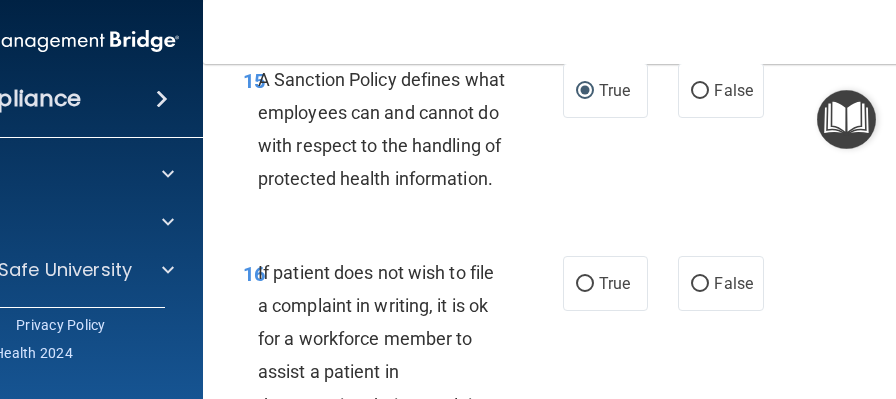 scroll, scrollTop: 4202, scrollLeft: 0, axis: vertical 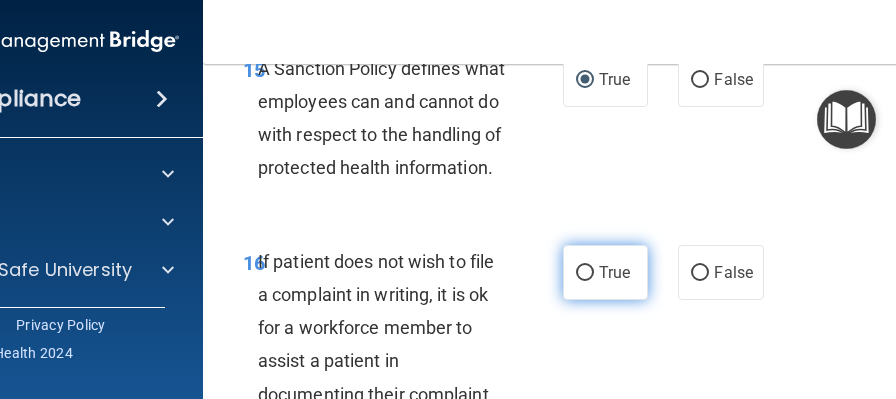 click on "True" at bounding box center [614, 272] 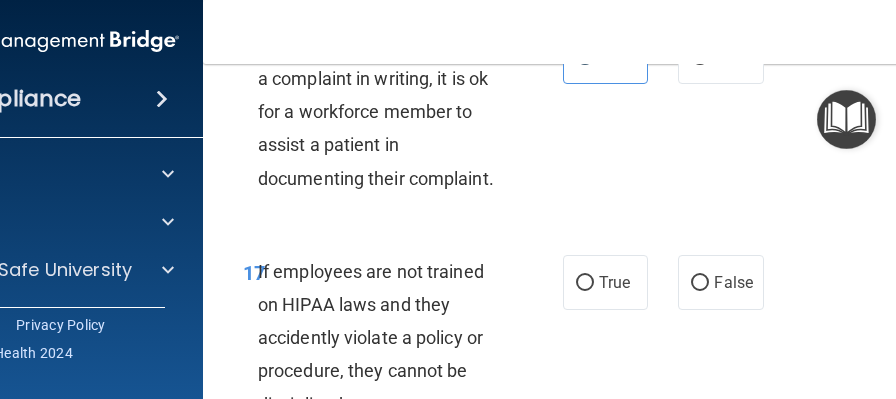 scroll, scrollTop: 4419, scrollLeft: 0, axis: vertical 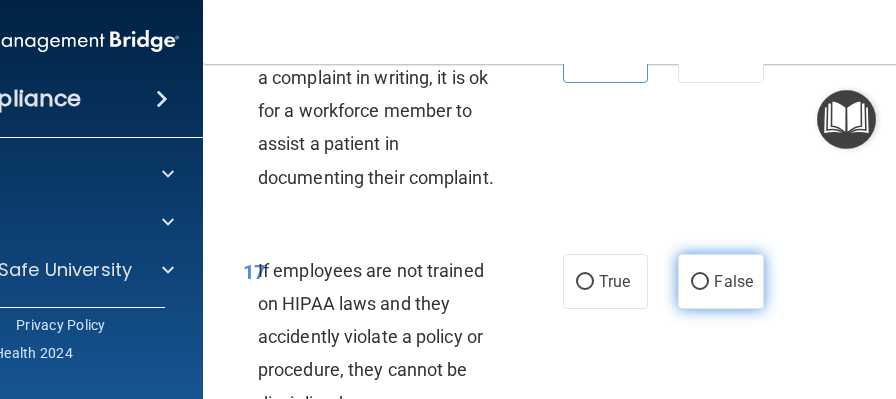 click on "False" at bounding box center [720, 281] 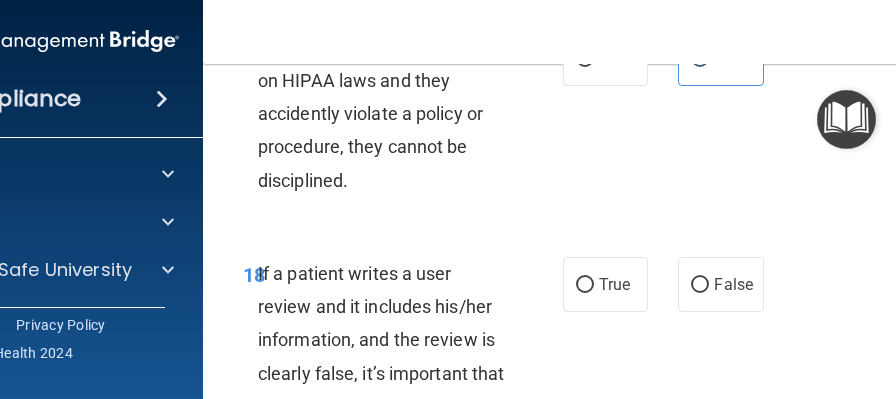 scroll, scrollTop: 4645, scrollLeft: 0, axis: vertical 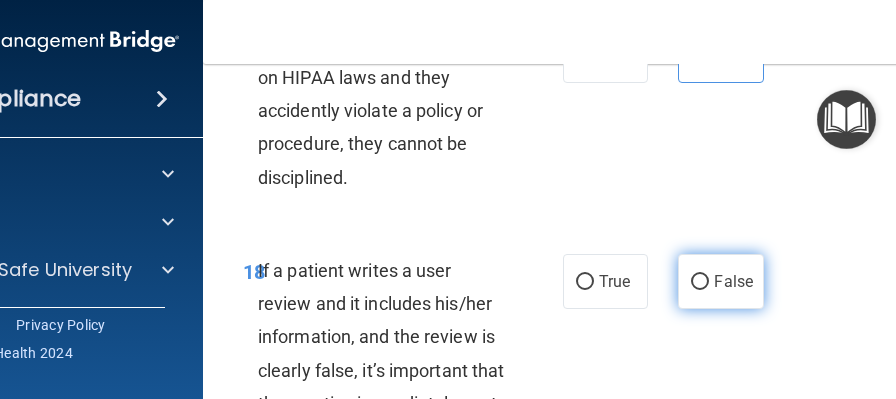 click on "False" at bounding box center (733, 281) 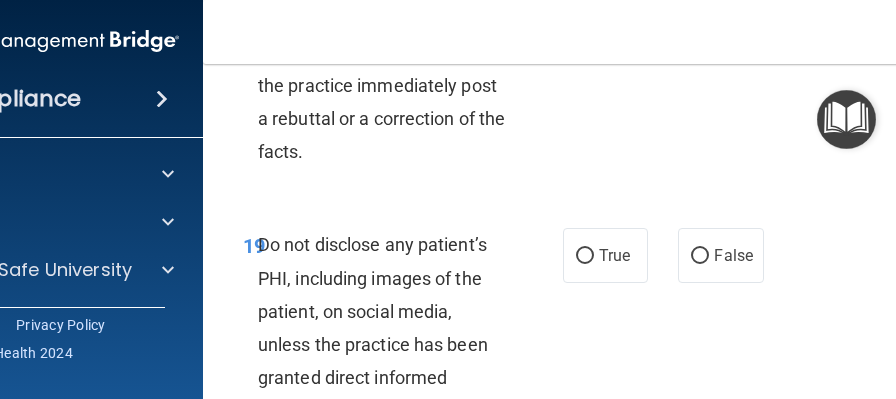 scroll, scrollTop: 4975, scrollLeft: 0, axis: vertical 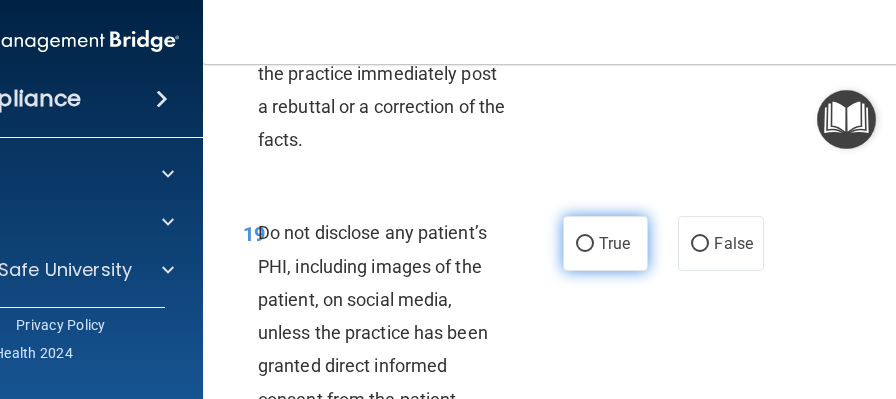 click on "True" at bounding box center (614, 243) 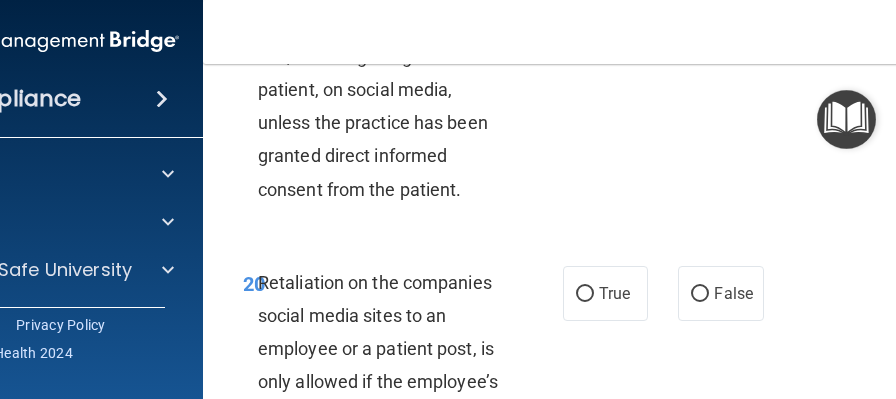 scroll, scrollTop: 5187, scrollLeft: 0, axis: vertical 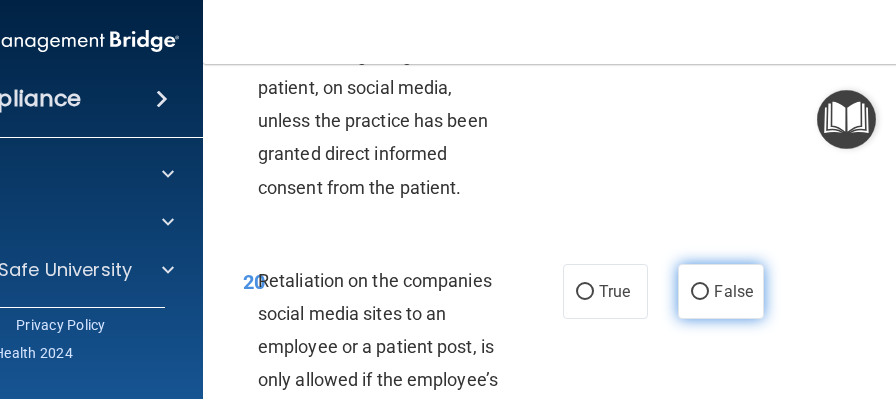 click on "False" at bounding box center (733, 291) 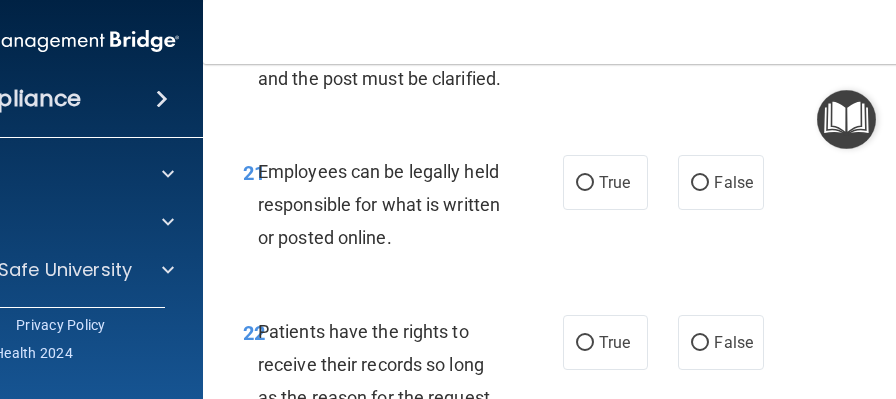 scroll, scrollTop: 5558, scrollLeft: 0, axis: vertical 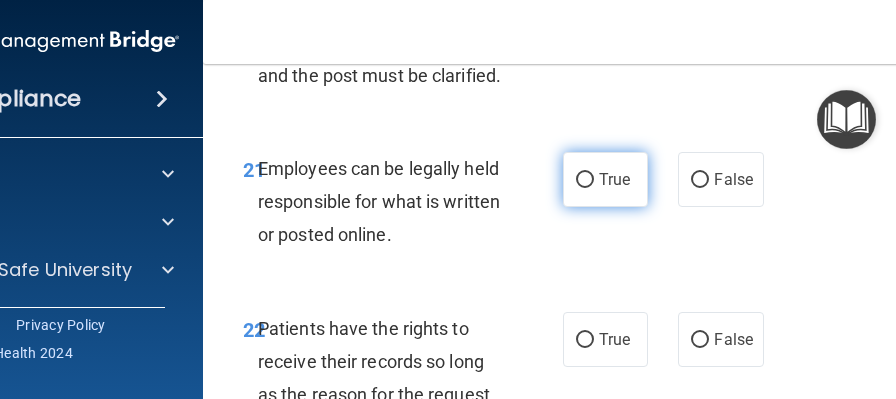 click on "True" at bounding box center (614, 179) 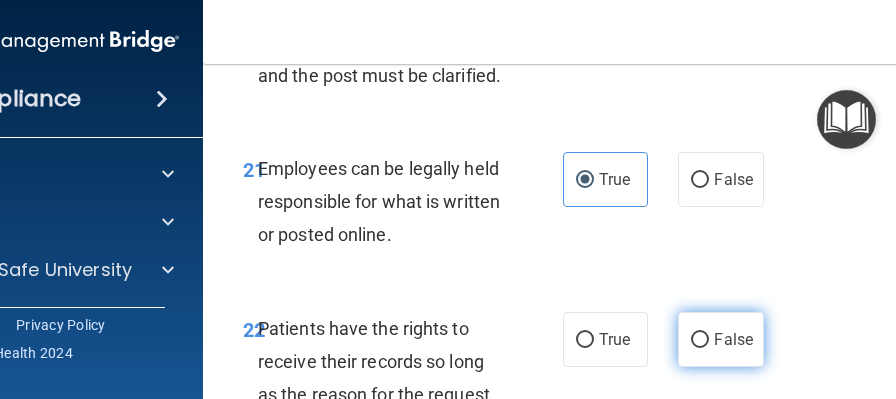 click on "False" at bounding box center (733, 339) 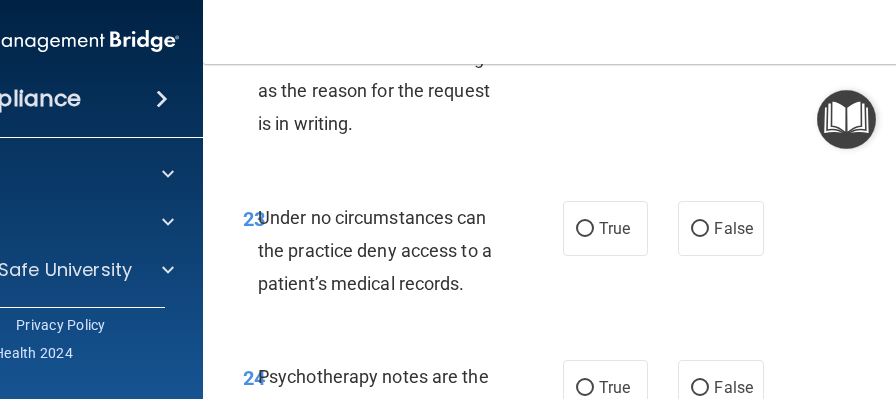 scroll, scrollTop: 5866, scrollLeft: 0, axis: vertical 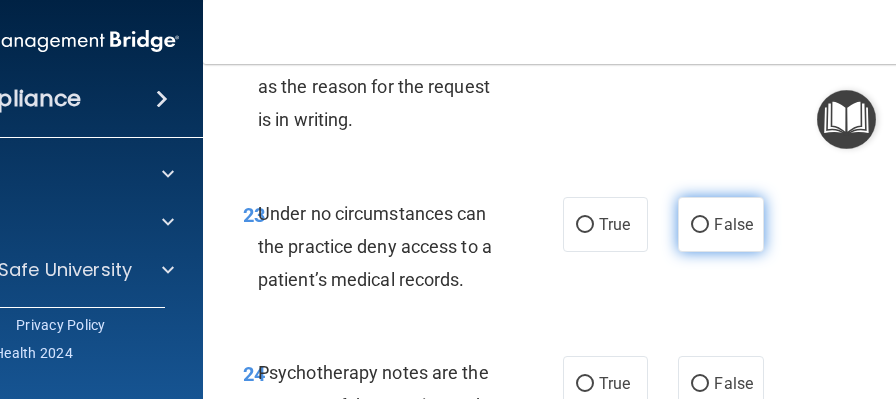 click on "False" at bounding box center [733, 224] 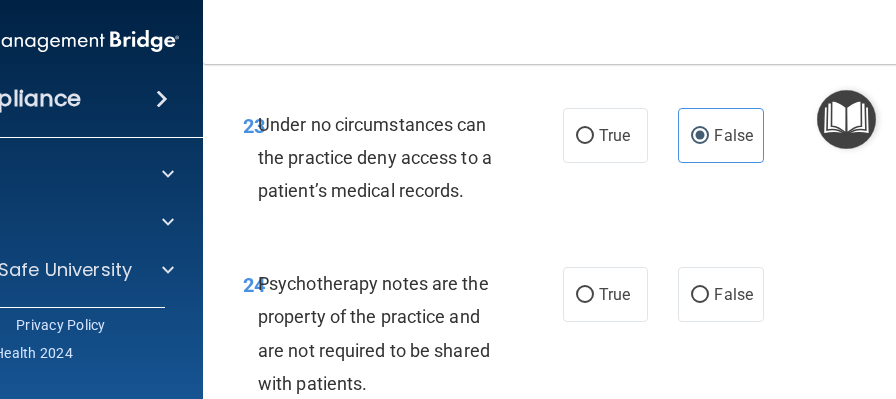 scroll, scrollTop: 5963, scrollLeft: 0, axis: vertical 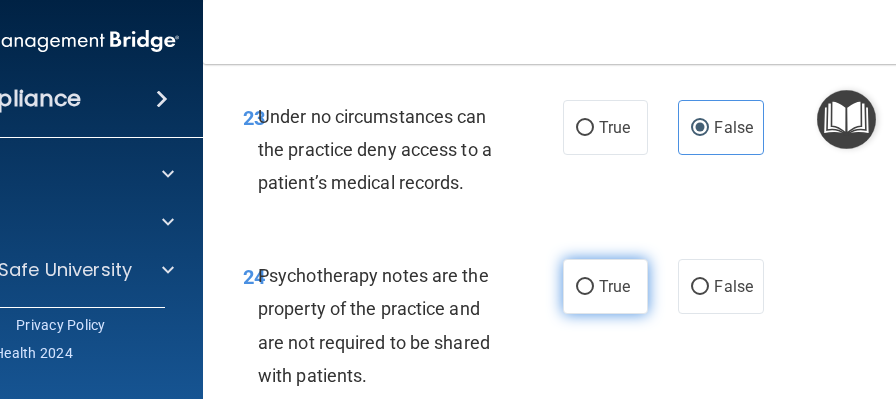 click on "True" at bounding box center (614, 286) 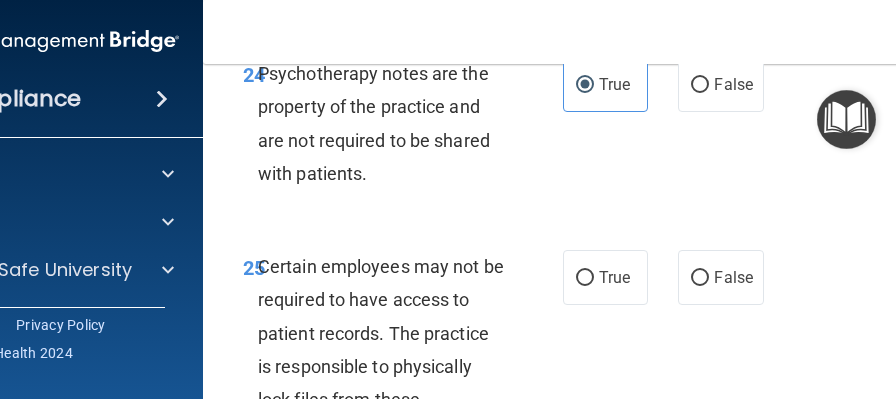 scroll, scrollTop: 6166, scrollLeft: 0, axis: vertical 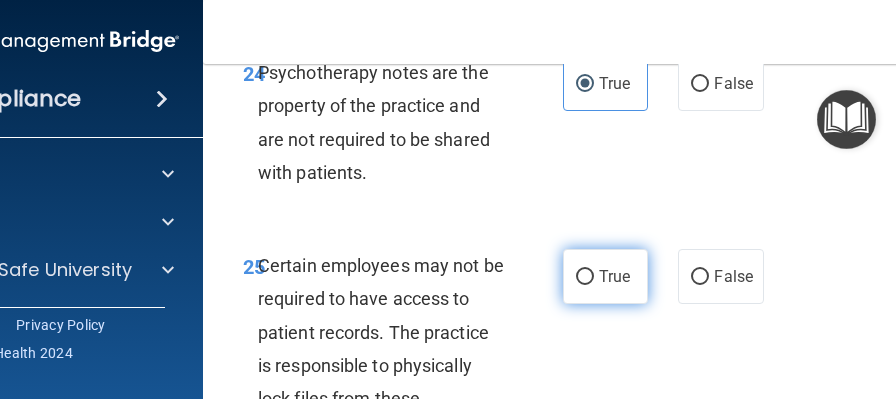 click on "True" at bounding box center [605, 276] 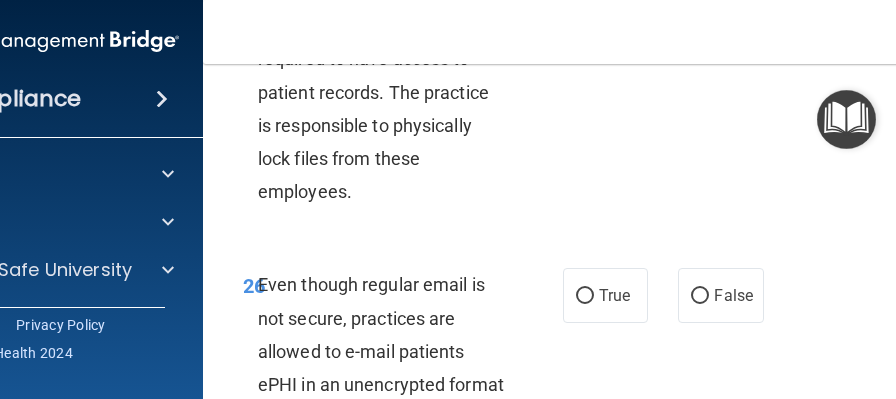 scroll, scrollTop: 6412, scrollLeft: 0, axis: vertical 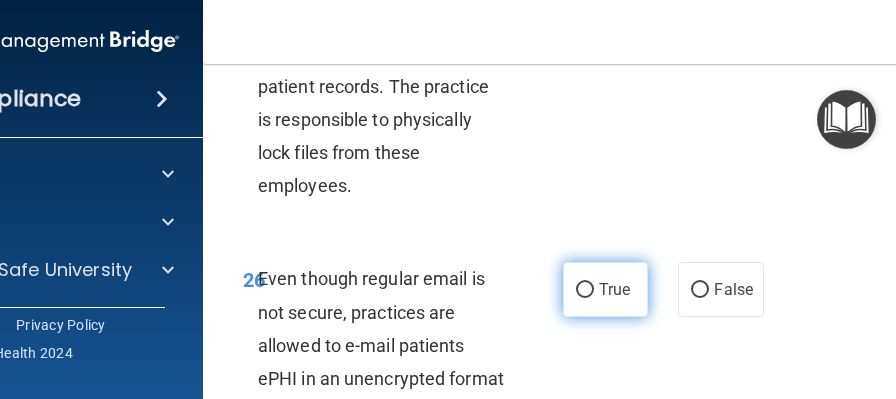 click on "True" at bounding box center [614, 289] 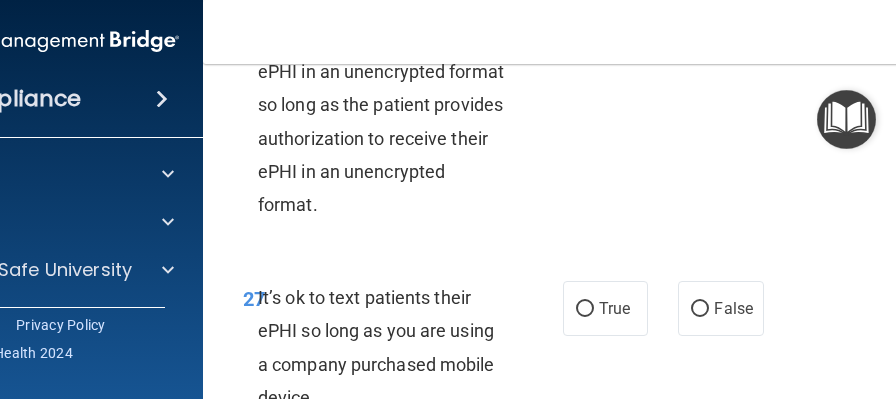 scroll, scrollTop: 6723, scrollLeft: 0, axis: vertical 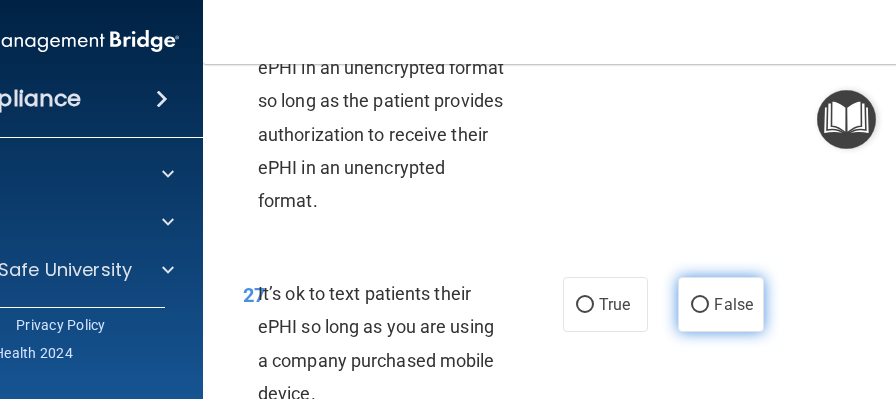 click on "False" at bounding box center (720, 304) 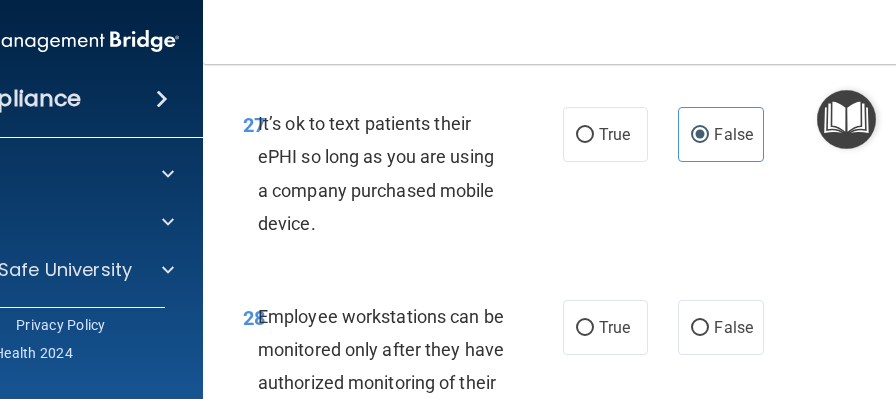 scroll, scrollTop: 6918, scrollLeft: 0, axis: vertical 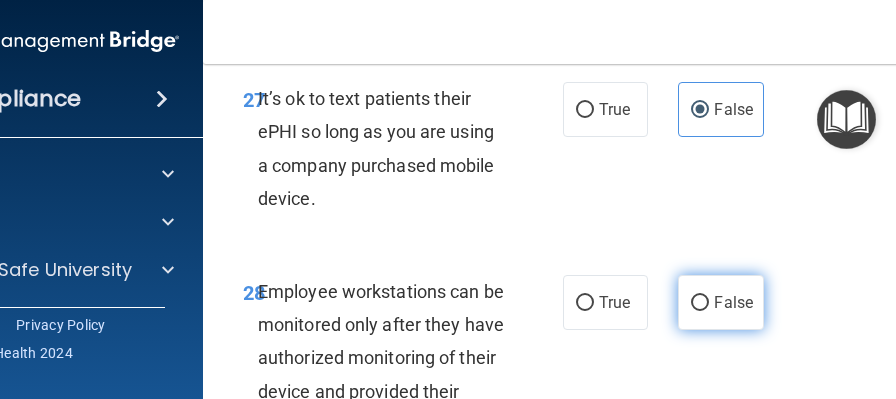 click on "False" at bounding box center (733, 302) 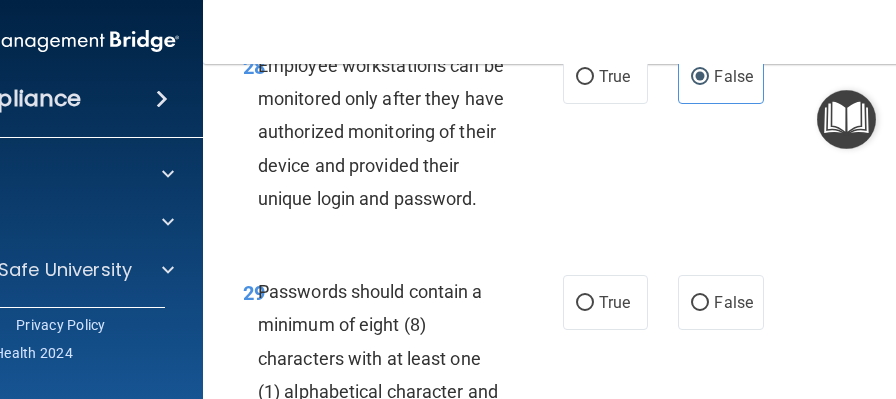 scroll, scrollTop: 7146, scrollLeft: 0, axis: vertical 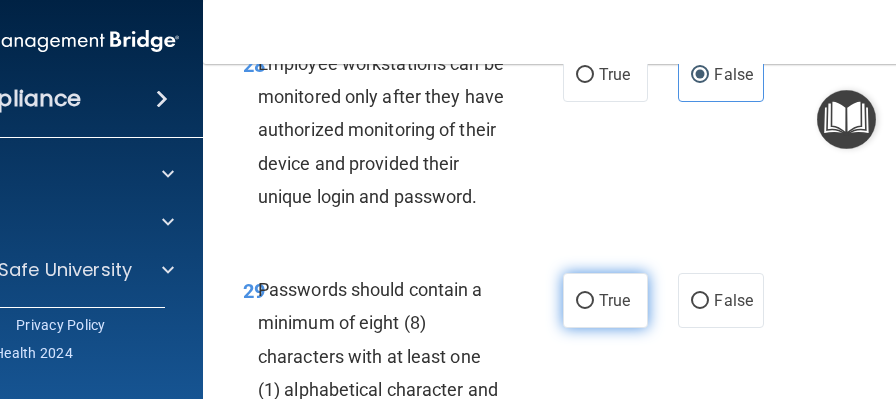 click on "True" at bounding box center (605, 300) 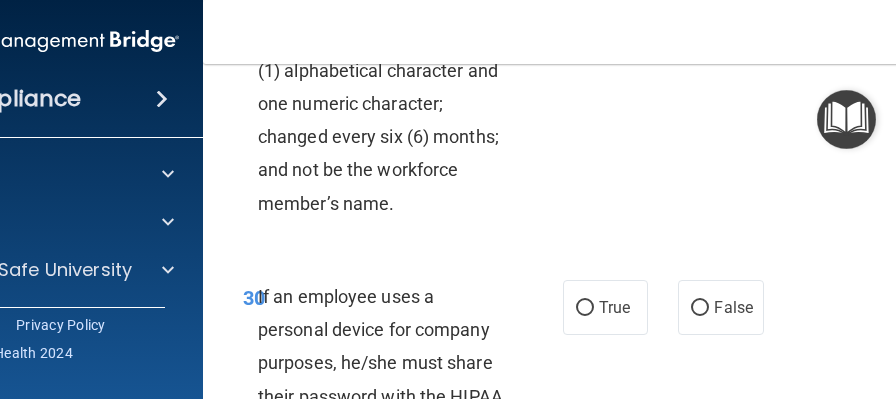 scroll, scrollTop: 7476, scrollLeft: 0, axis: vertical 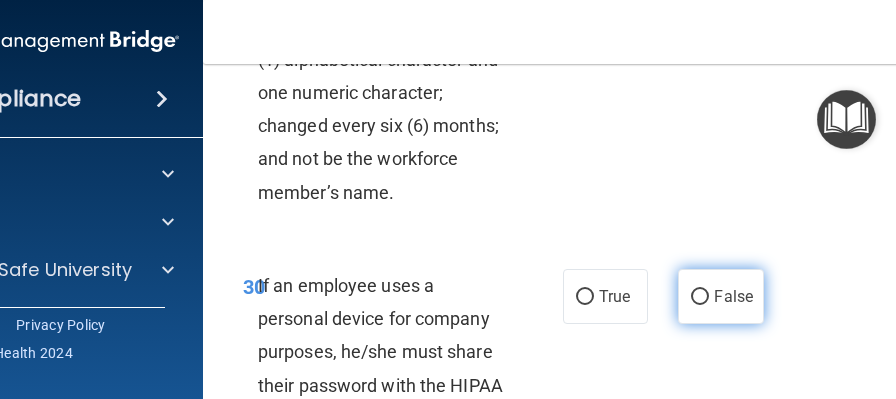 click on "False" at bounding box center (720, 296) 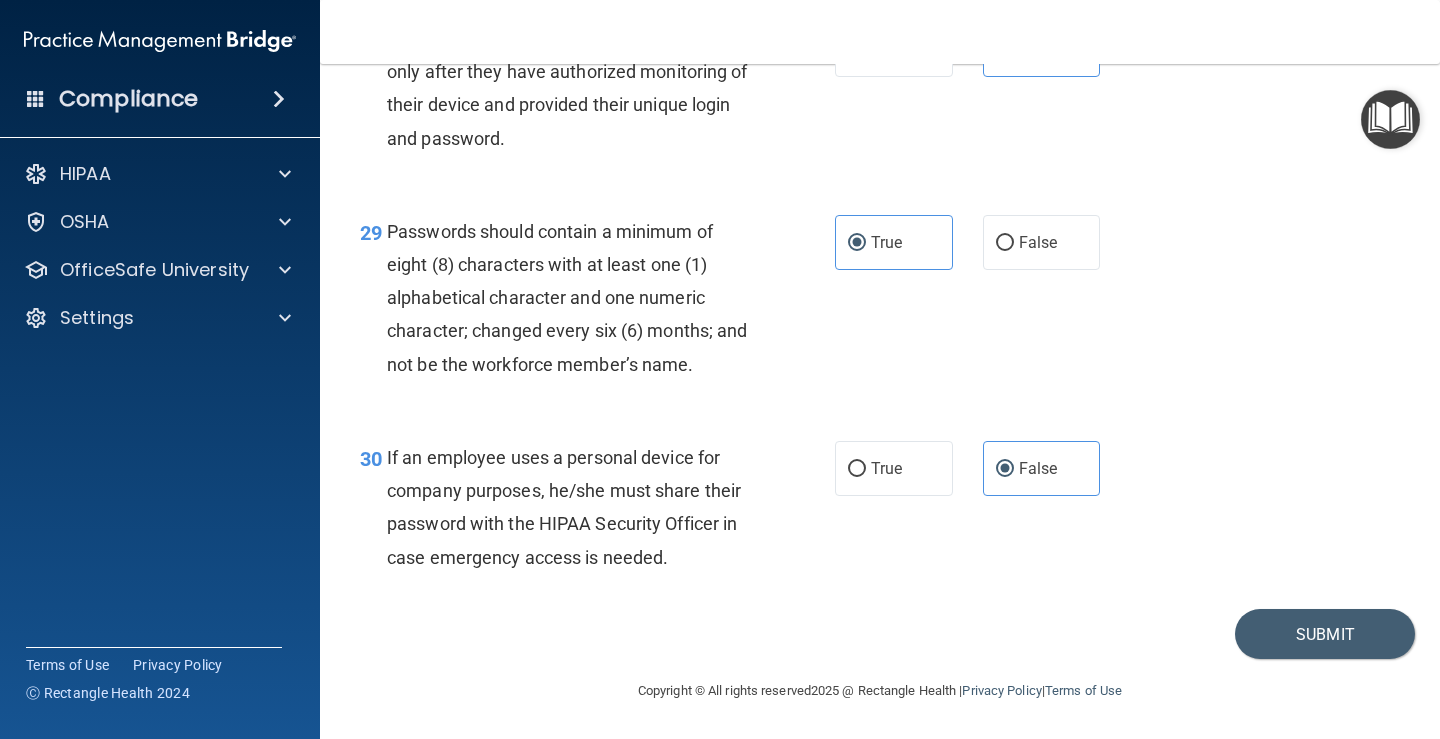 scroll, scrollTop: 5510, scrollLeft: 0, axis: vertical 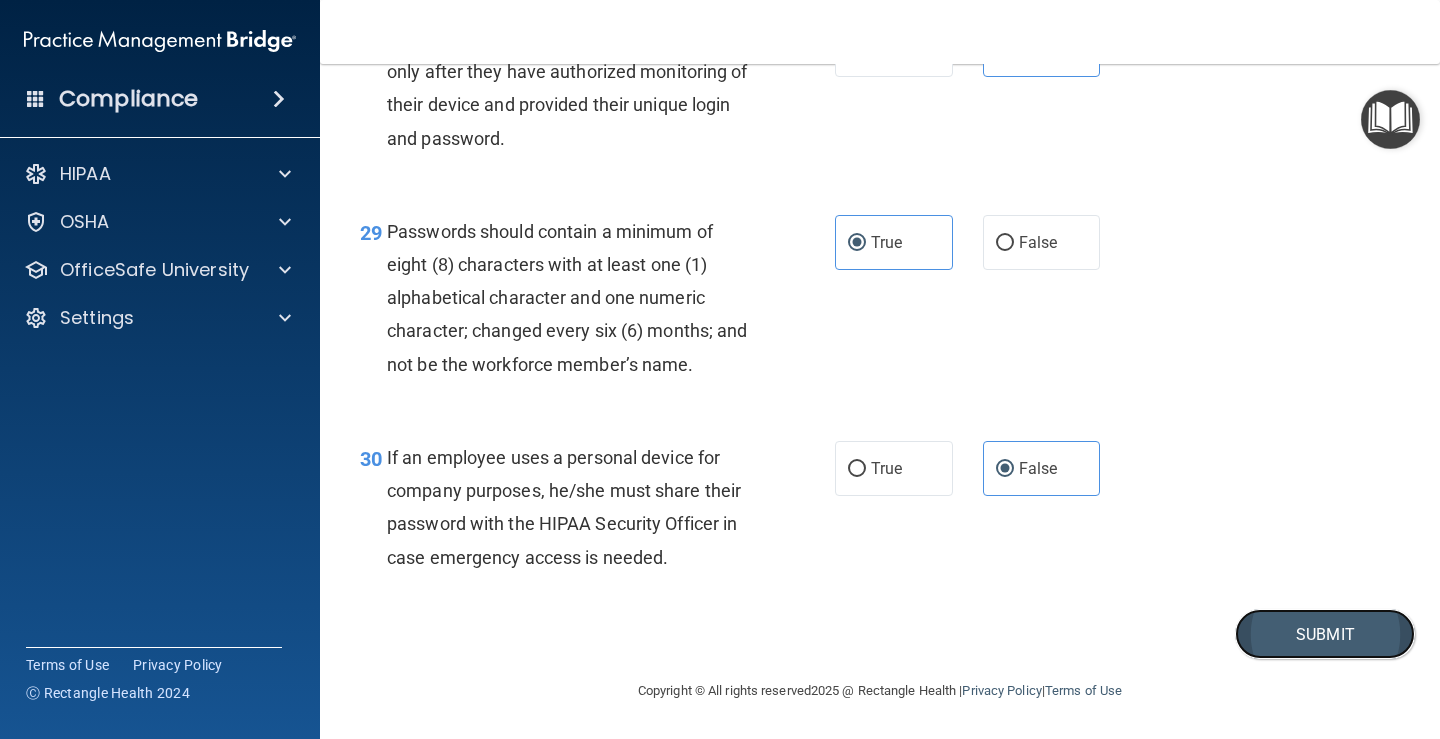 click on "Submit" at bounding box center (1325, 634) 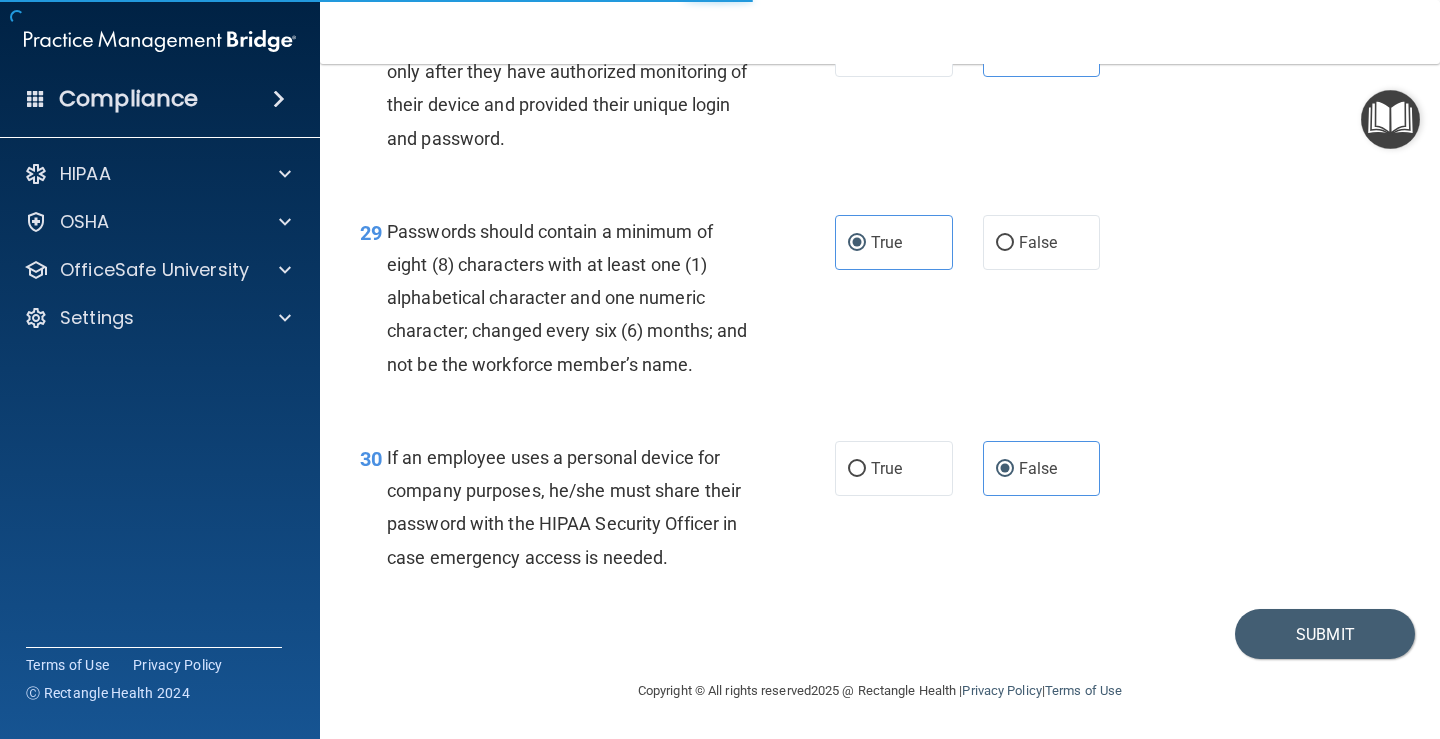 scroll, scrollTop: 0, scrollLeft: 0, axis: both 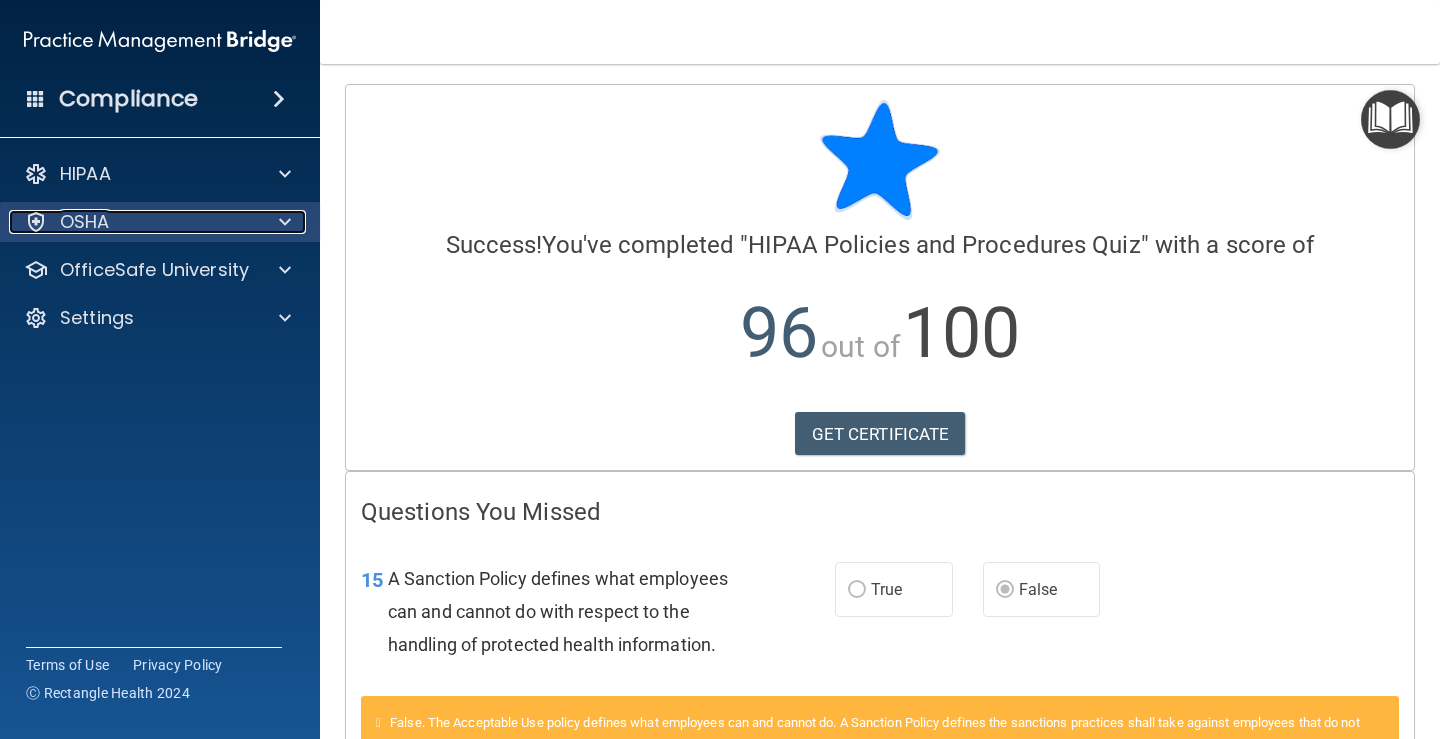 click at bounding box center [285, 222] 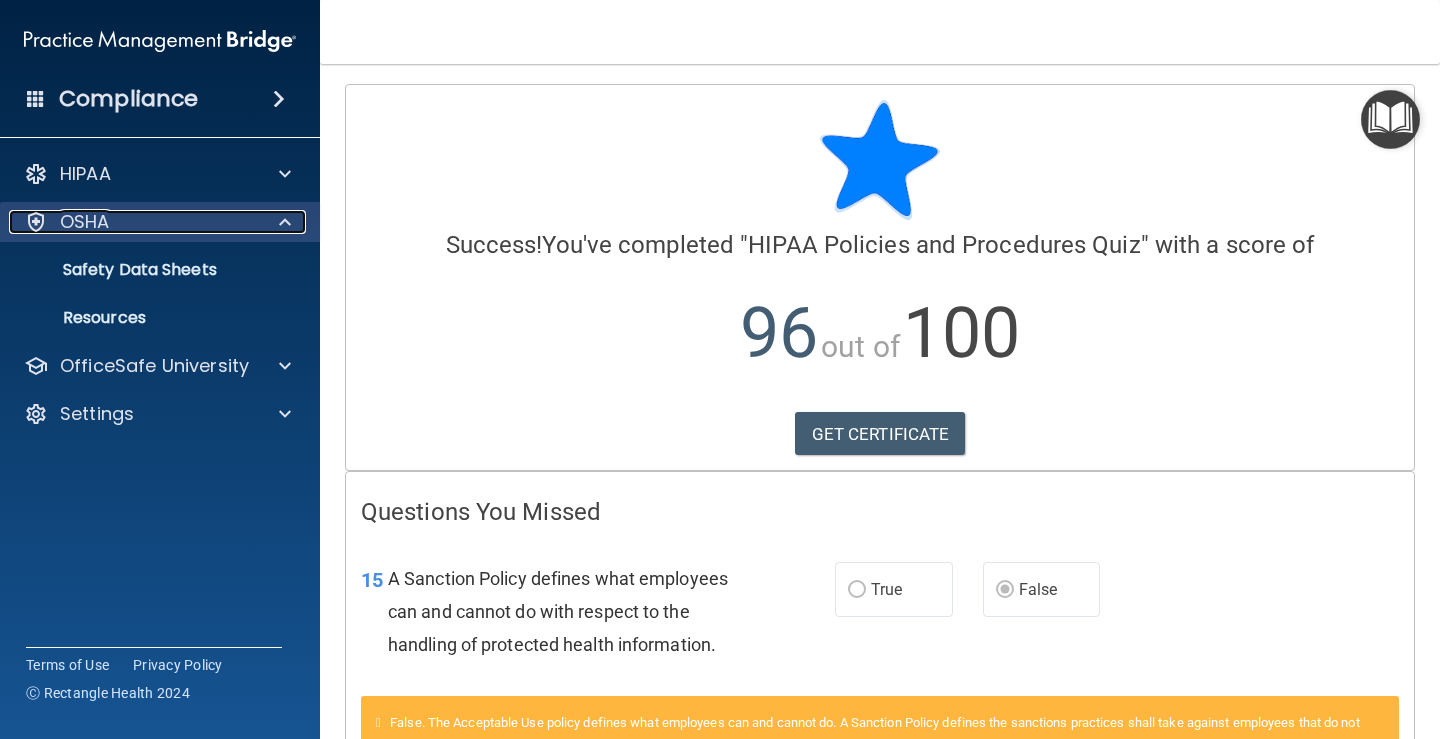 click at bounding box center [285, 222] 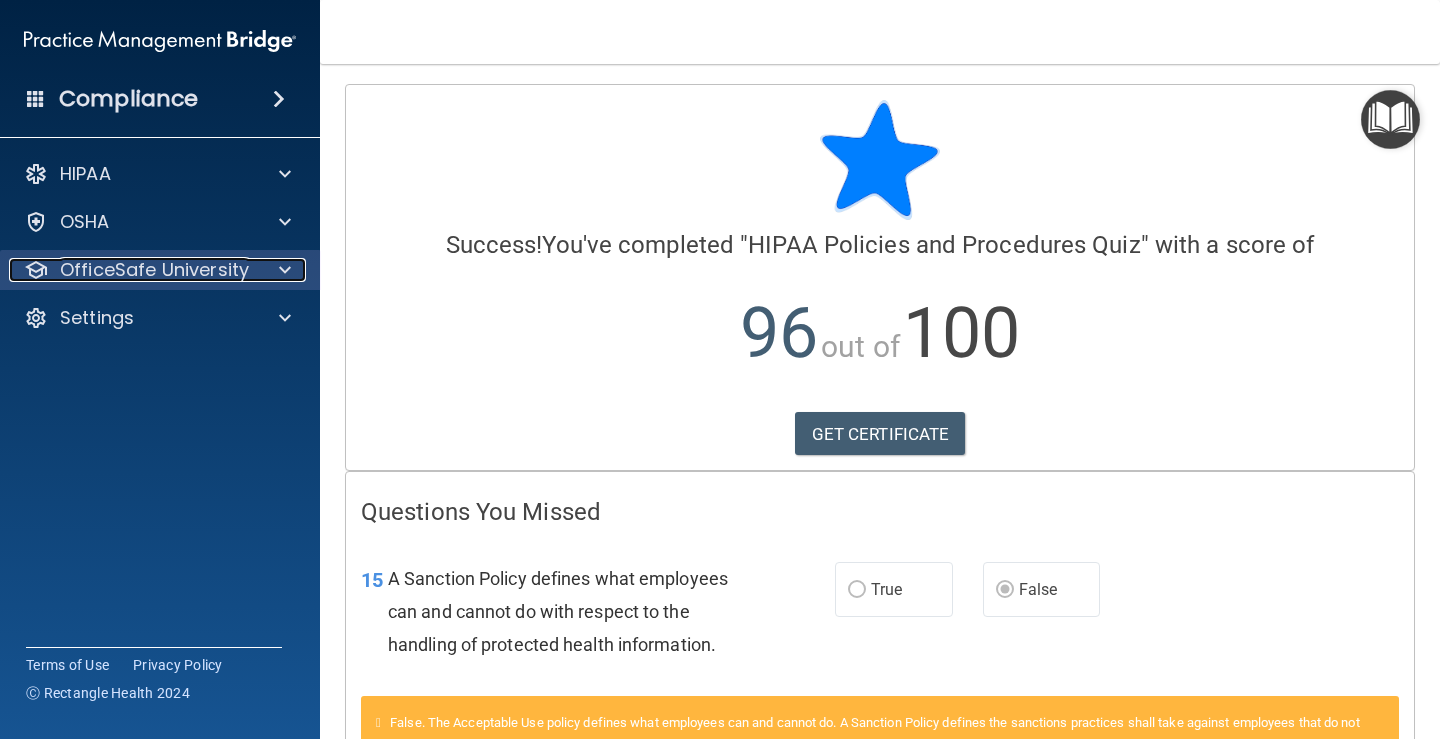 click at bounding box center (285, 270) 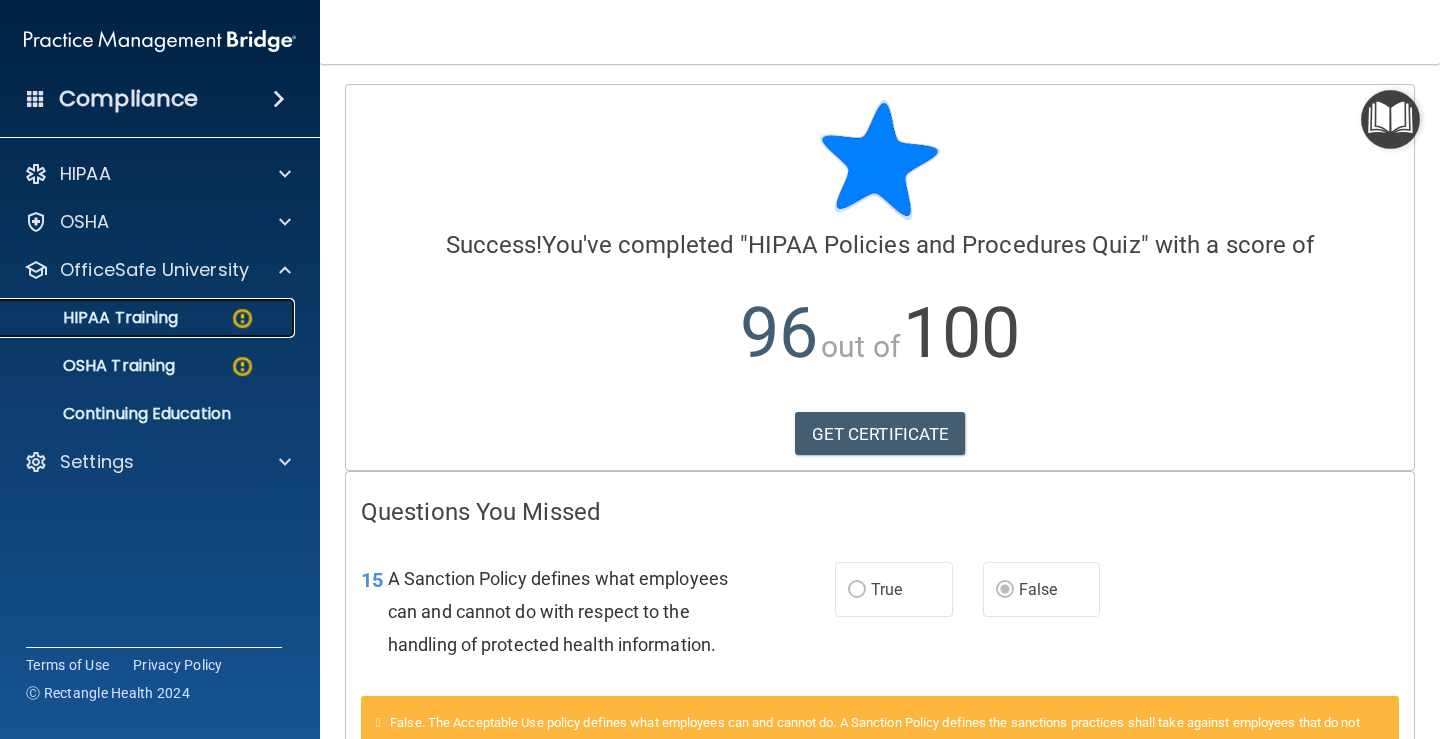 click on "HIPAA Training" at bounding box center (149, 318) 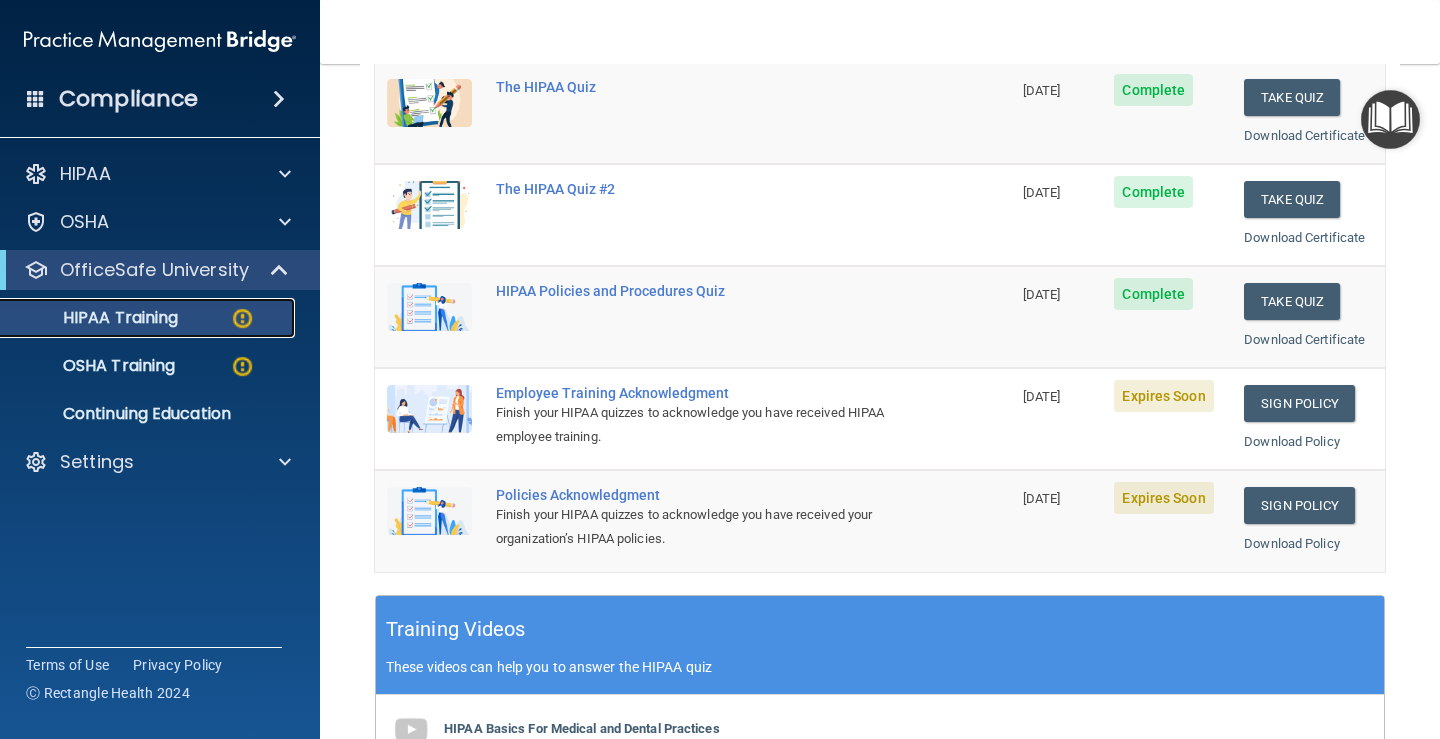 scroll, scrollTop: 291, scrollLeft: 0, axis: vertical 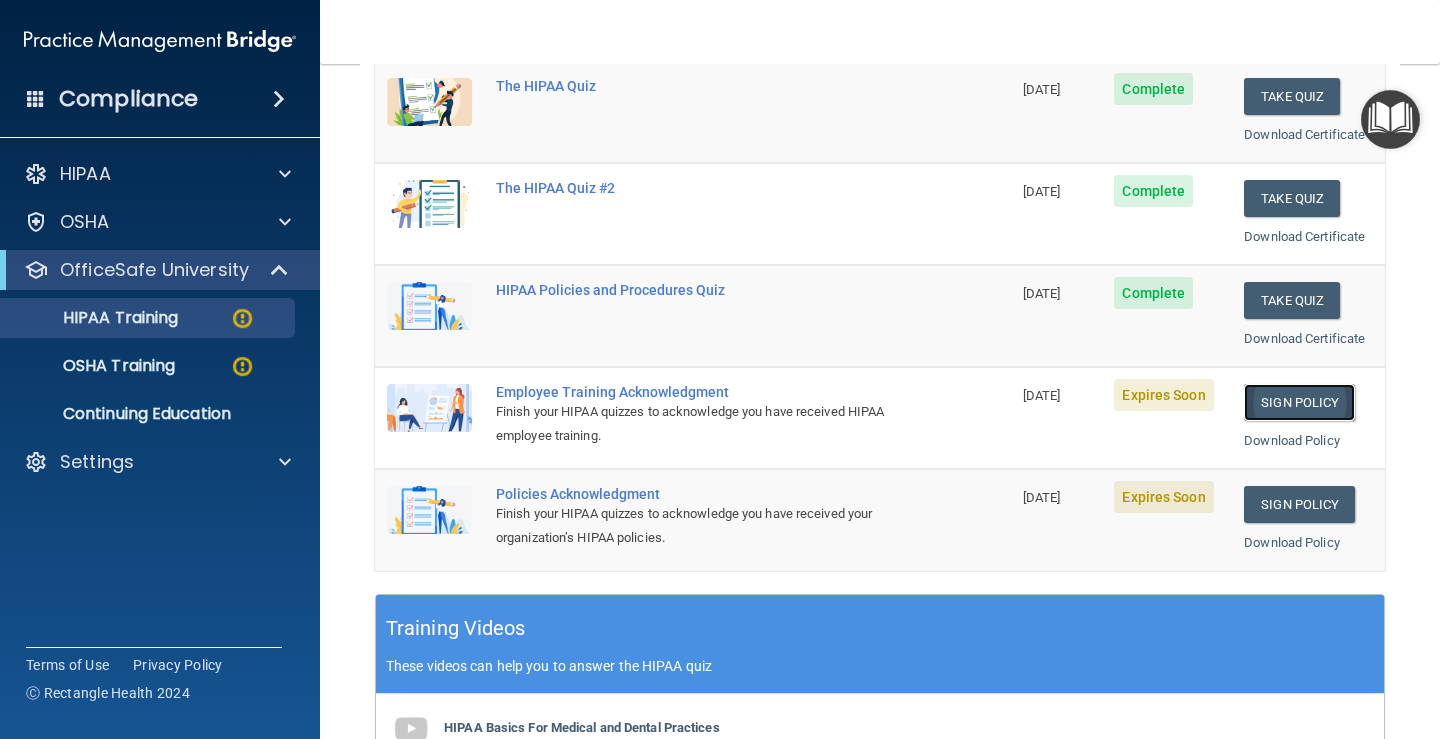 click on "Sign Policy" at bounding box center (1299, 402) 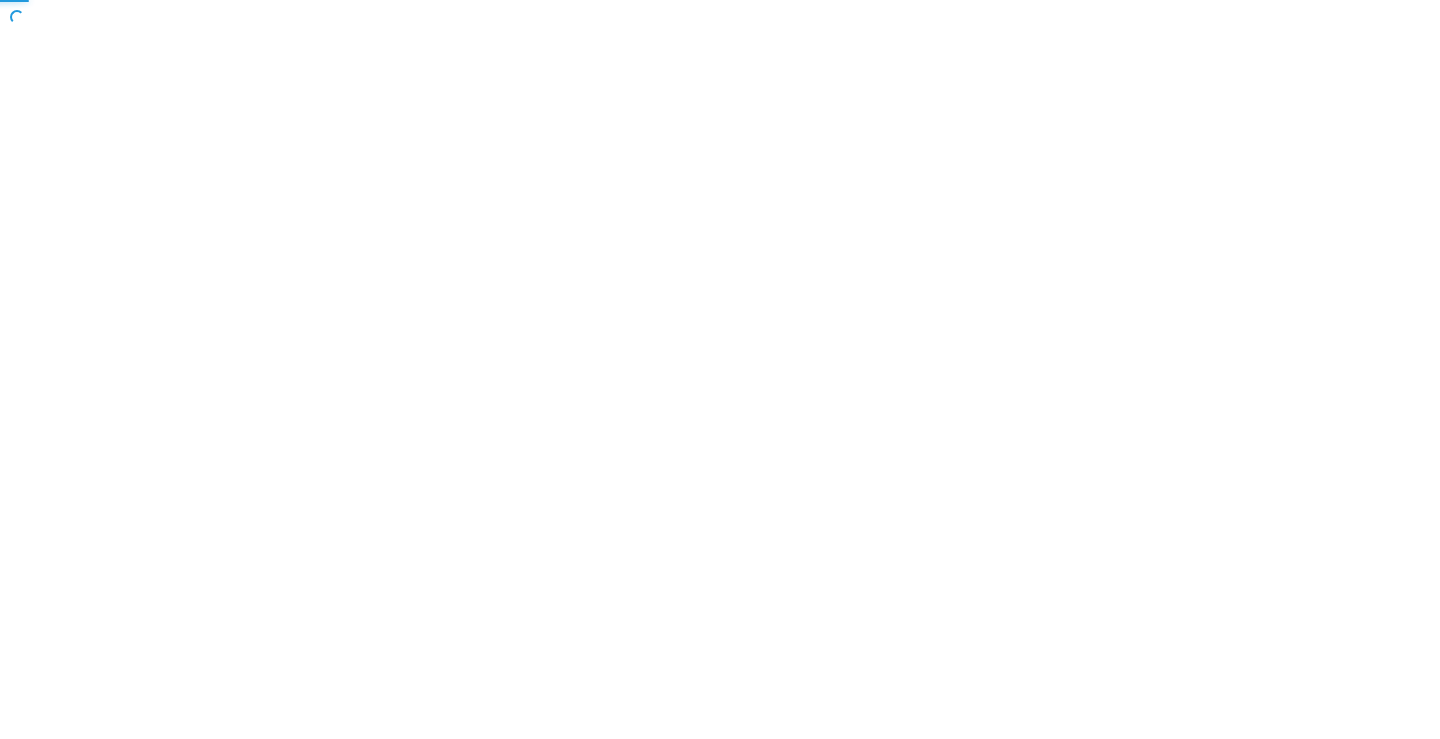 scroll, scrollTop: 0, scrollLeft: 0, axis: both 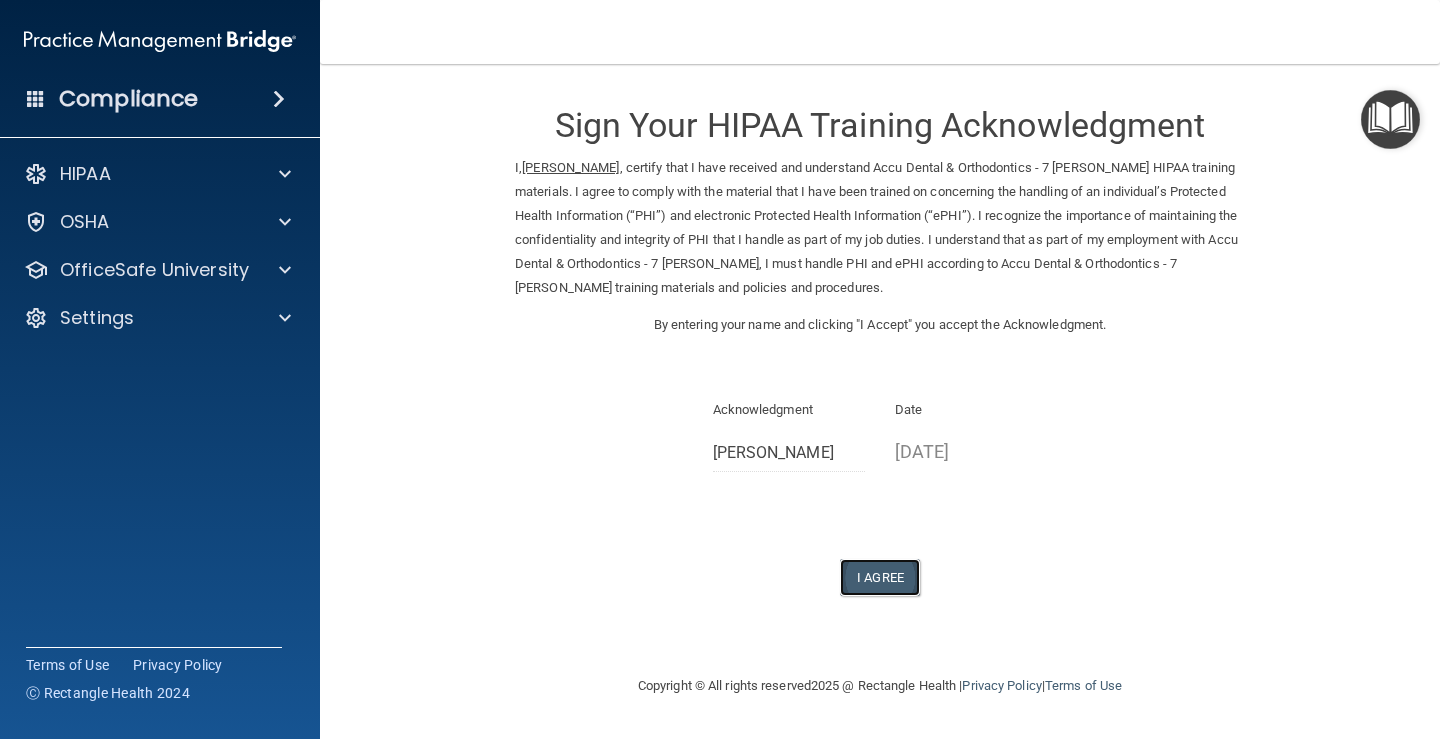 click on "I Agree" at bounding box center [880, 577] 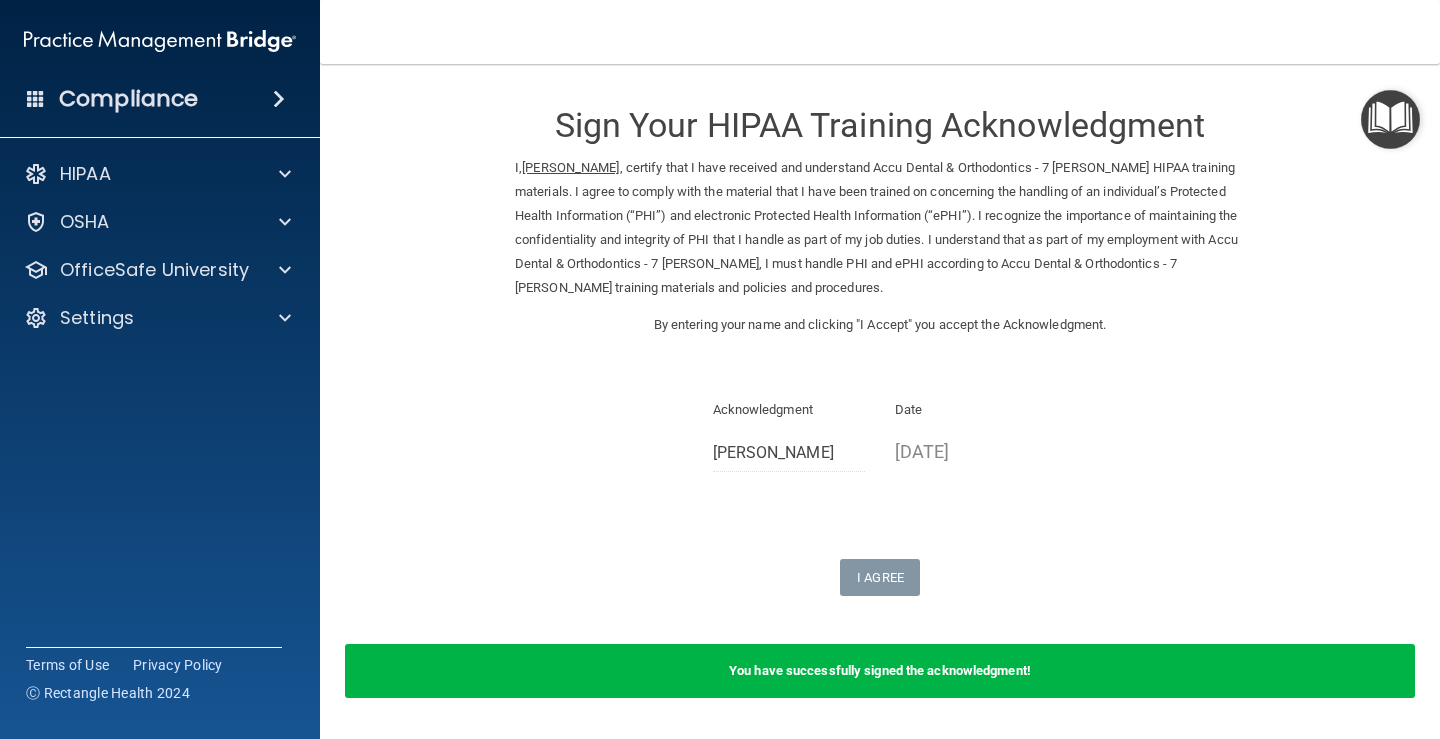 scroll, scrollTop: 63, scrollLeft: 0, axis: vertical 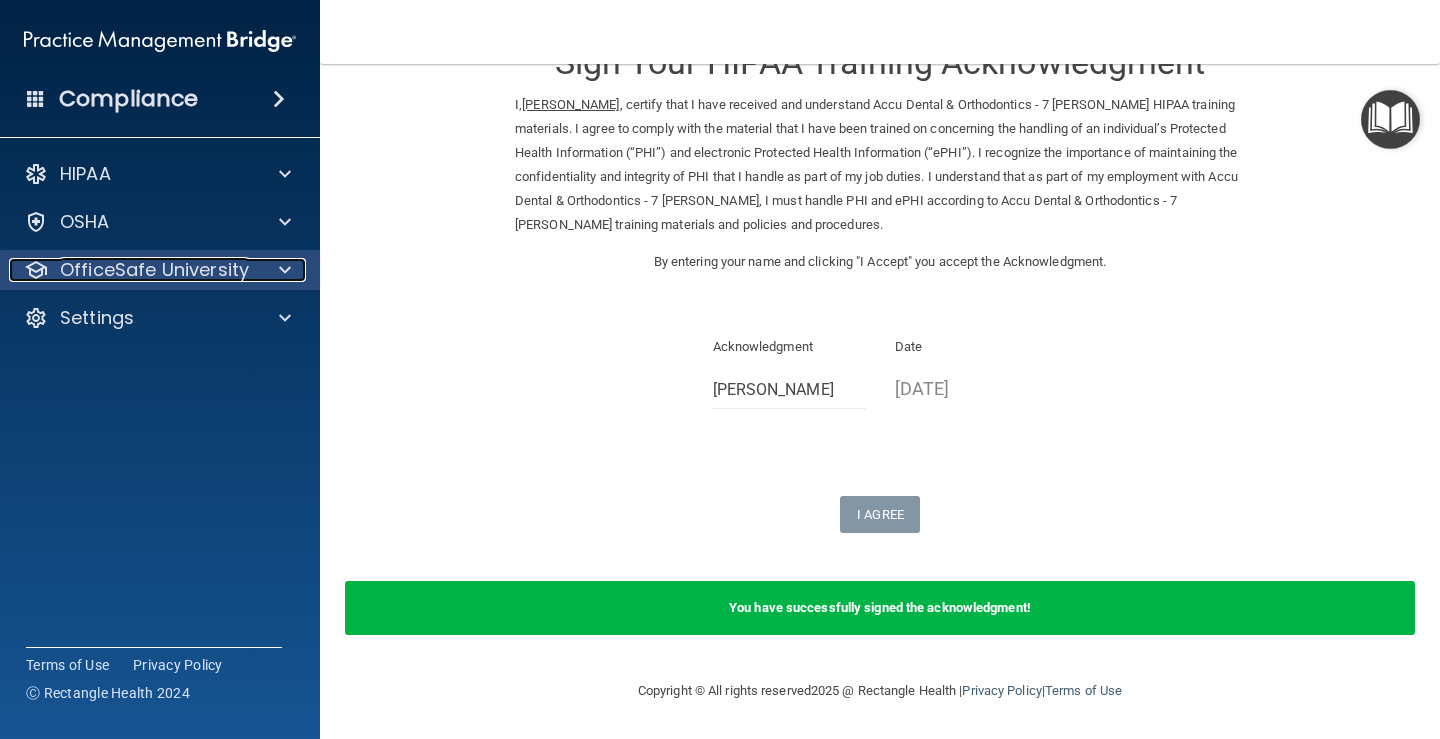 click on "OfficeSafe University" at bounding box center (154, 270) 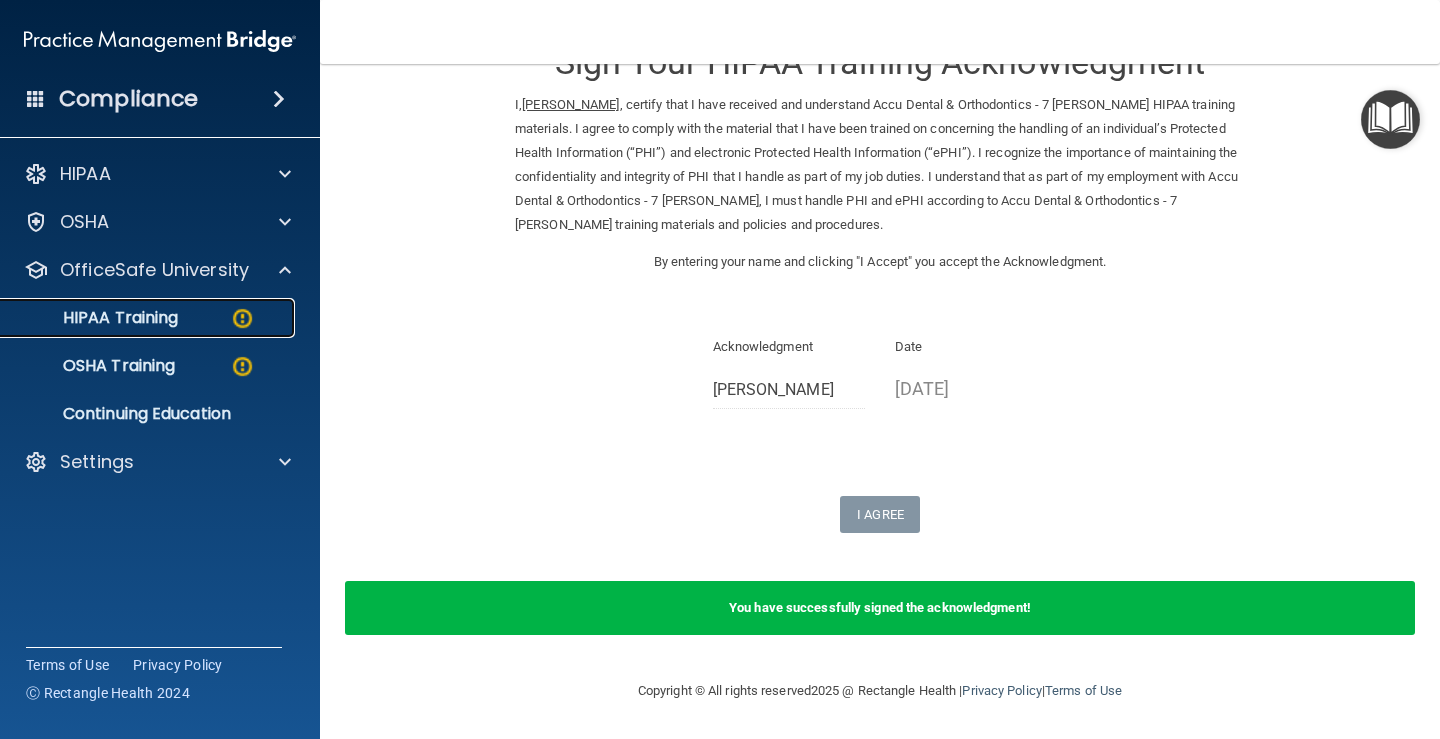 click on "HIPAA Training" at bounding box center [95, 318] 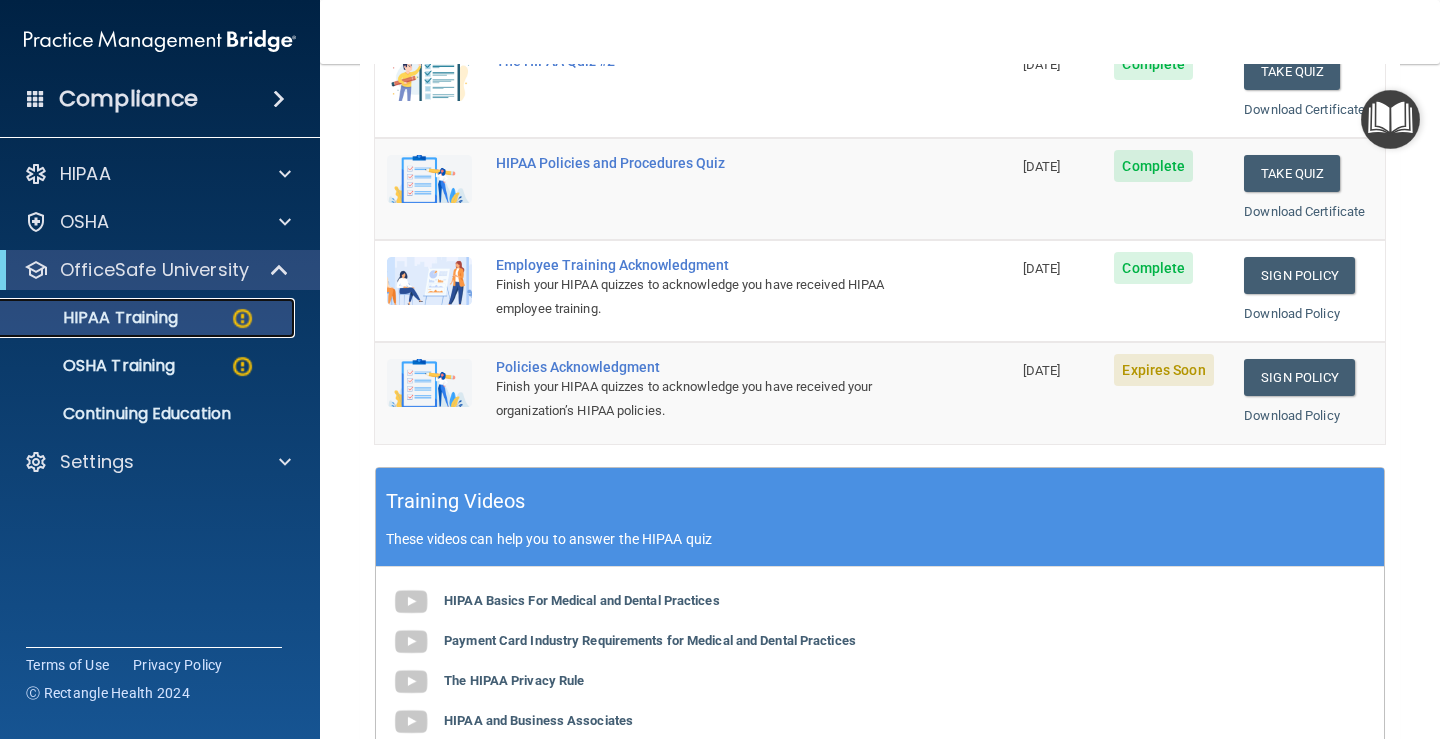 scroll, scrollTop: 391, scrollLeft: 0, axis: vertical 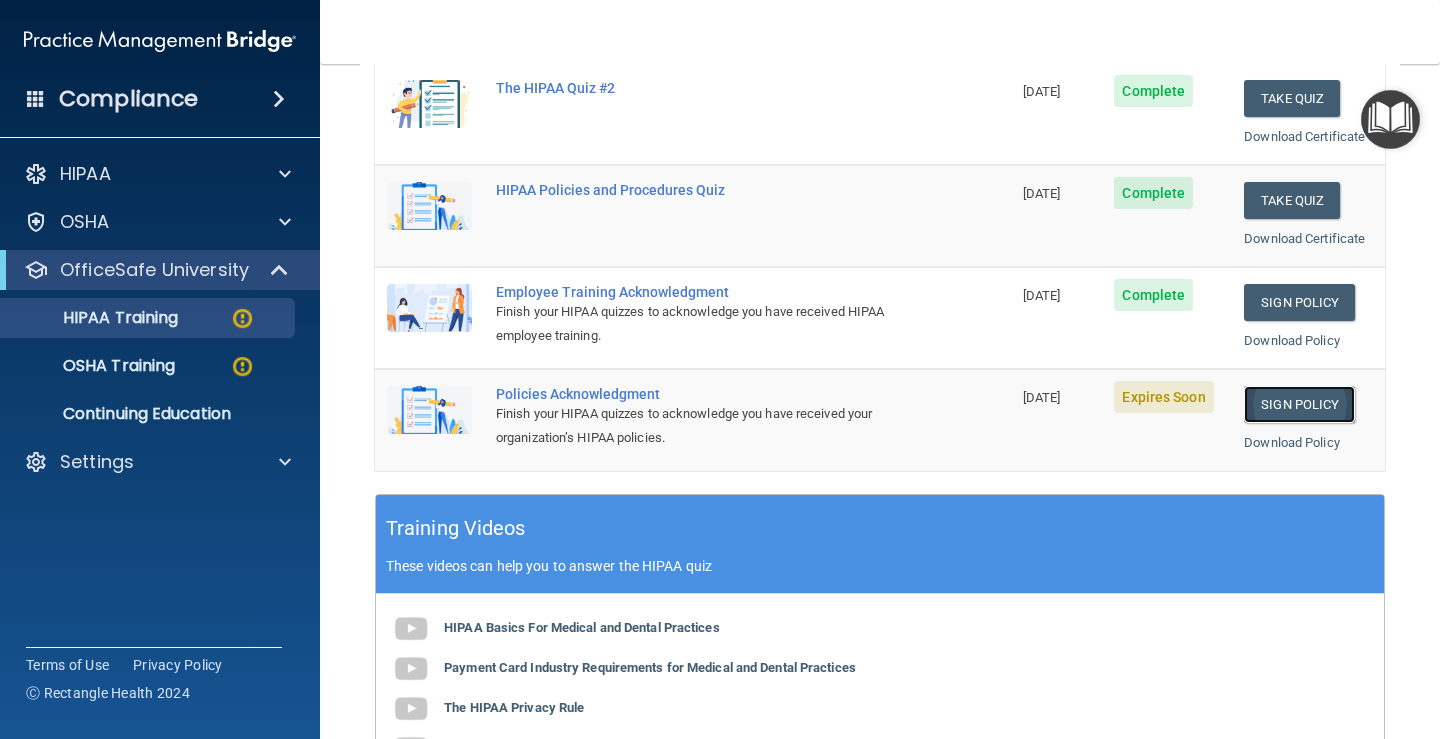 click on "Sign Policy" at bounding box center (1299, 404) 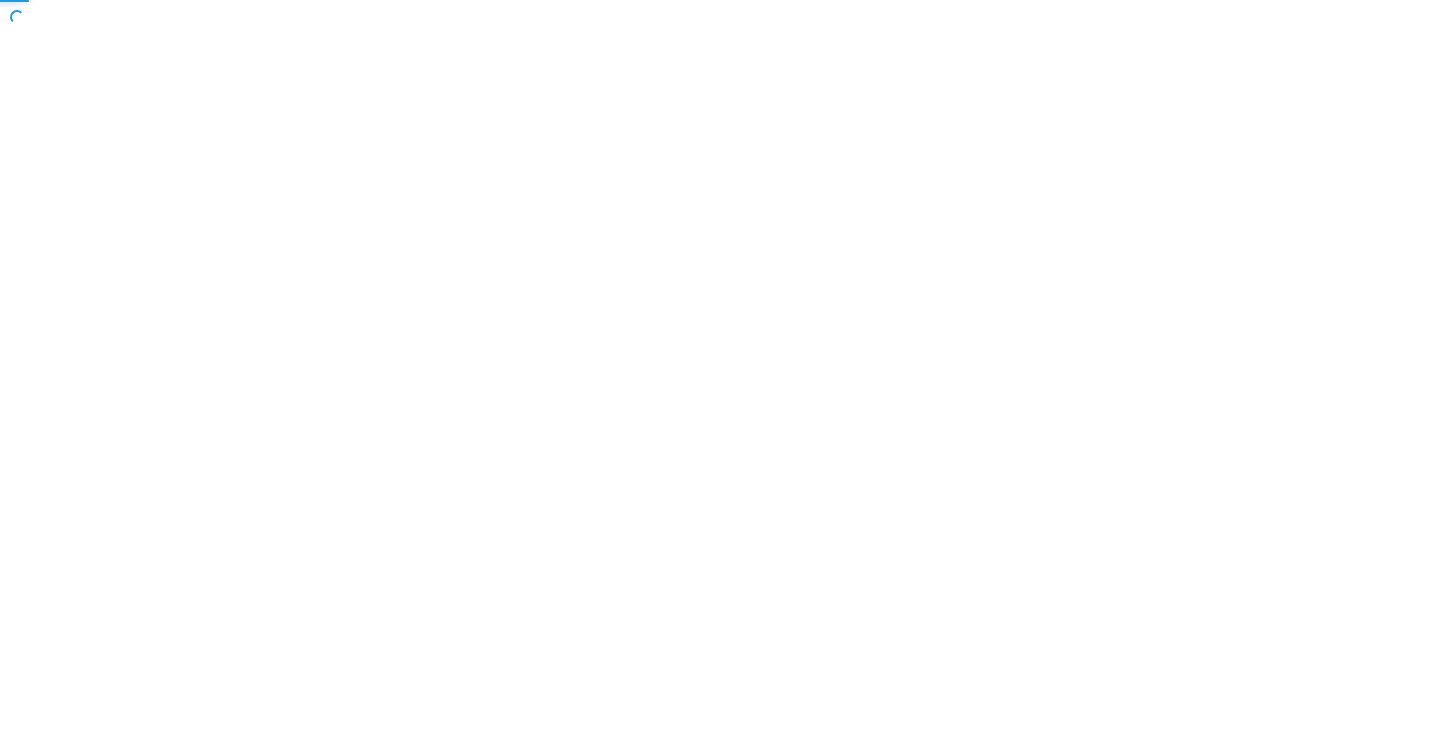 scroll, scrollTop: 0, scrollLeft: 0, axis: both 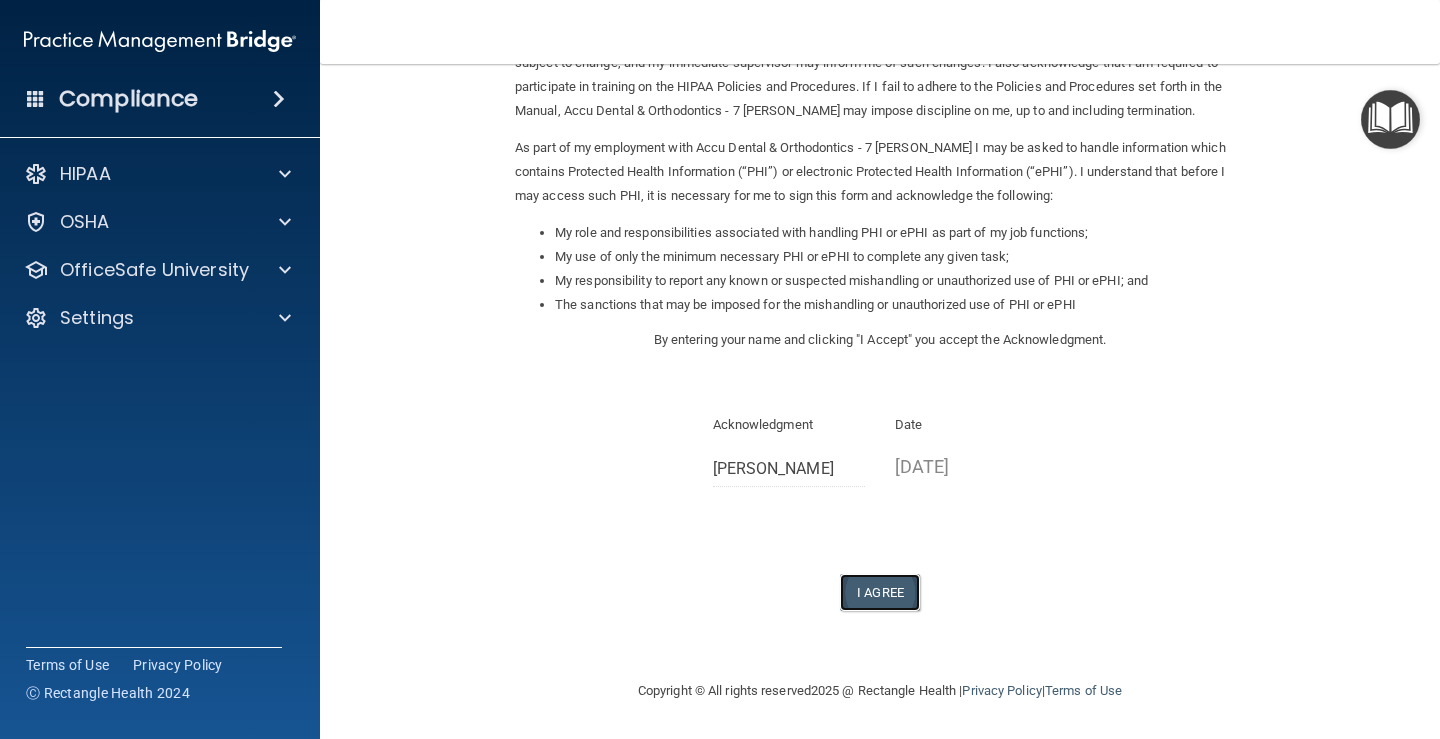 click on "I Agree" at bounding box center [880, 592] 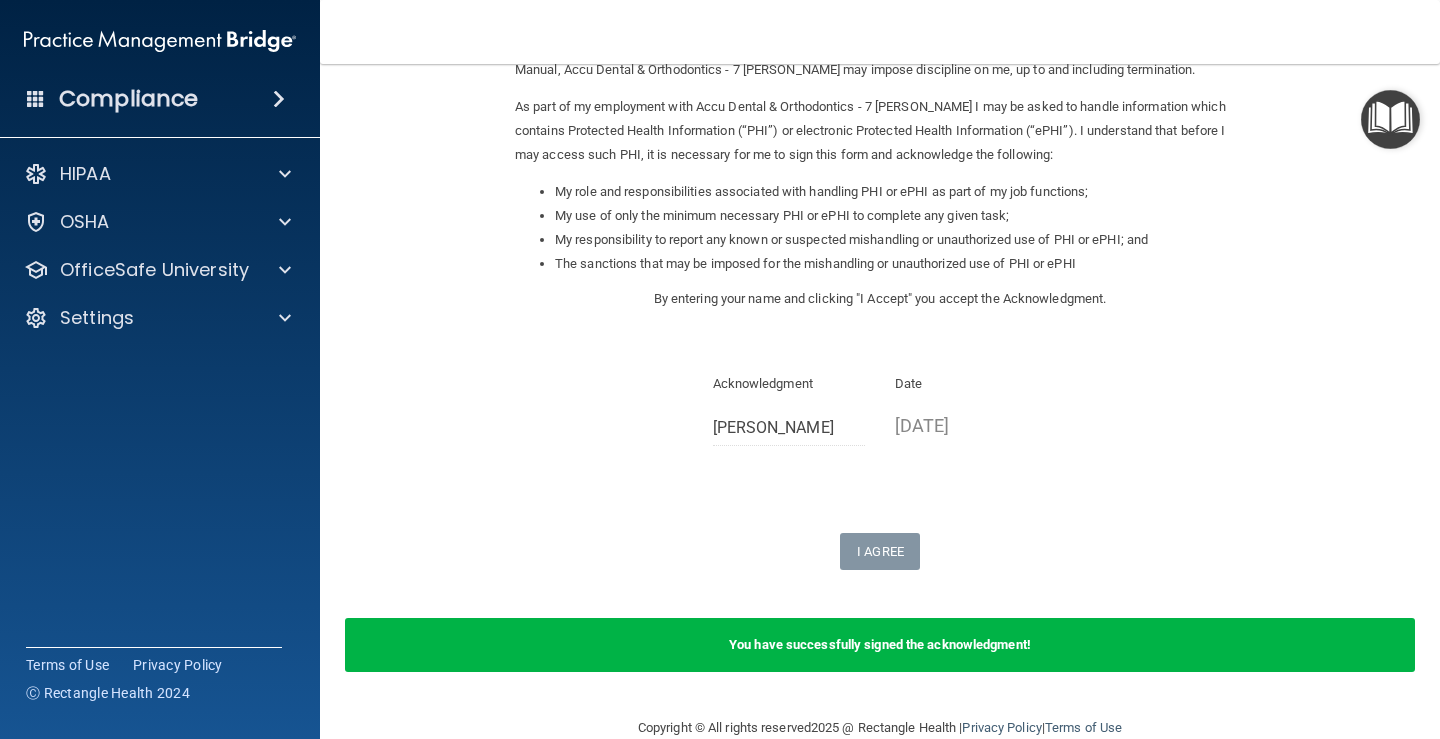 scroll, scrollTop: 247, scrollLeft: 0, axis: vertical 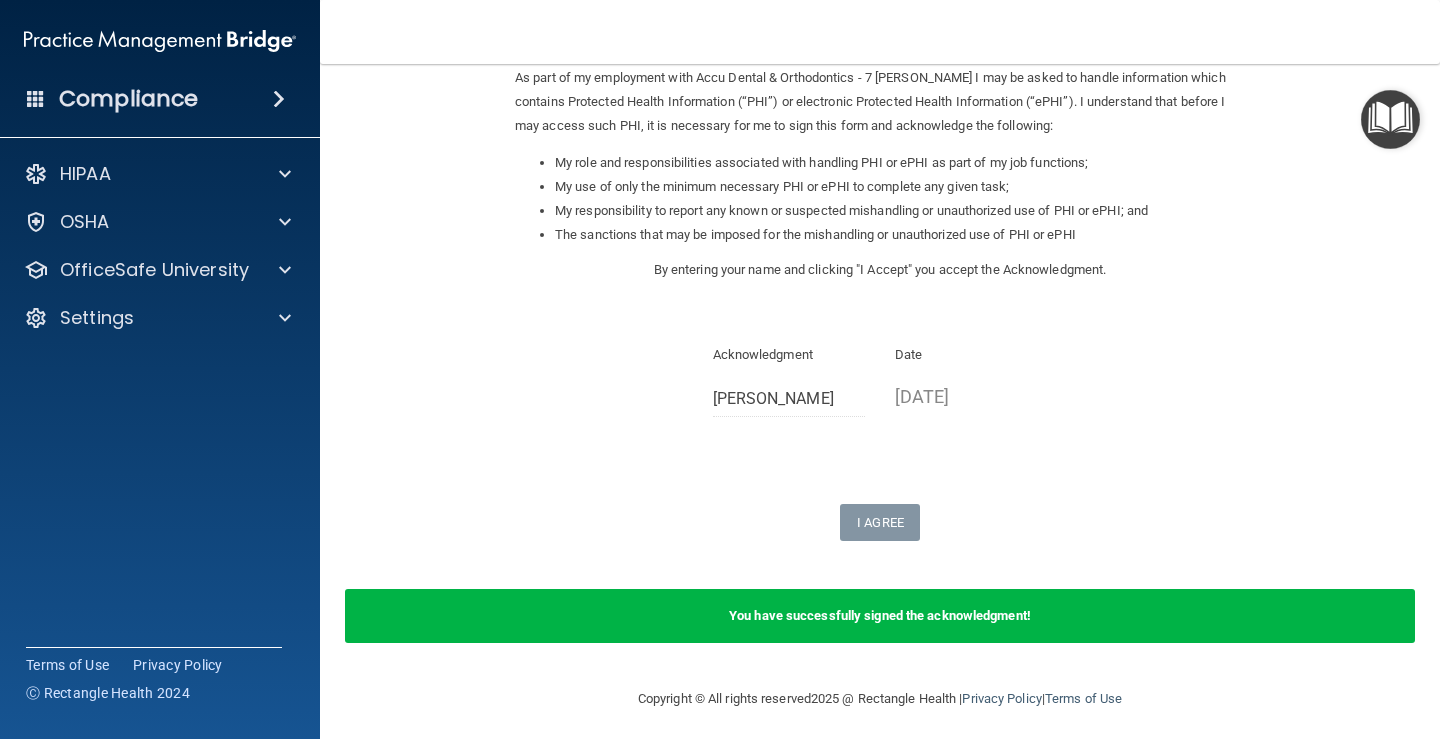 click on "07/10/2025" at bounding box center [971, 396] 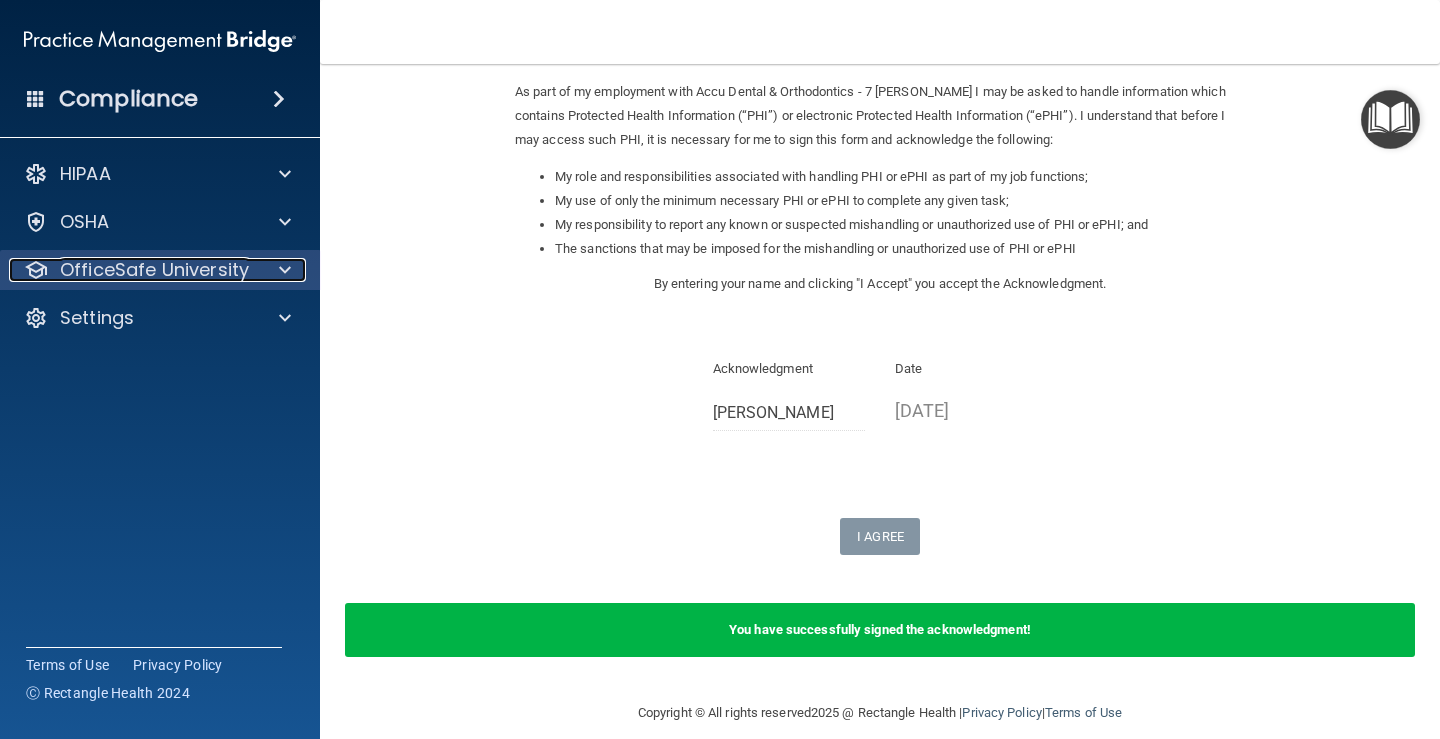 click on "OfficeSafe University" at bounding box center [154, 270] 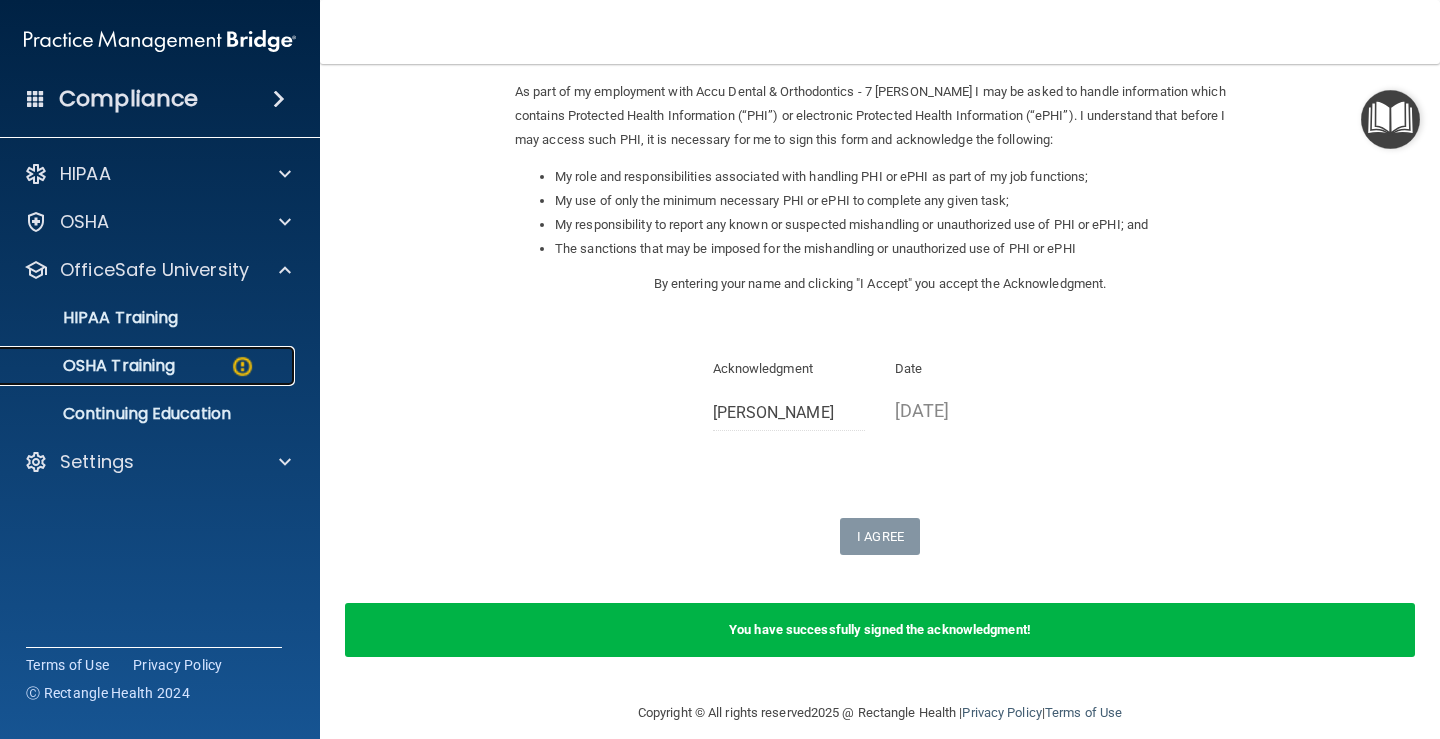 click on "OSHA Training" at bounding box center [137, 366] 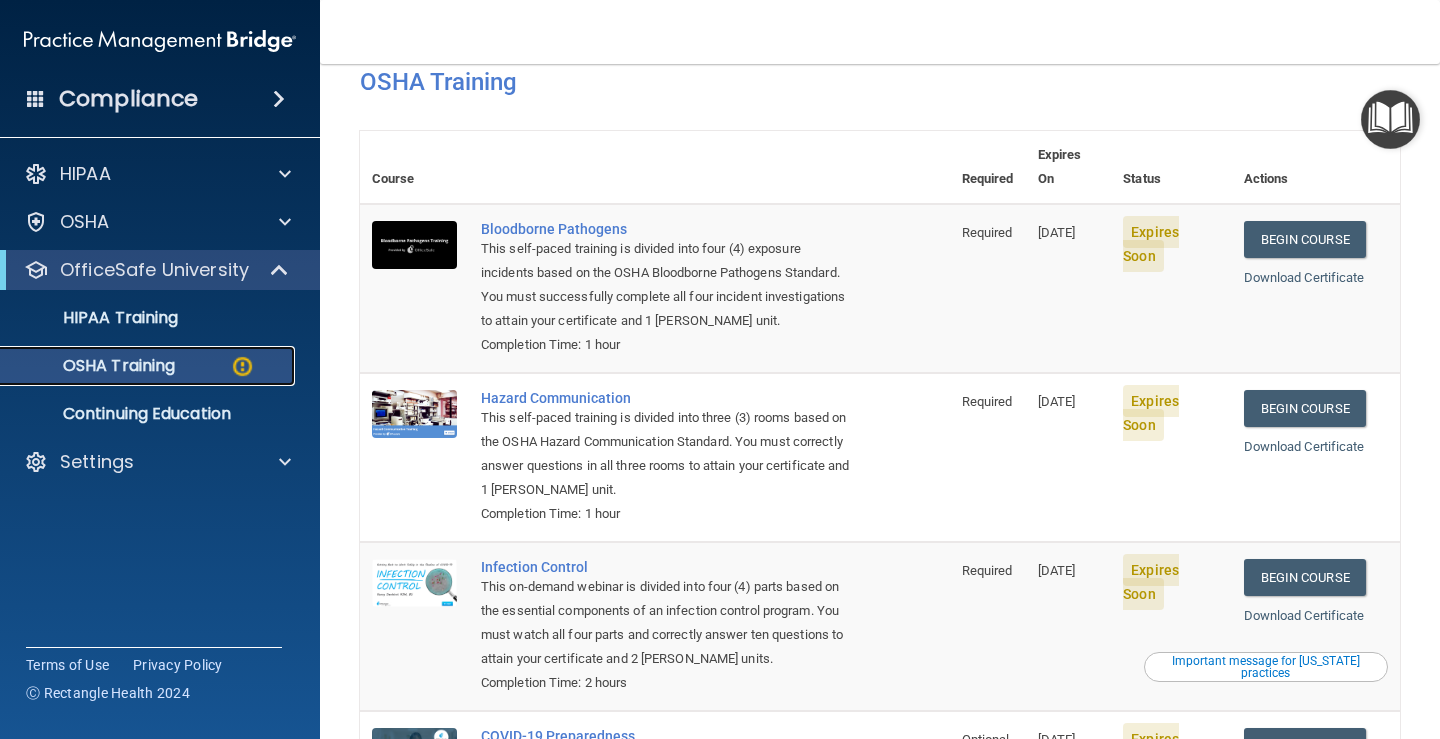 scroll, scrollTop: 0, scrollLeft: 0, axis: both 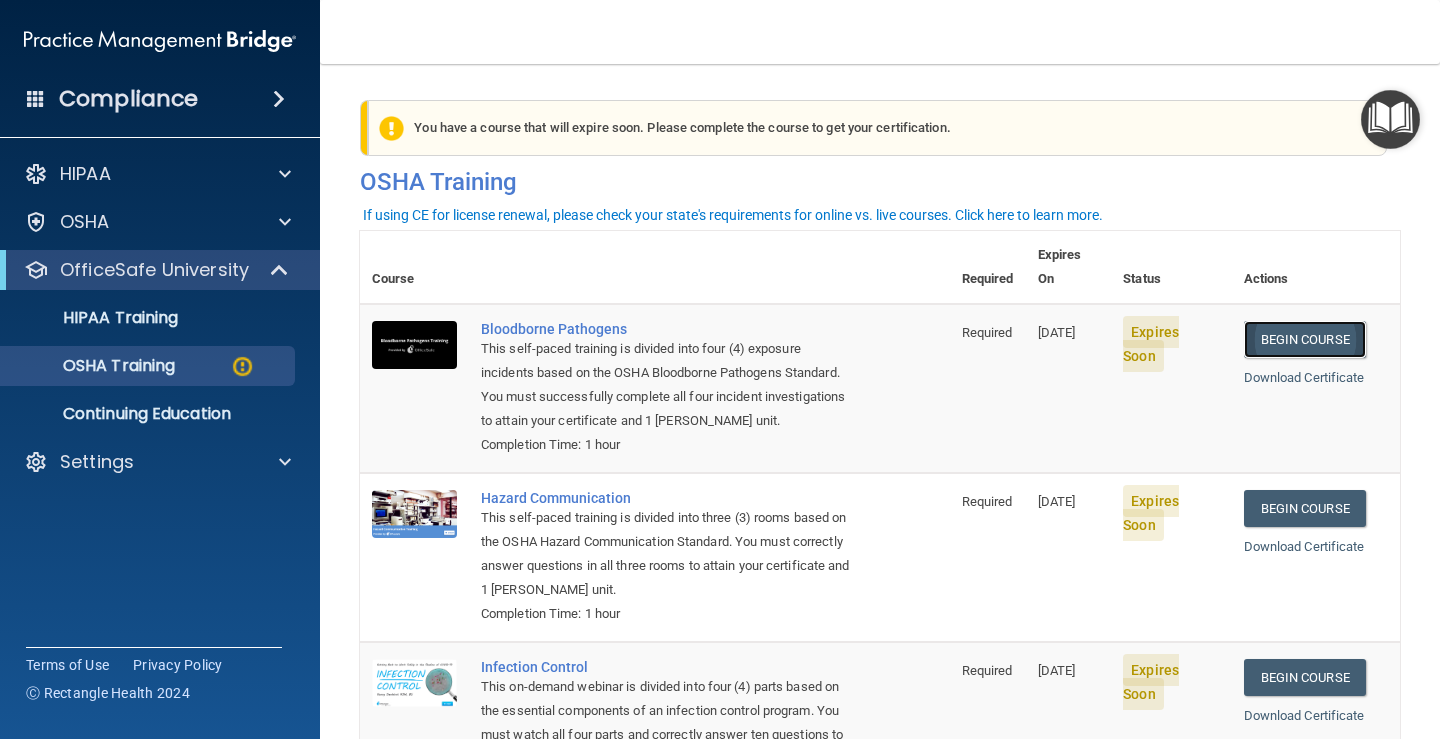 click on "Begin Course" at bounding box center (1305, 339) 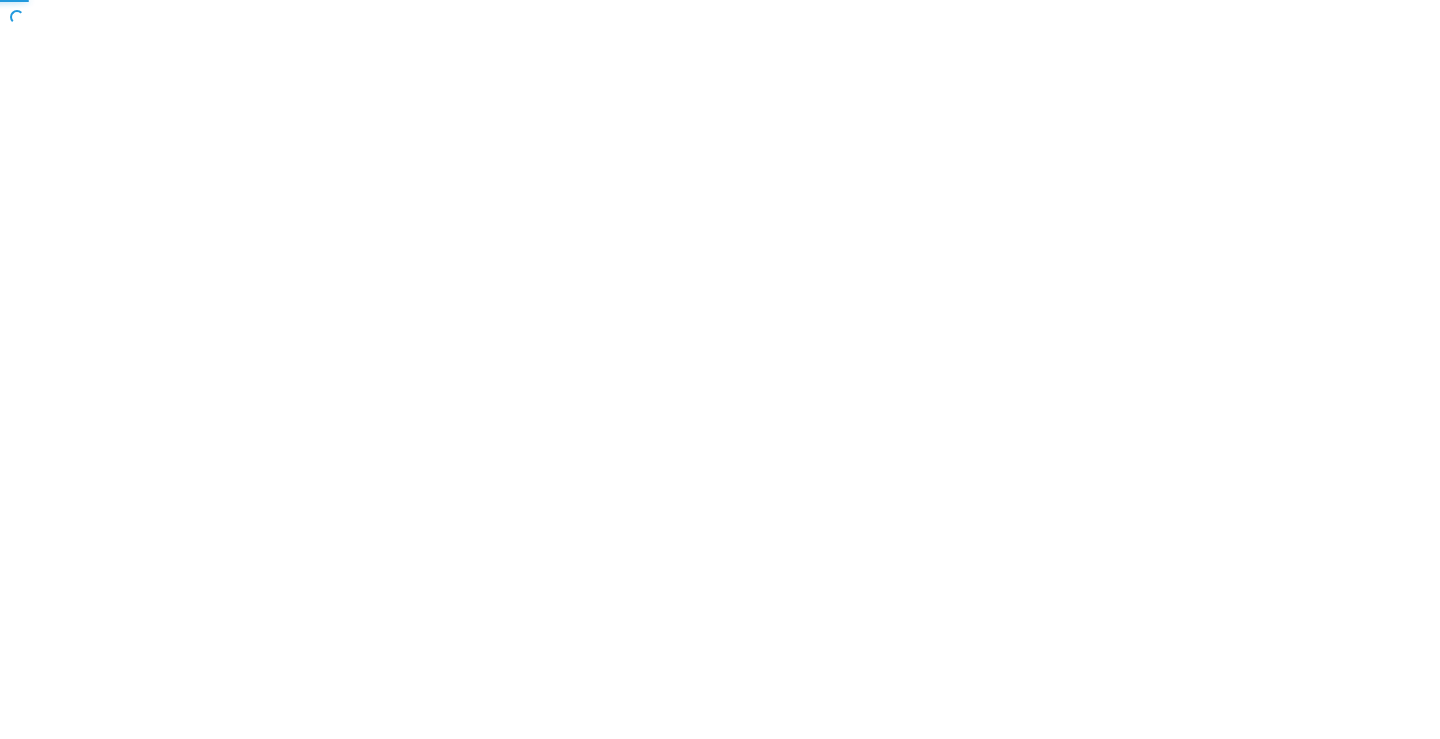 scroll, scrollTop: 0, scrollLeft: 0, axis: both 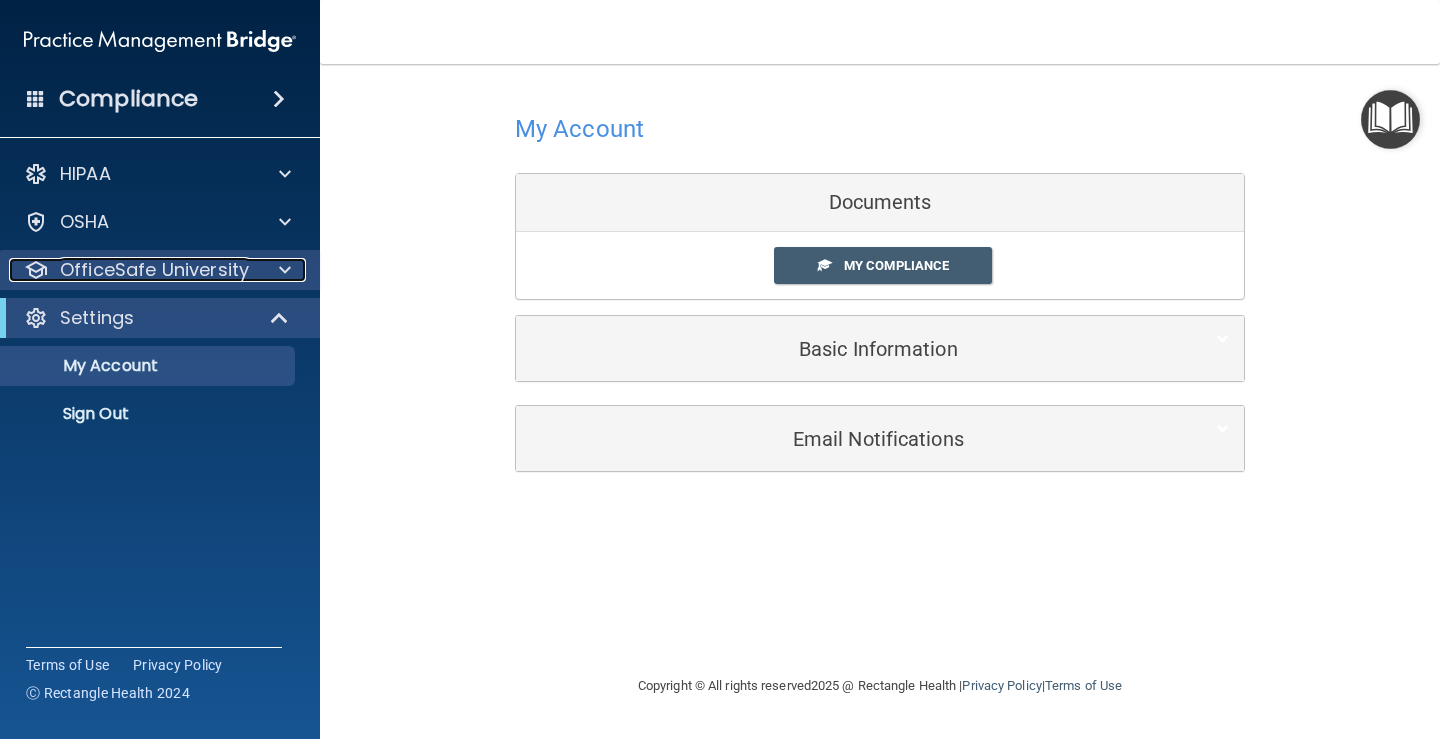 click on "OfficeSafe University" at bounding box center [133, 270] 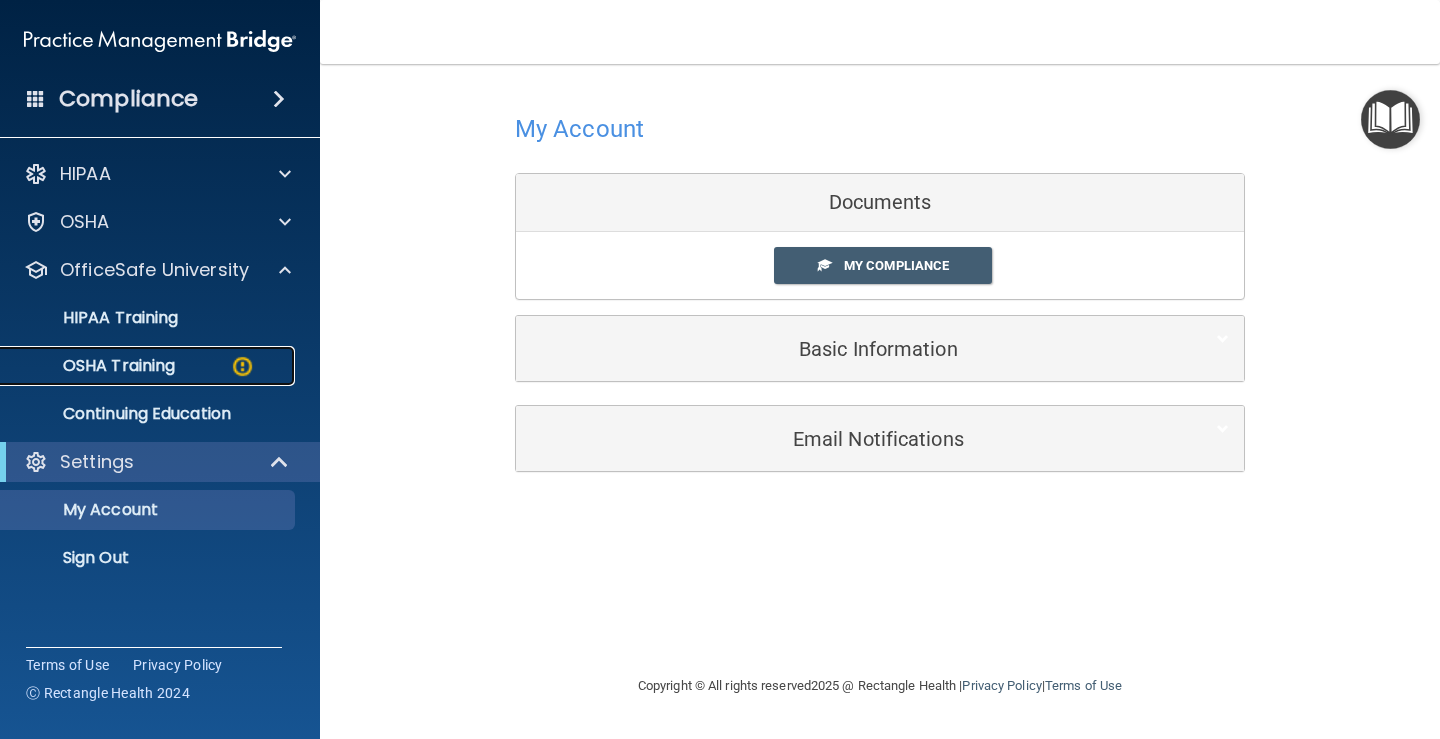 click on "OSHA Training" at bounding box center [149, 366] 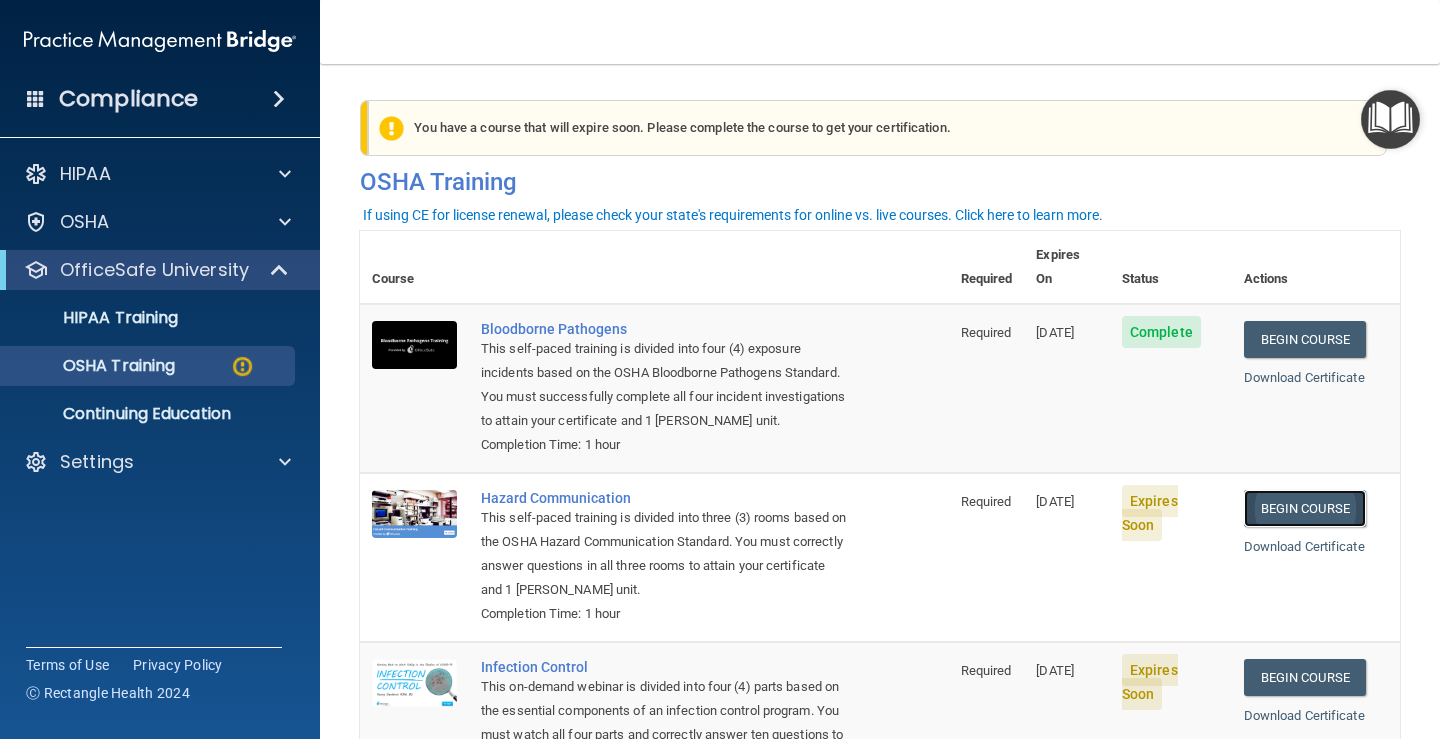 click on "Begin Course" at bounding box center (1305, 508) 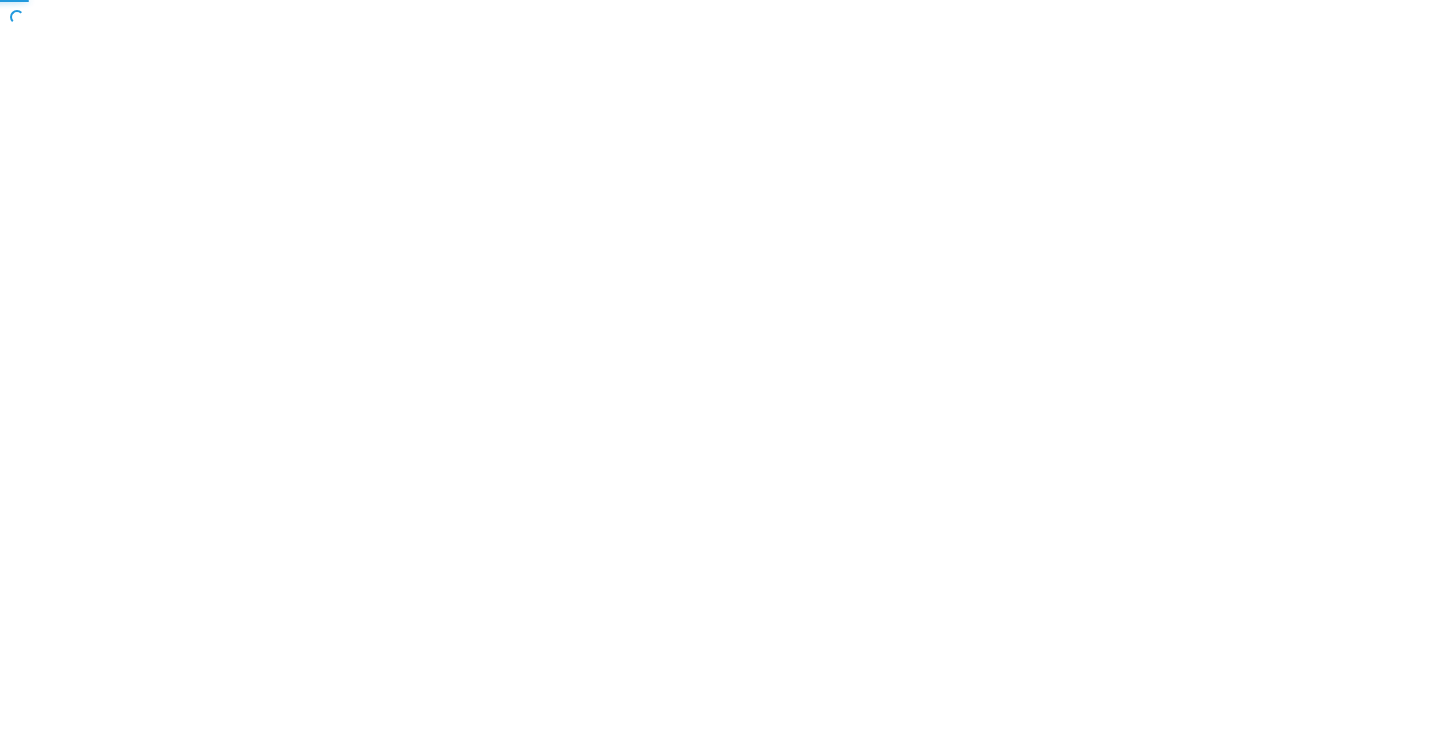 scroll, scrollTop: 0, scrollLeft: 0, axis: both 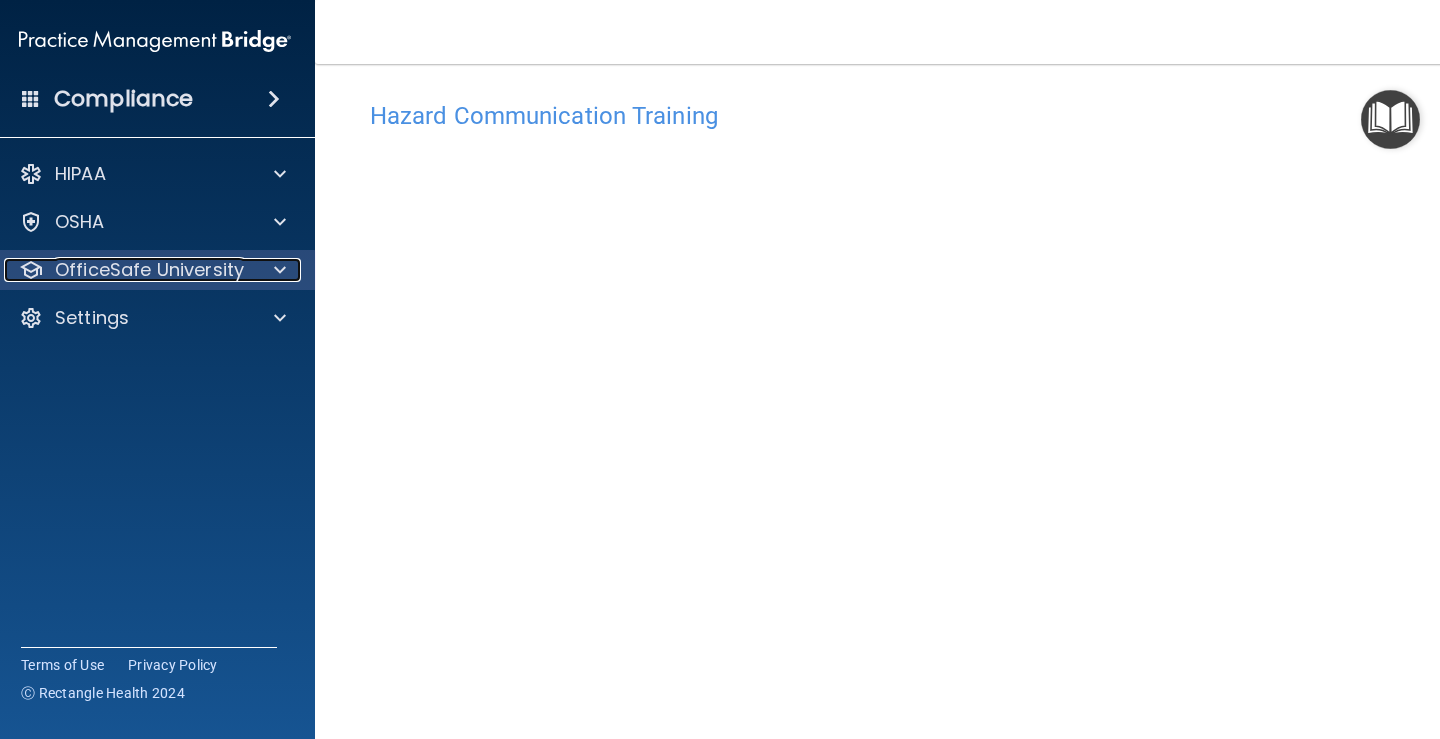 click on "OfficeSafe University" at bounding box center [149, 270] 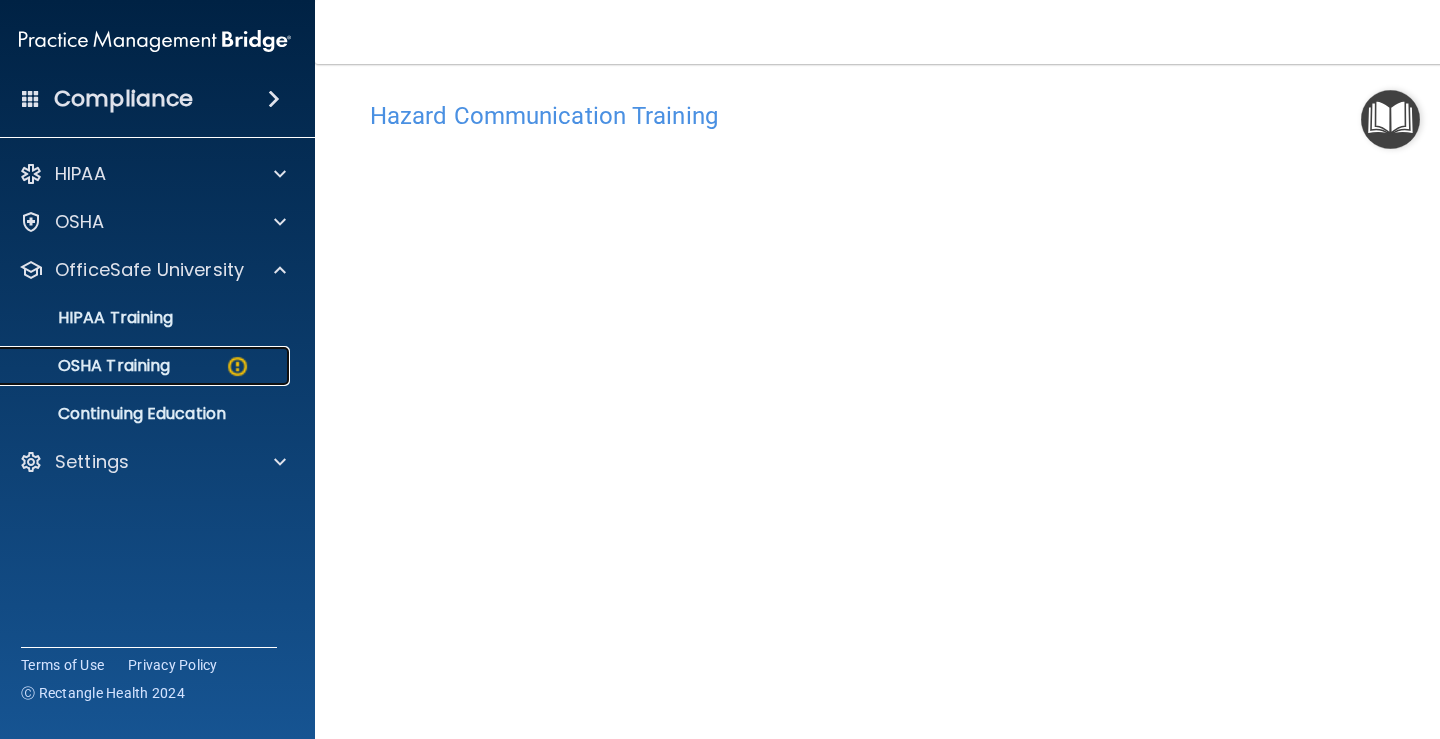 click on "OSHA Training" at bounding box center (89, 366) 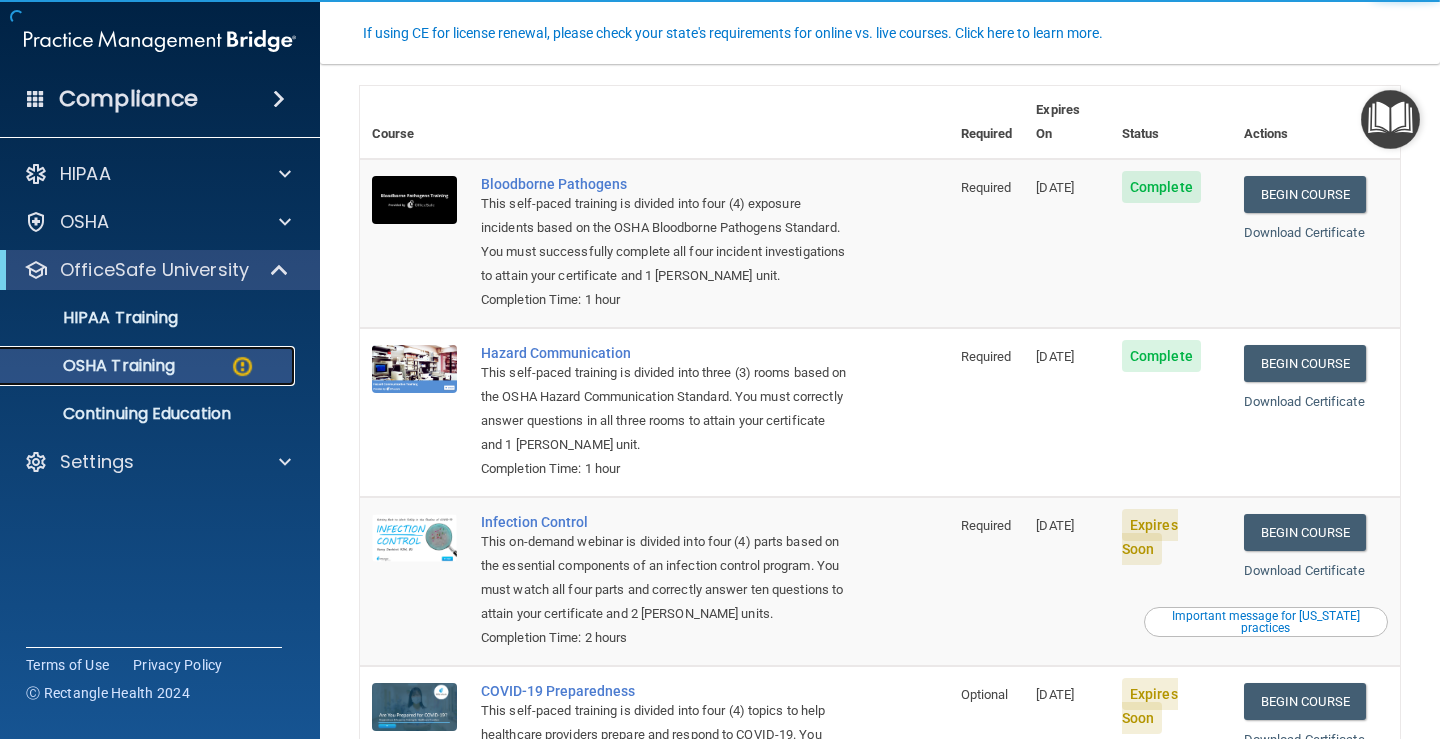 scroll, scrollTop: 193, scrollLeft: 0, axis: vertical 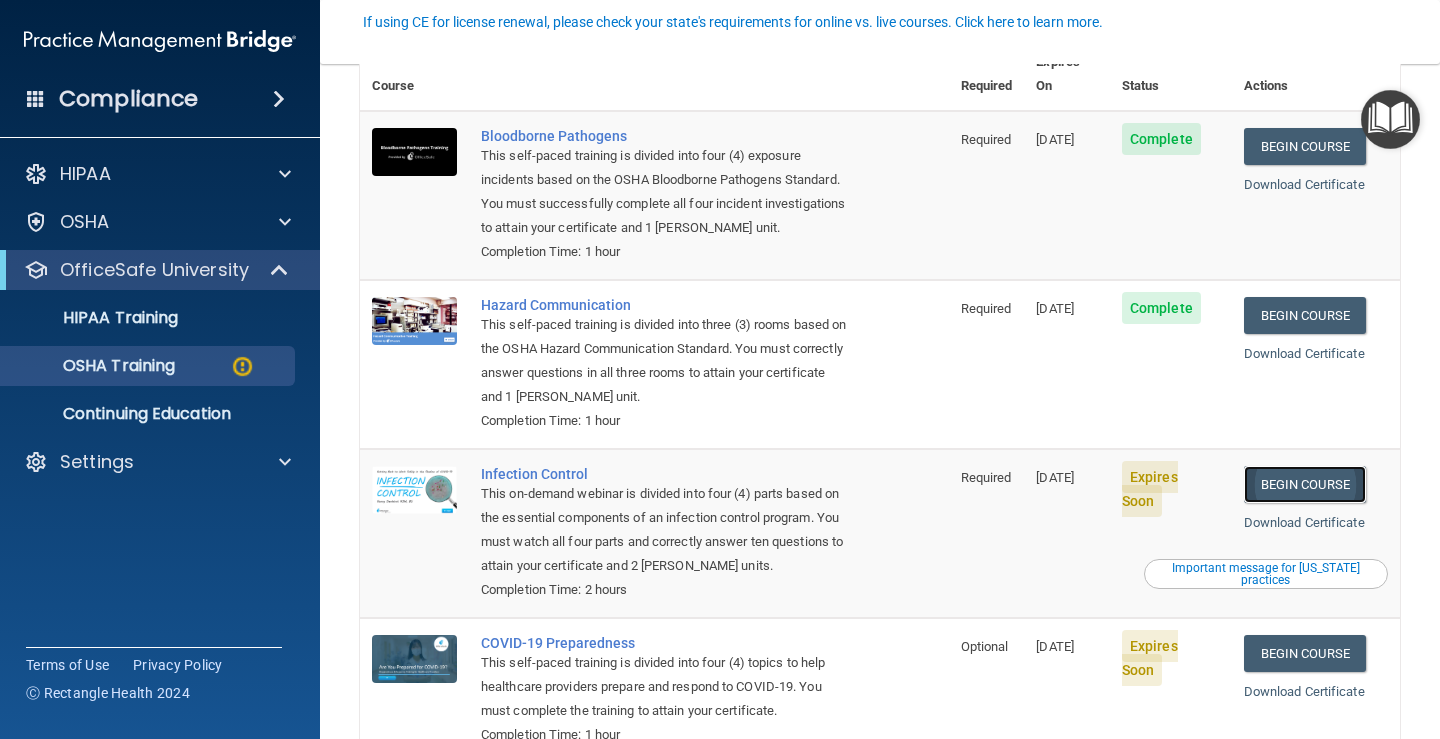 click on "Begin Course" at bounding box center (1305, 484) 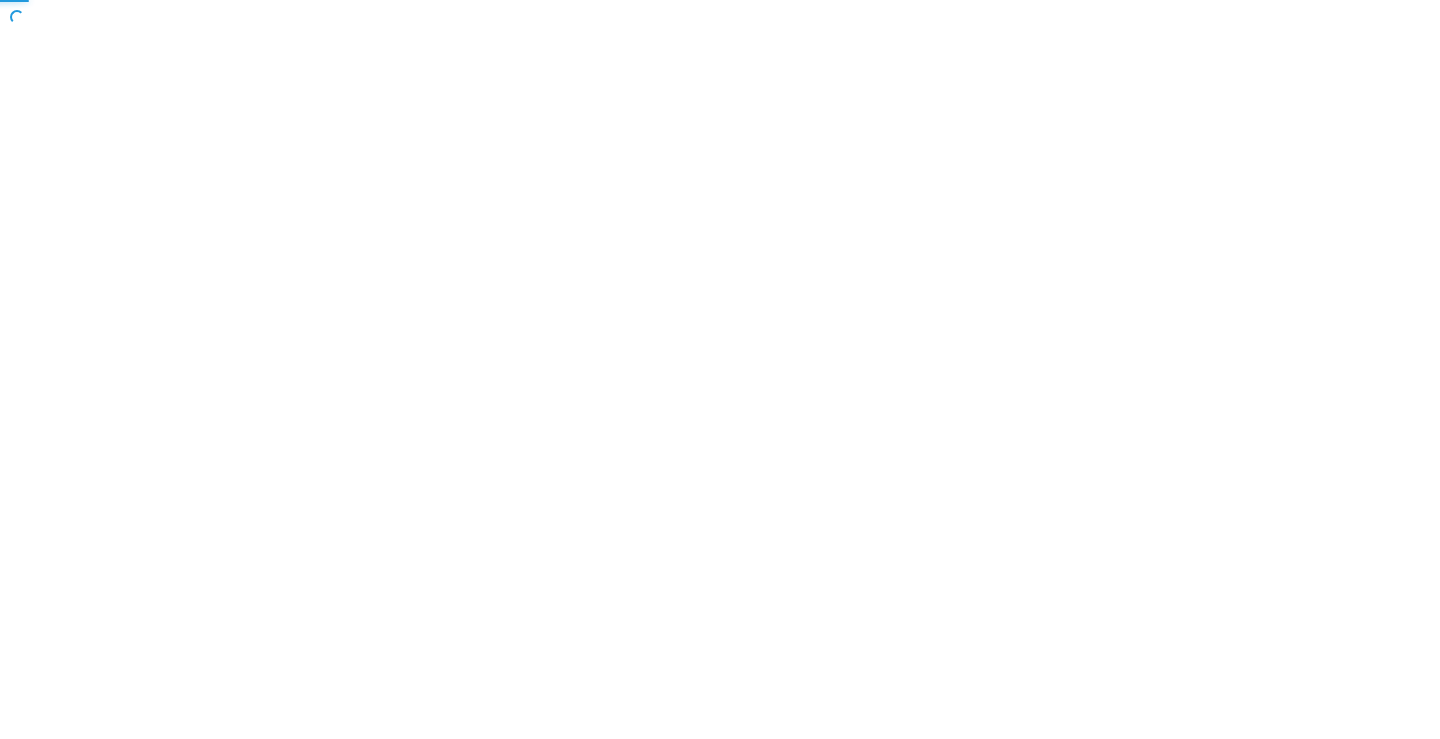 scroll, scrollTop: 0, scrollLeft: 0, axis: both 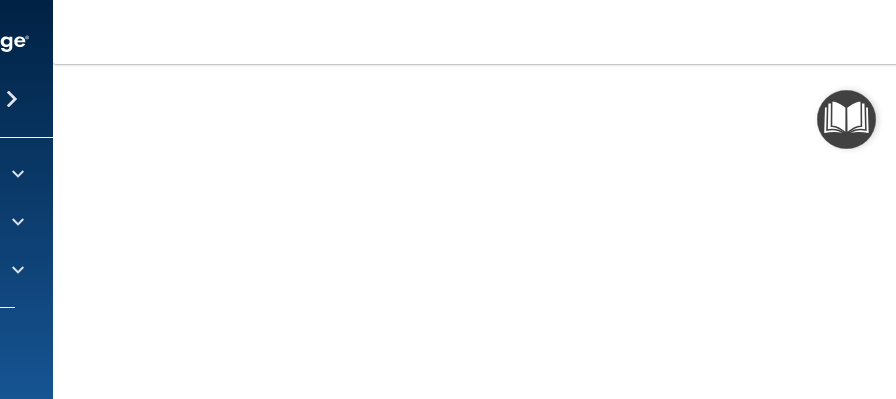 click on "Toggle navigation                                                                                                     Chloe Turcotte   cturcotte@accu-dental.com                            Manage My Enterprise              Accu Dental & Orthodontics - 7 Salinas     Manage My Location" at bounding box center (608, 32) 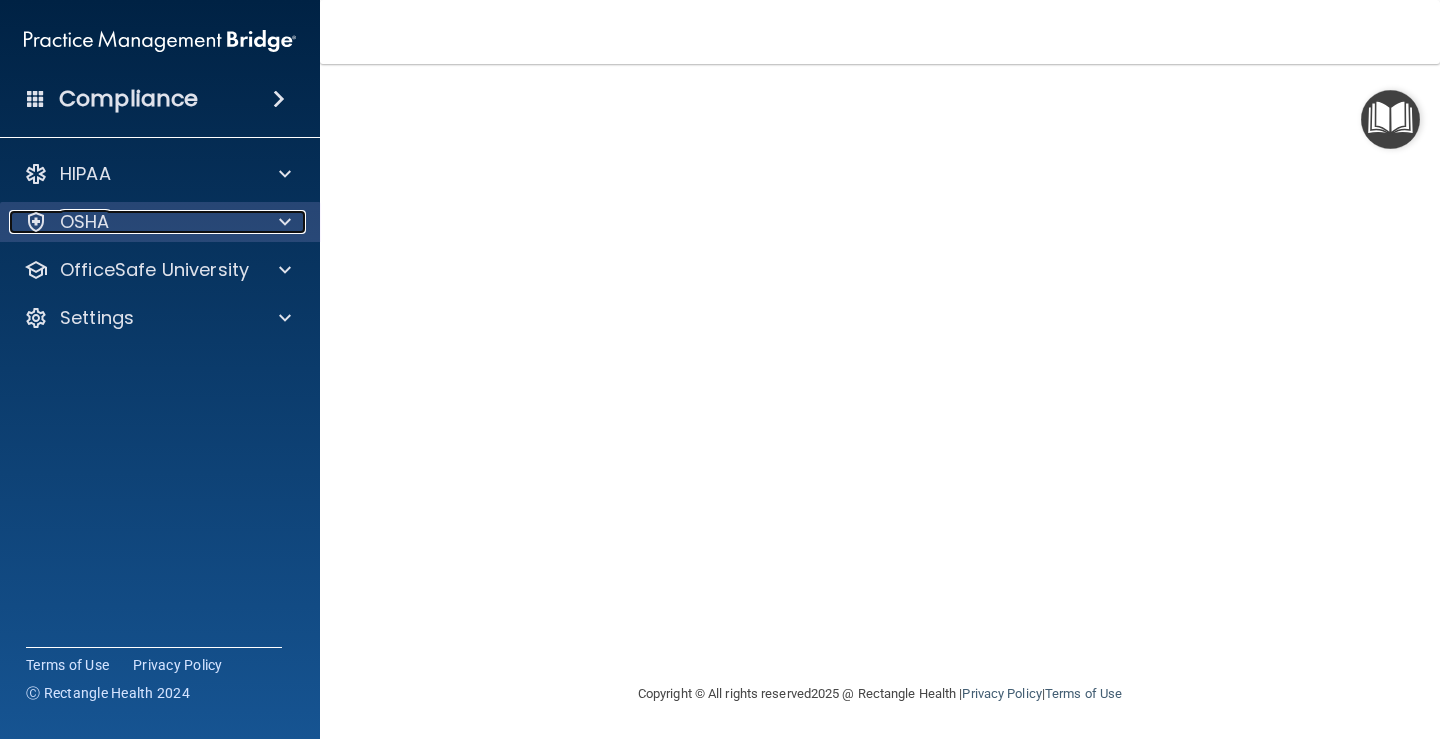 click at bounding box center (282, 222) 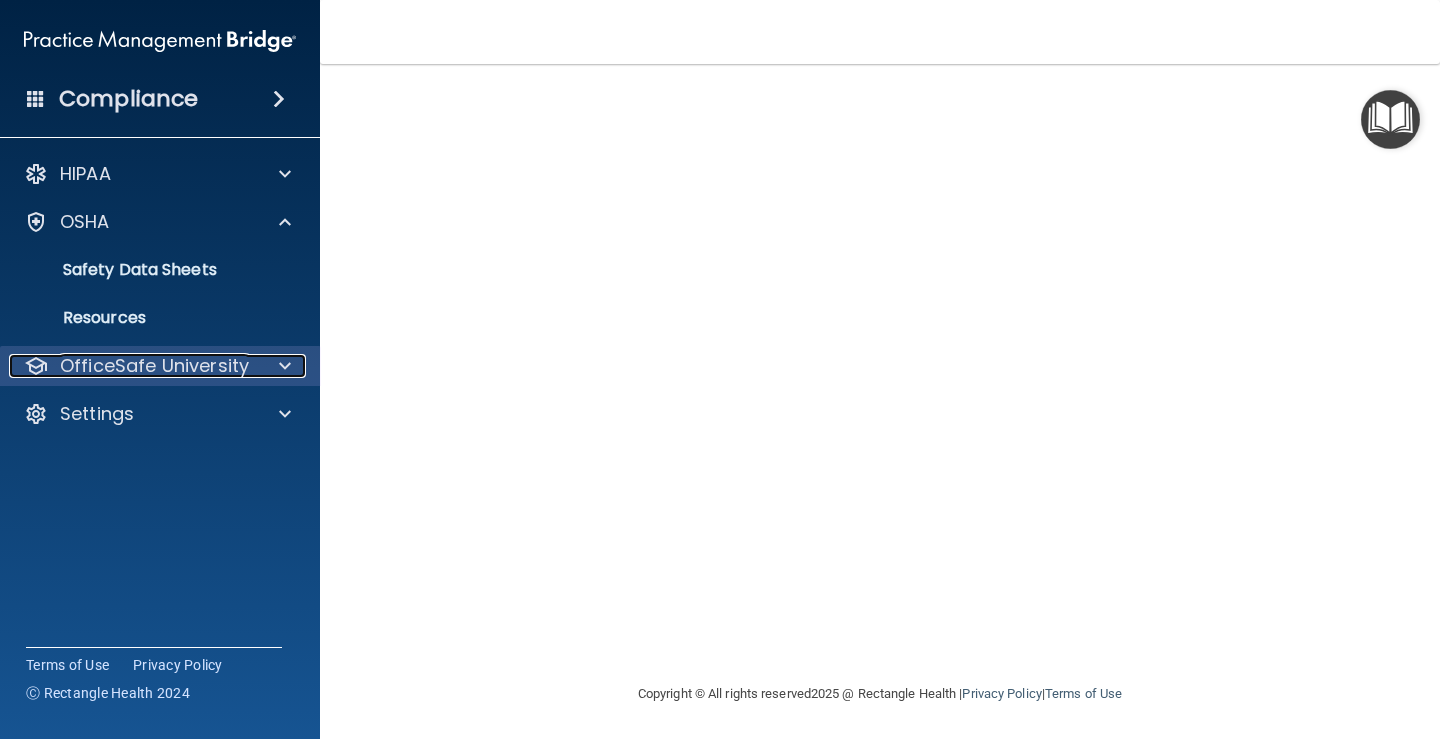 click at bounding box center [285, 366] 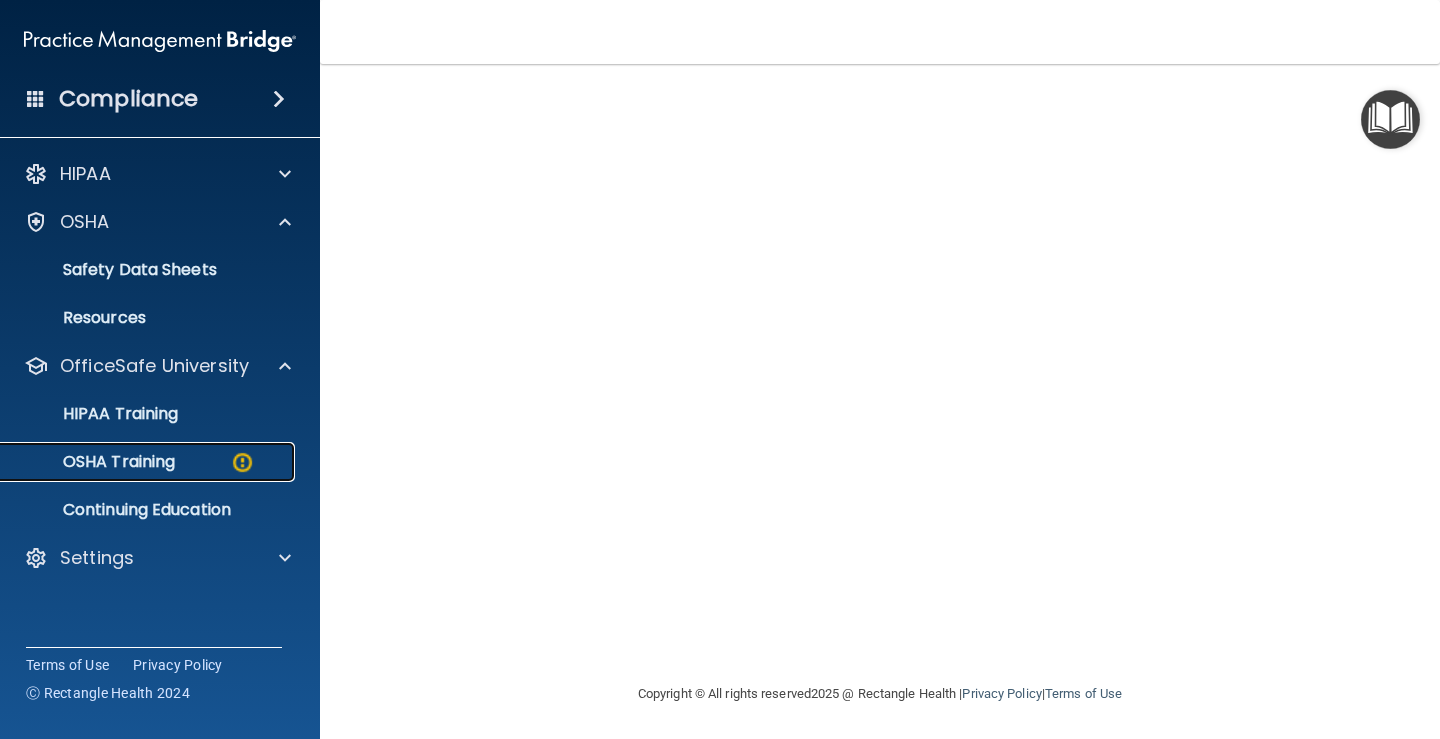click on "OSHA Training" at bounding box center (149, 462) 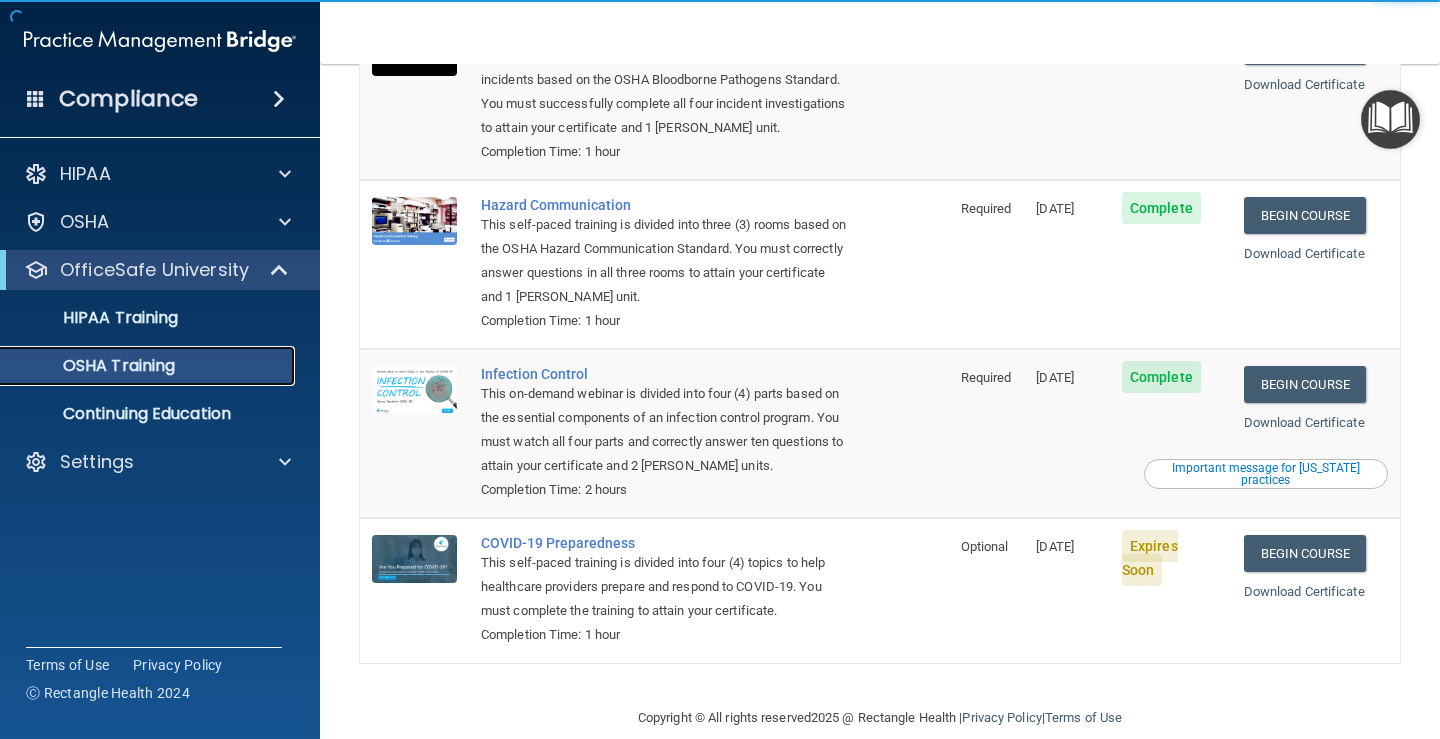 scroll, scrollTop: 240, scrollLeft: 0, axis: vertical 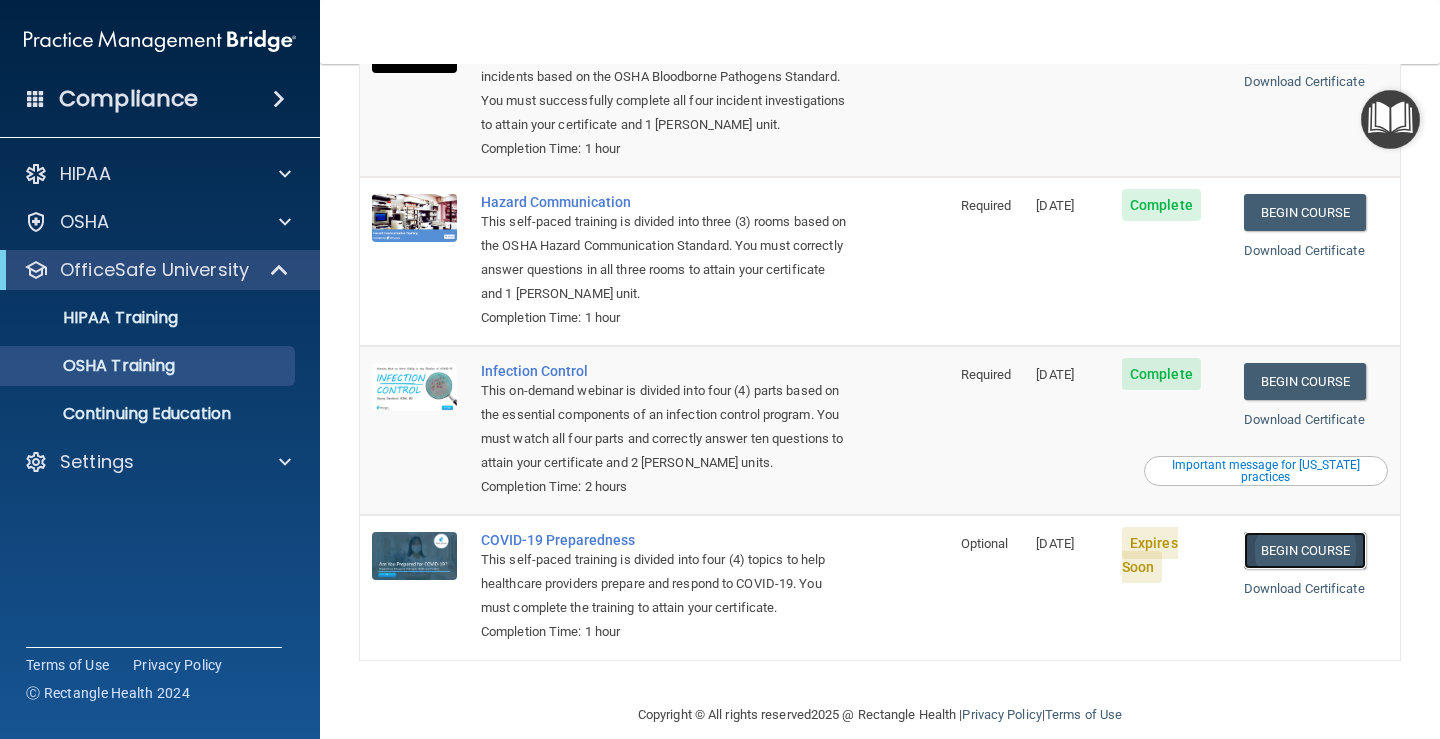 click on "Begin Course" at bounding box center (1305, 550) 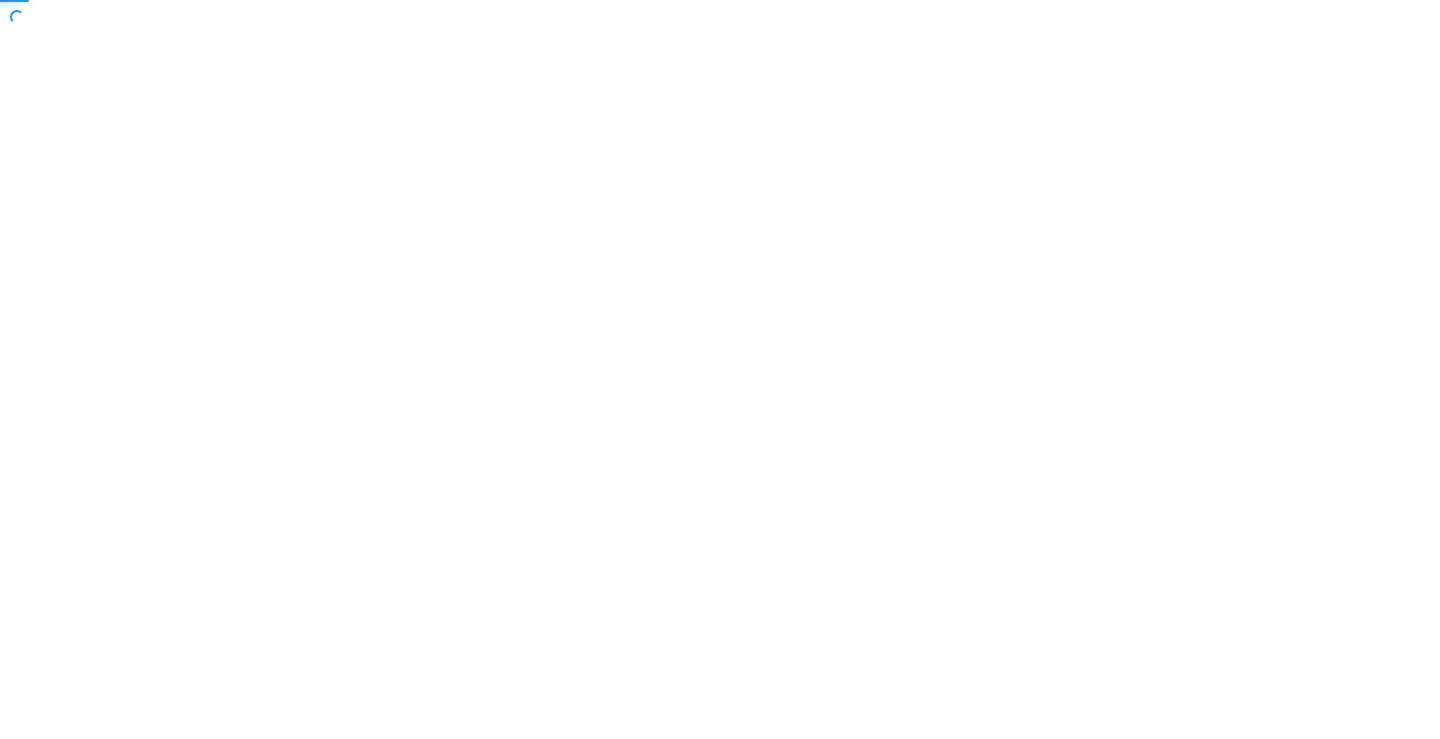 scroll, scrollTop: 0, scrollLeft: 0, axis: both 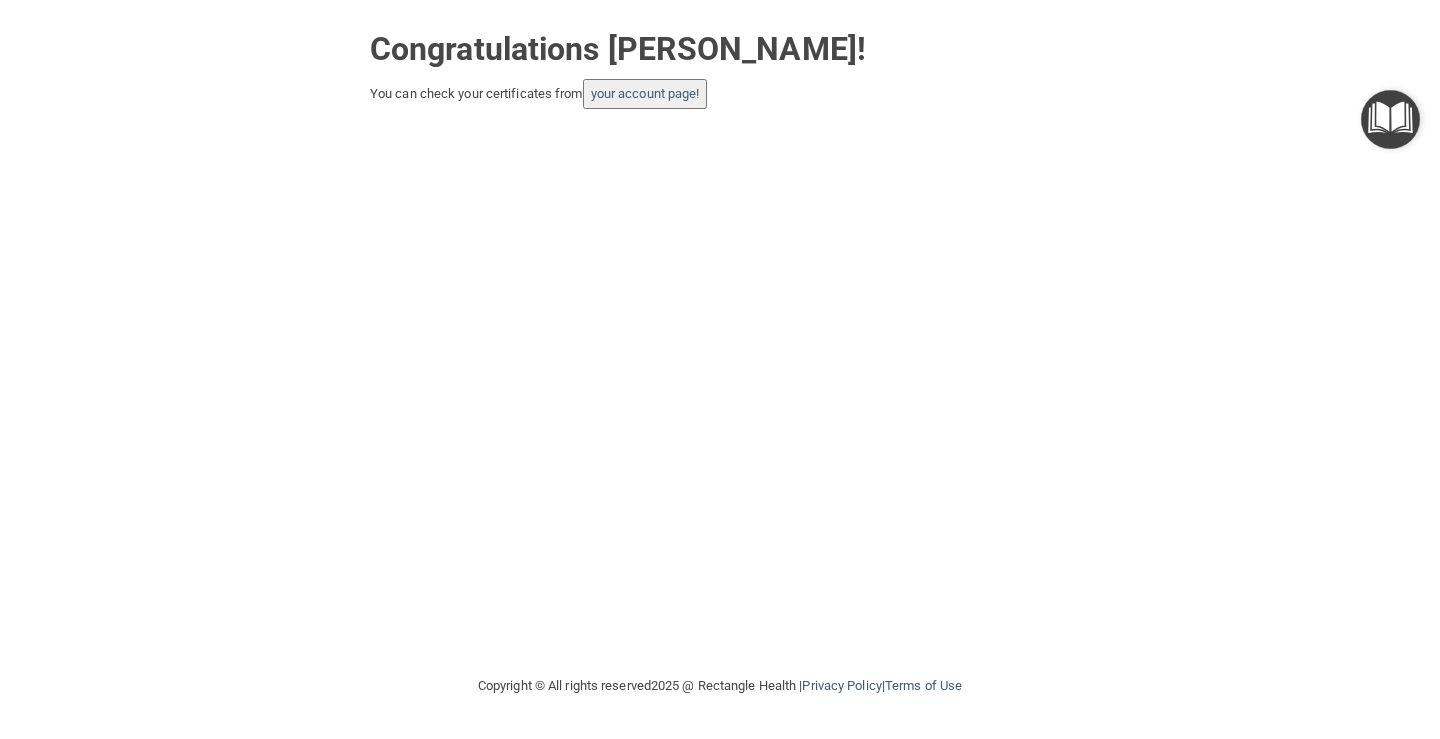drag, startPoint x: 254, startPoint y: 3, endPoint x: 415, endPoint y: 155, distance: 221.4159 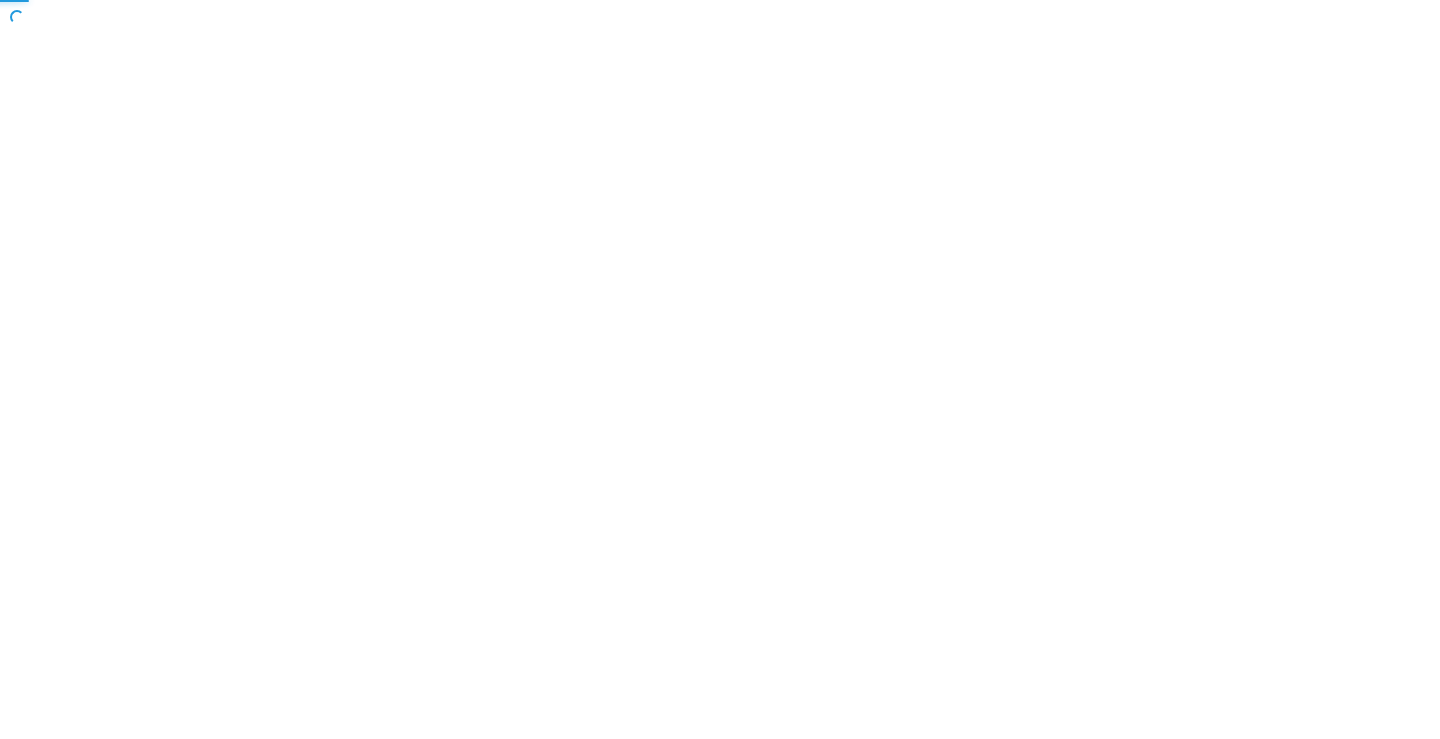 scroll, scrollTop: 0, scrollLeft: 0, axis: both 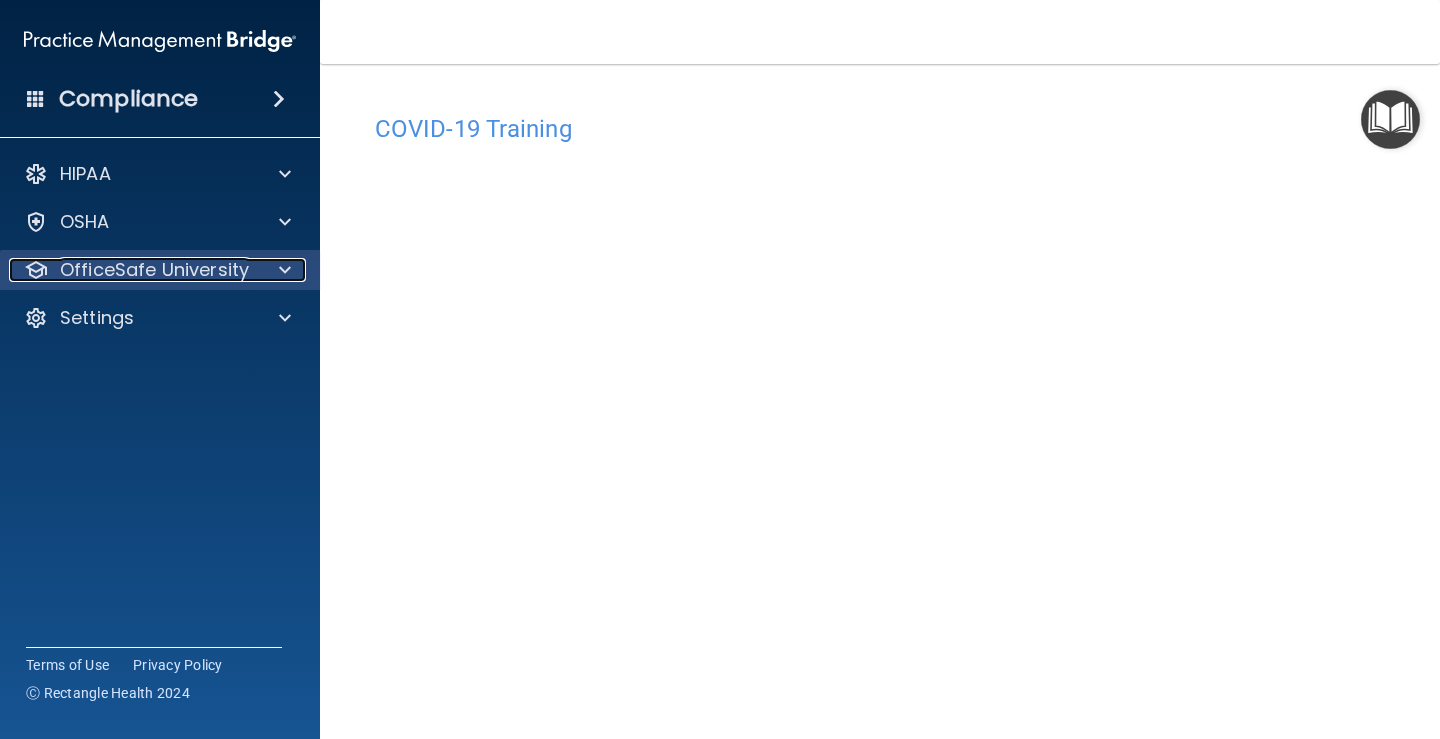 click at bounding box center (282, 270) 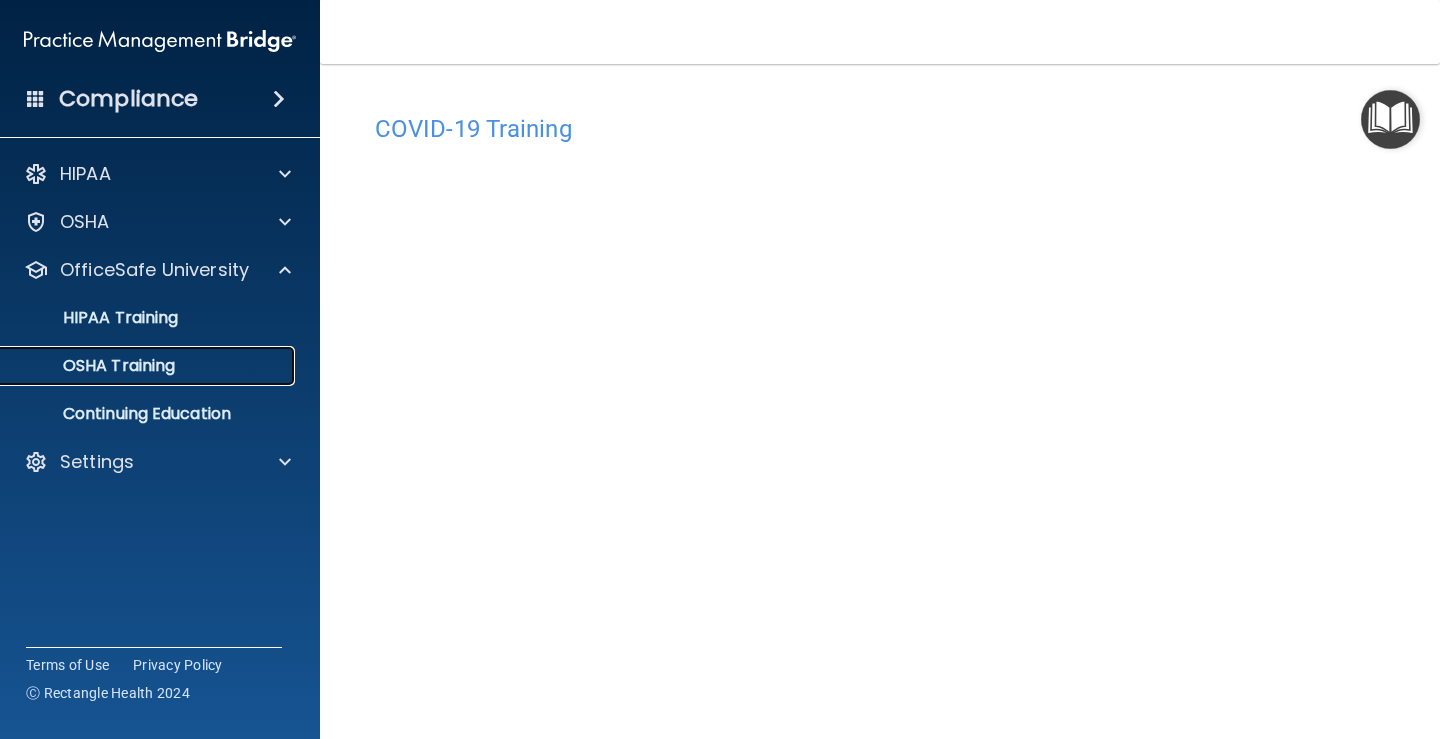 click on "OSHA Training" at bounding box center (149, 366) 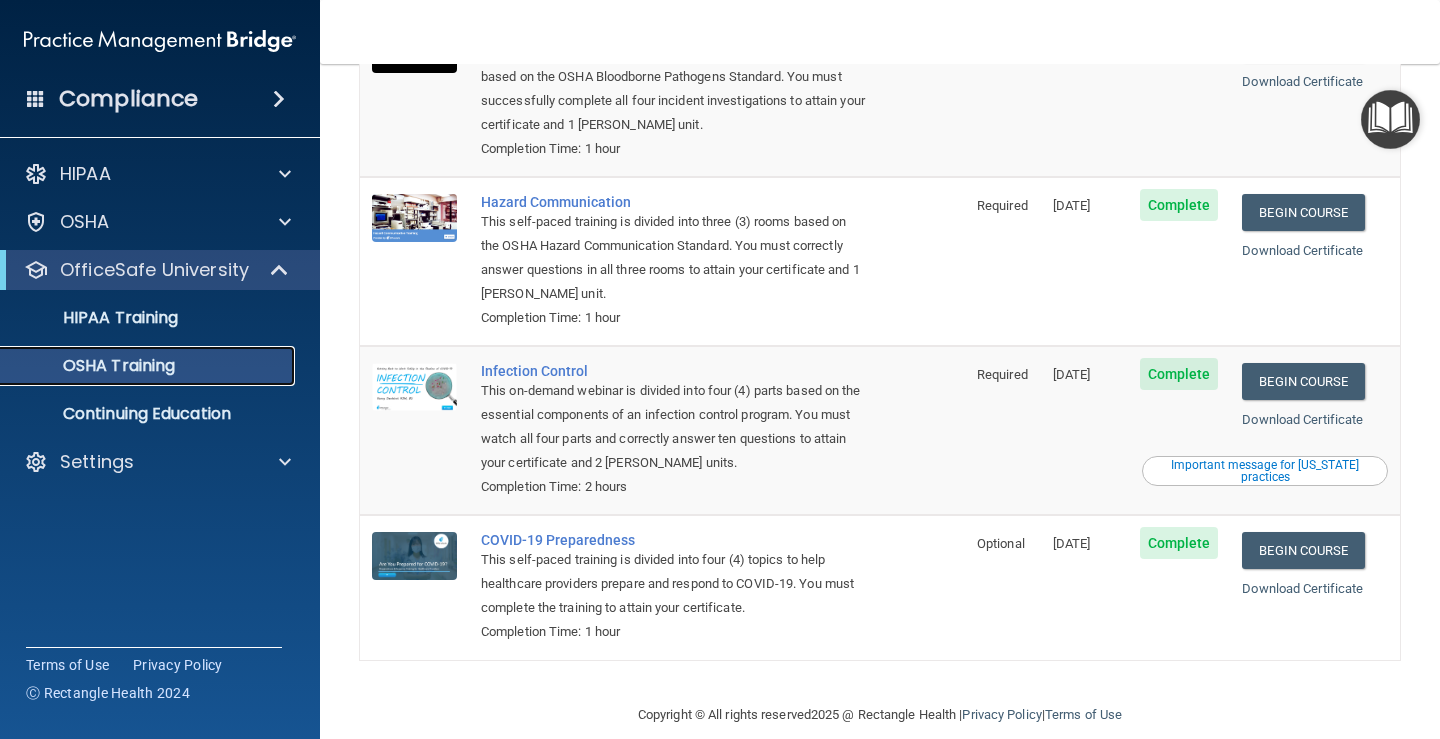scroll, scrollTop: 0, scrollLeft: 0, axis: both 